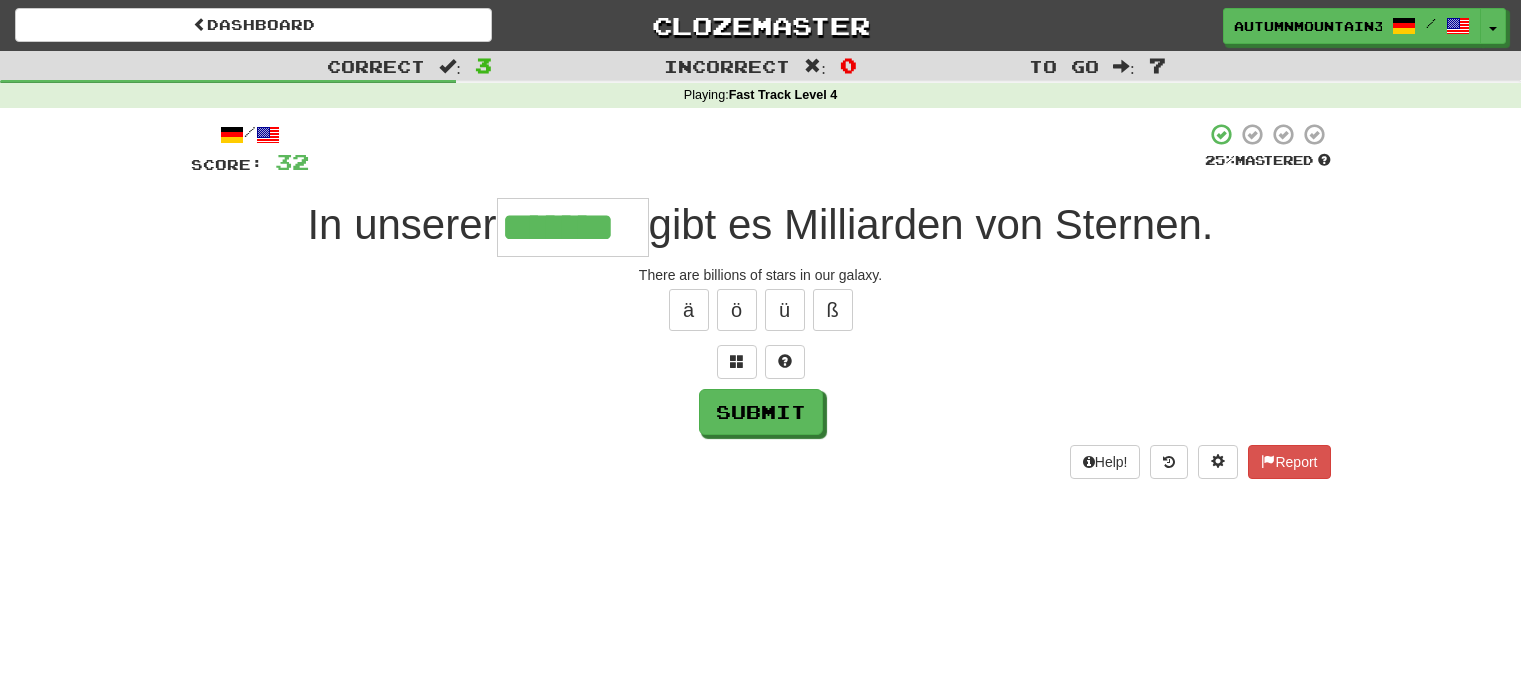 scroll, scrollTop: 0, scrollLeft: 0, axis: both 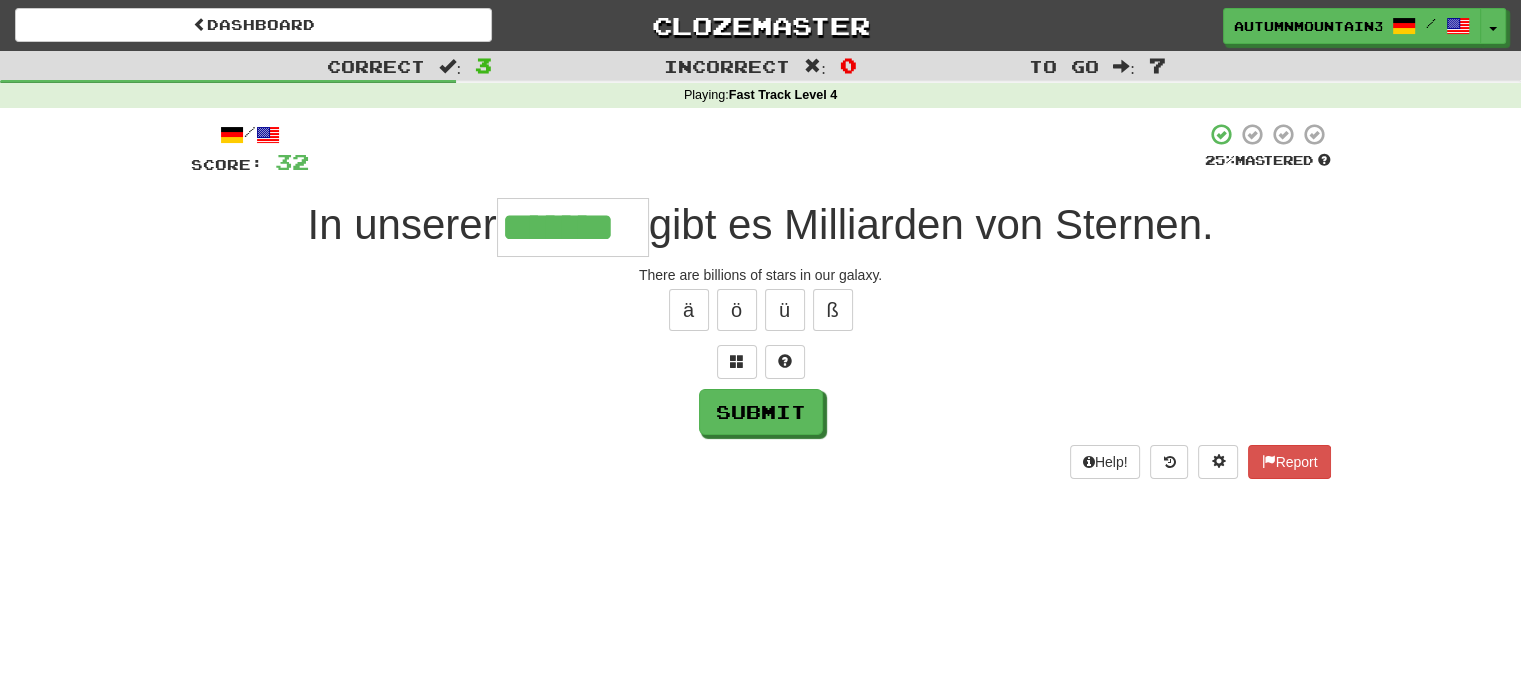 type on "*******" 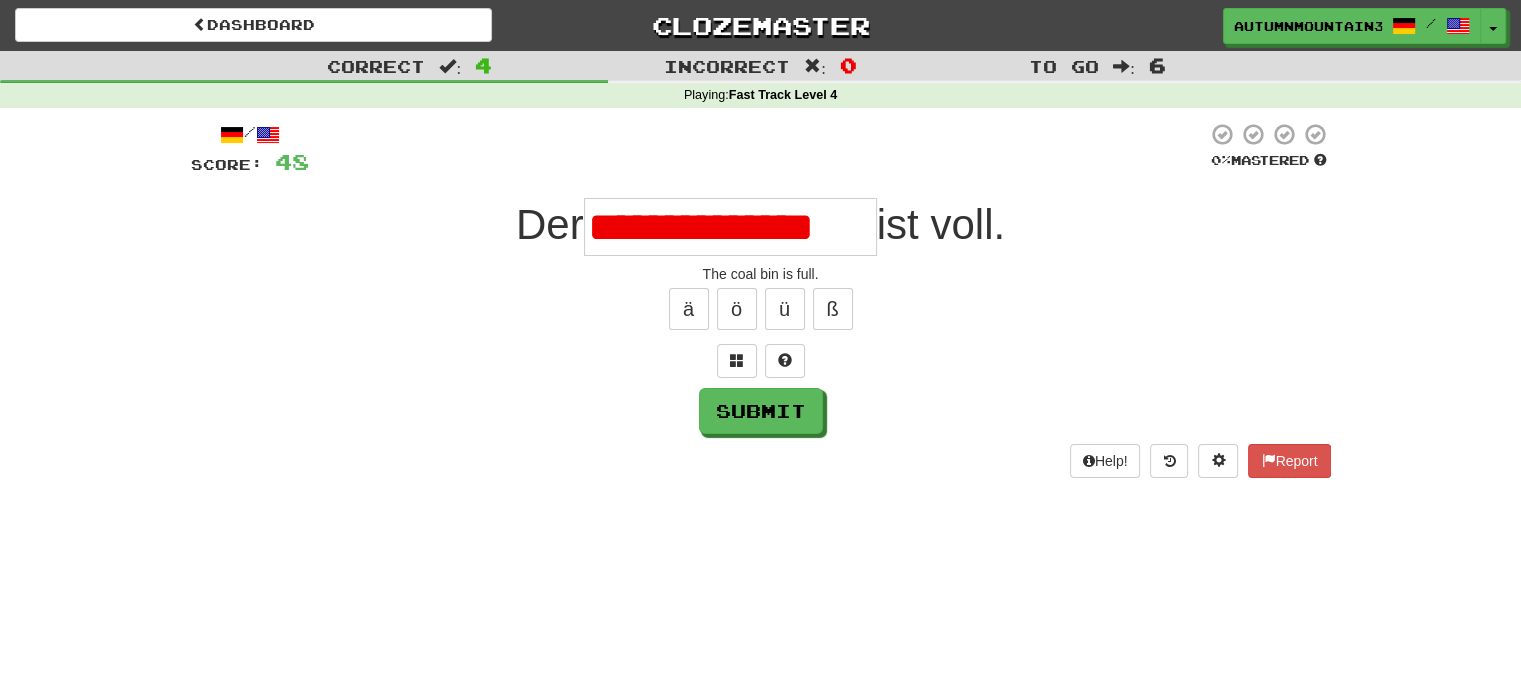 scroll, scrollTop: 0, scrollLeft: 0, axis: both 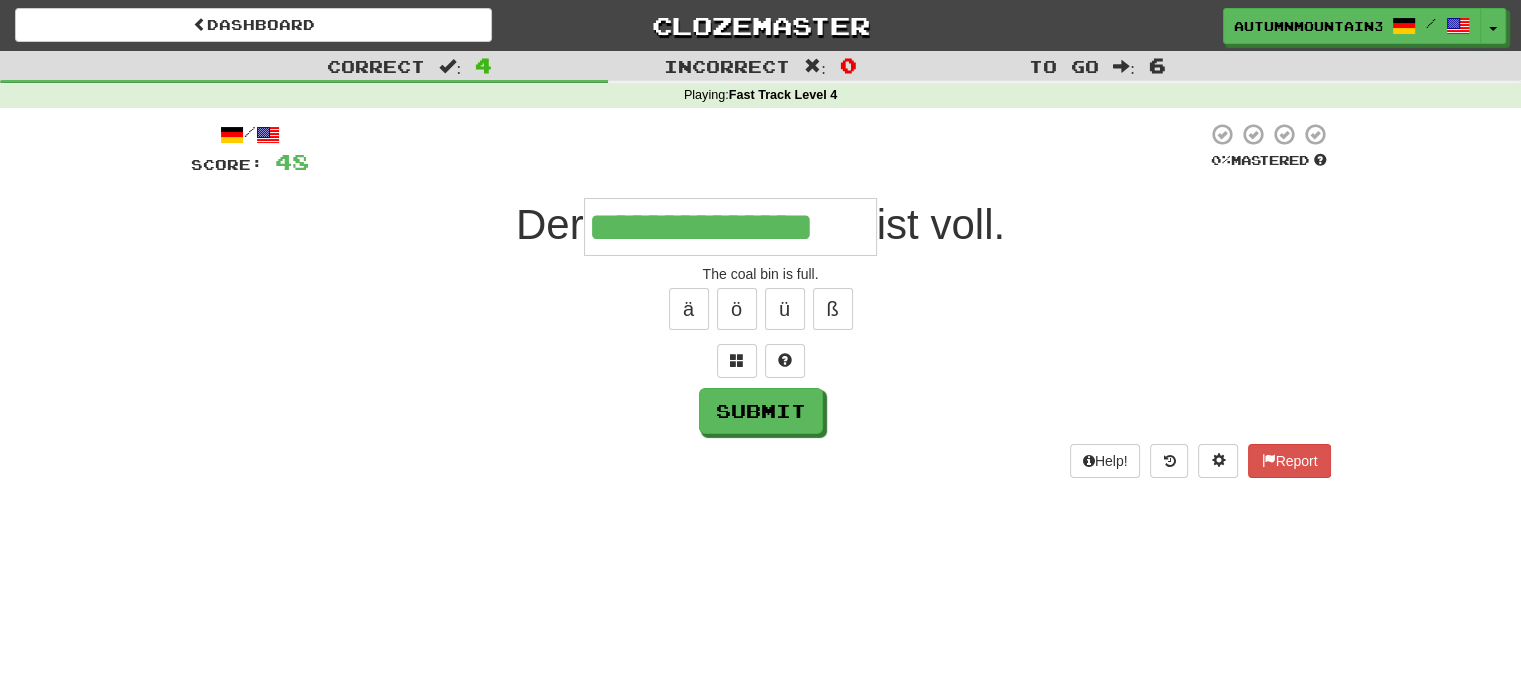 type on "**********" 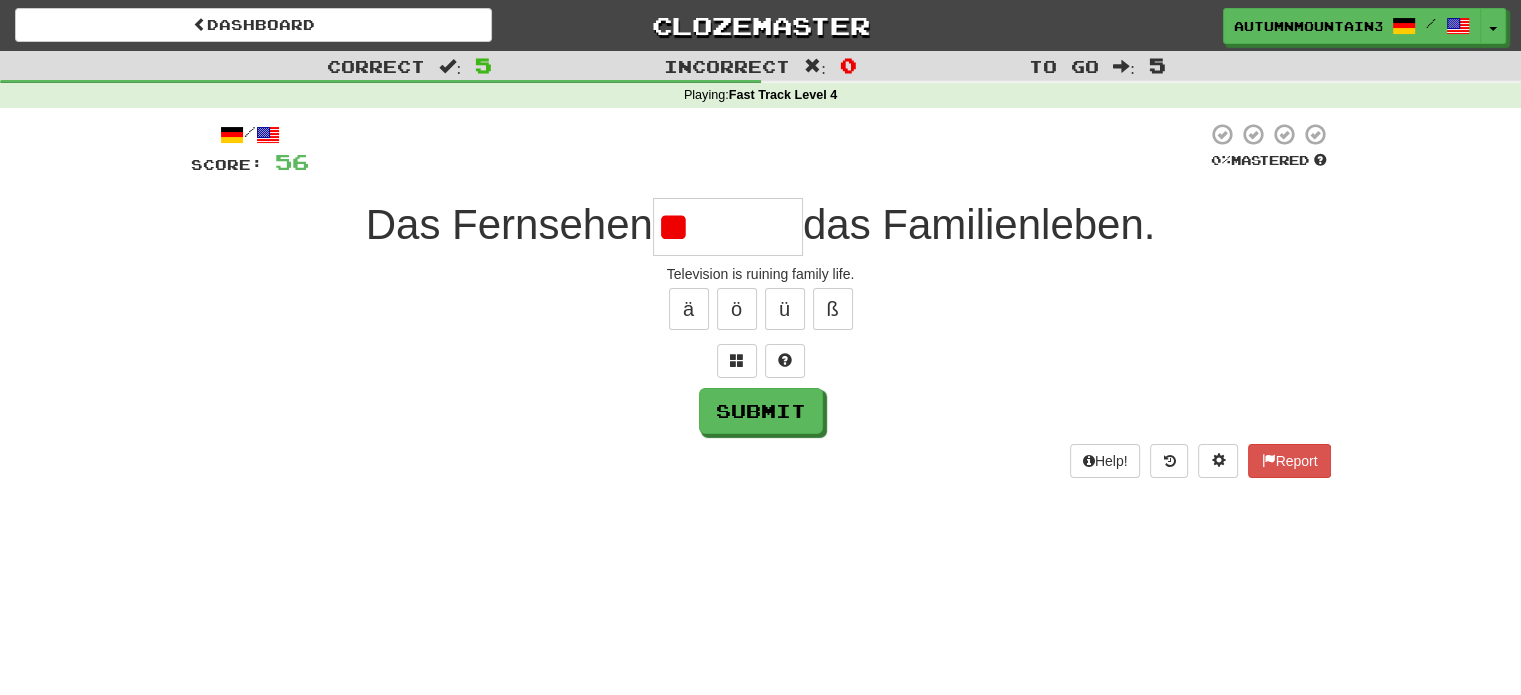 type on "*" 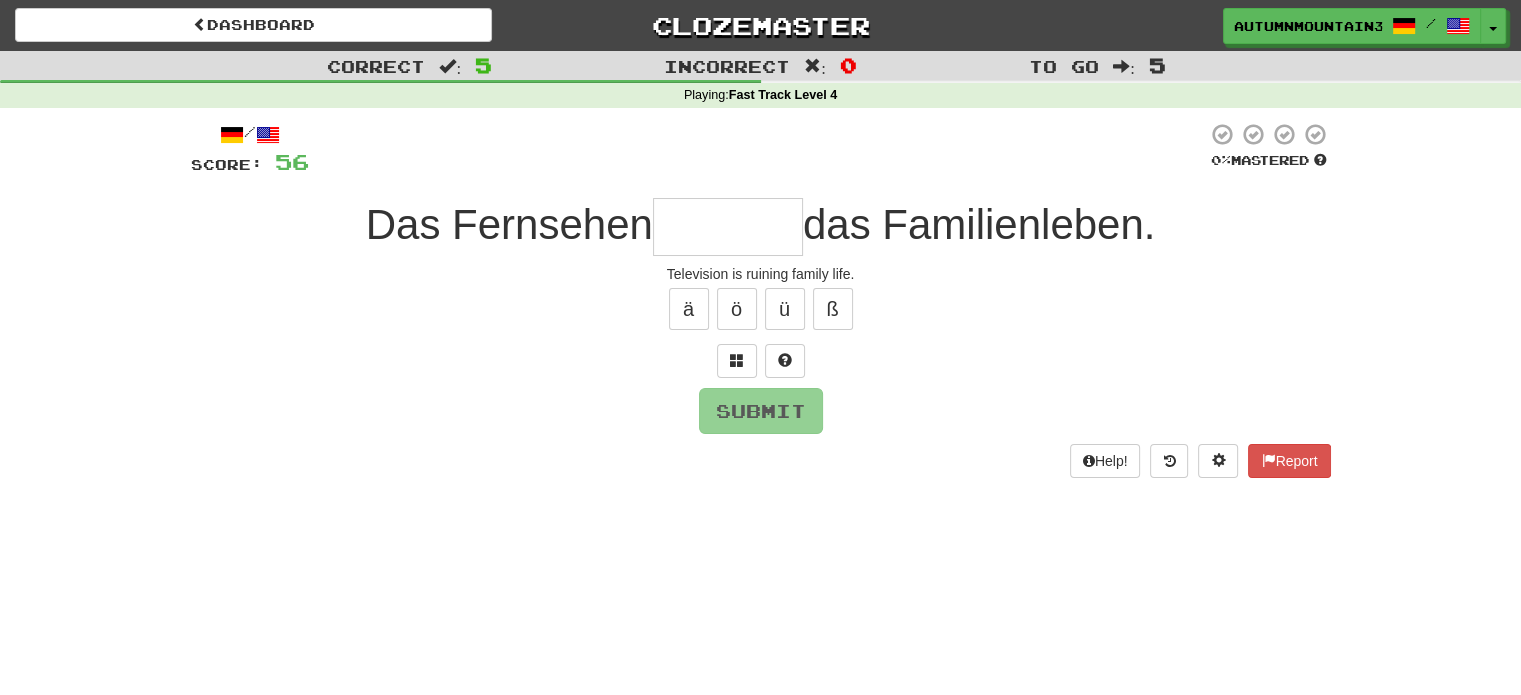 type on "*" 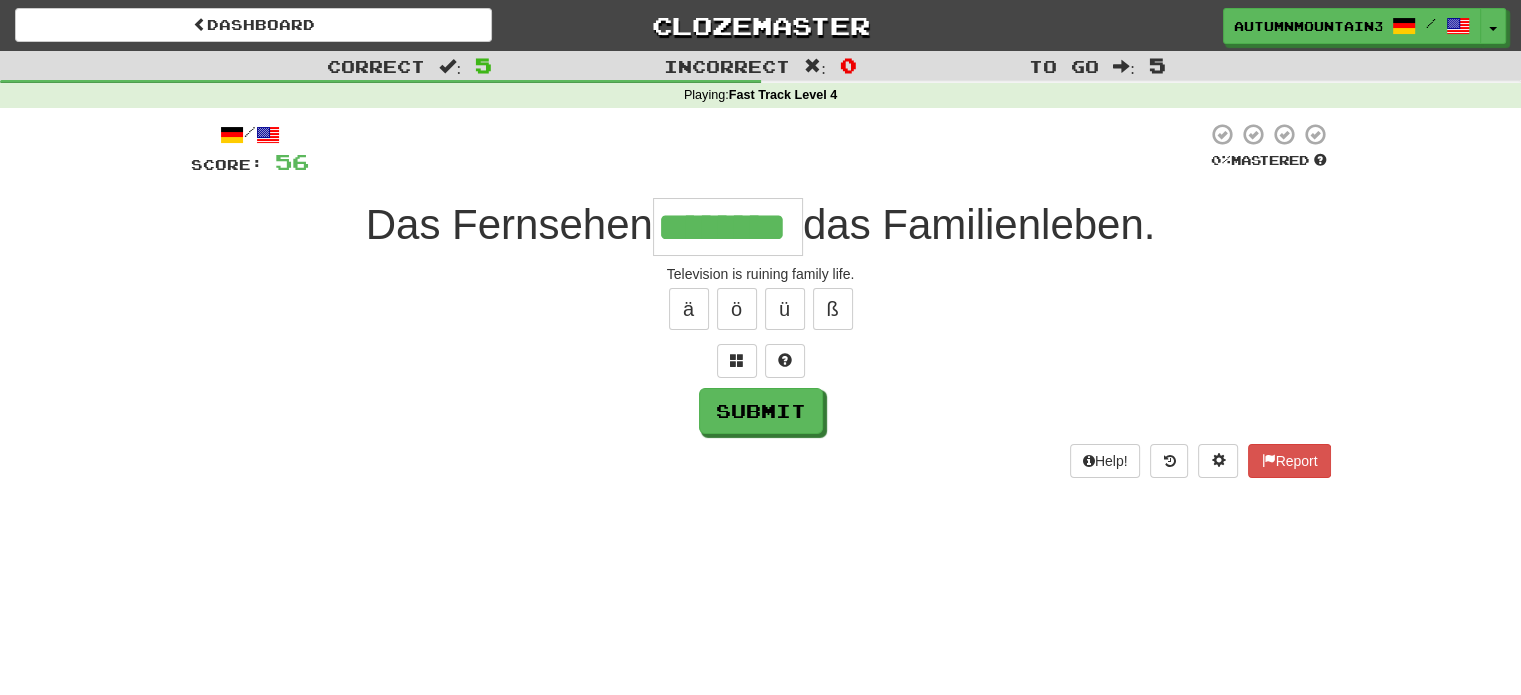 type on "********" 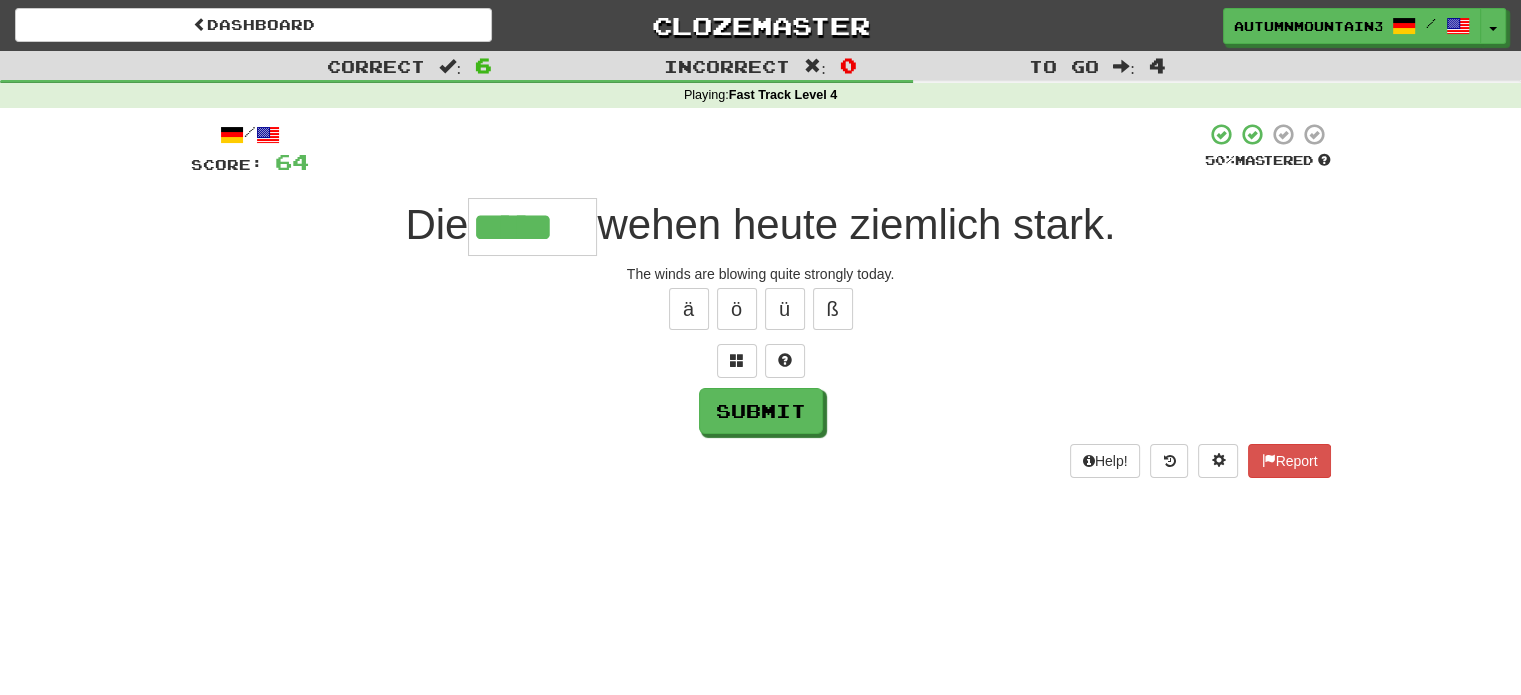 type on "*****" 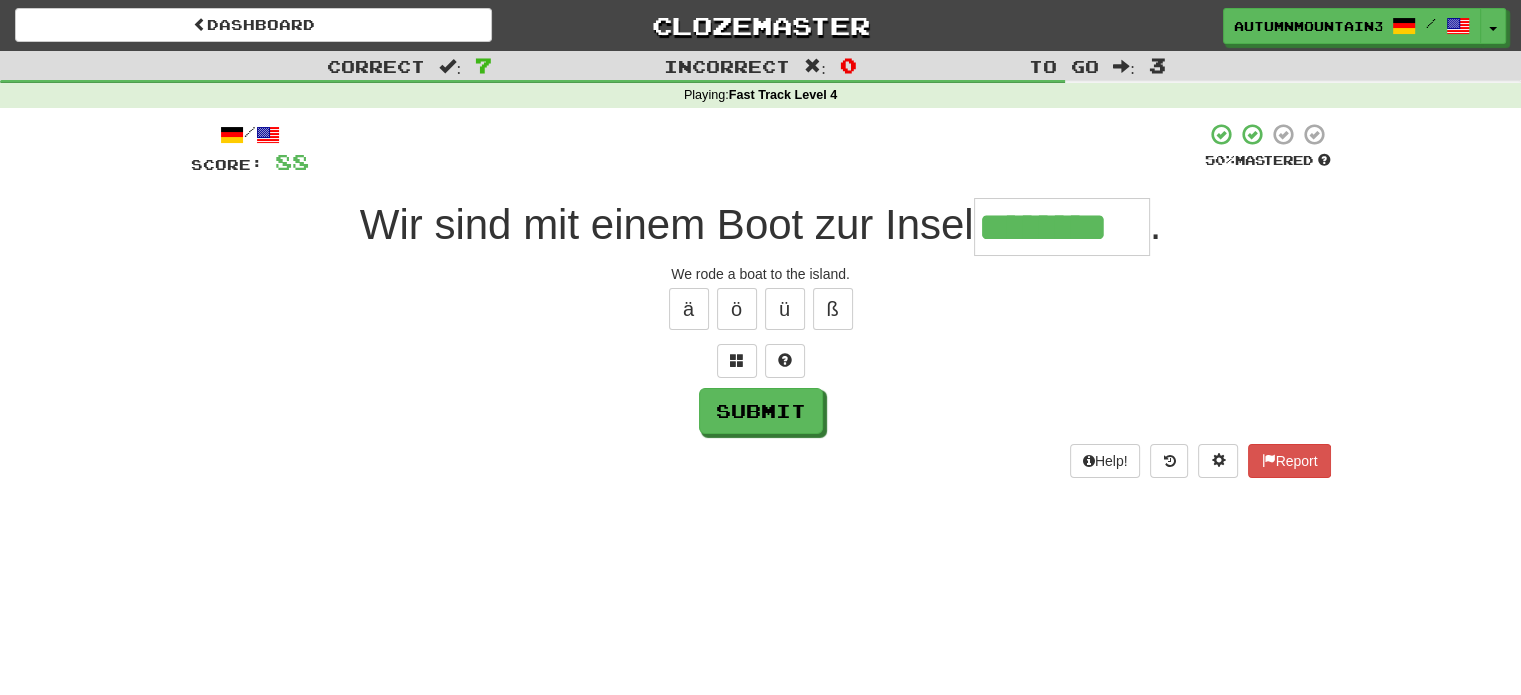 type on "********" 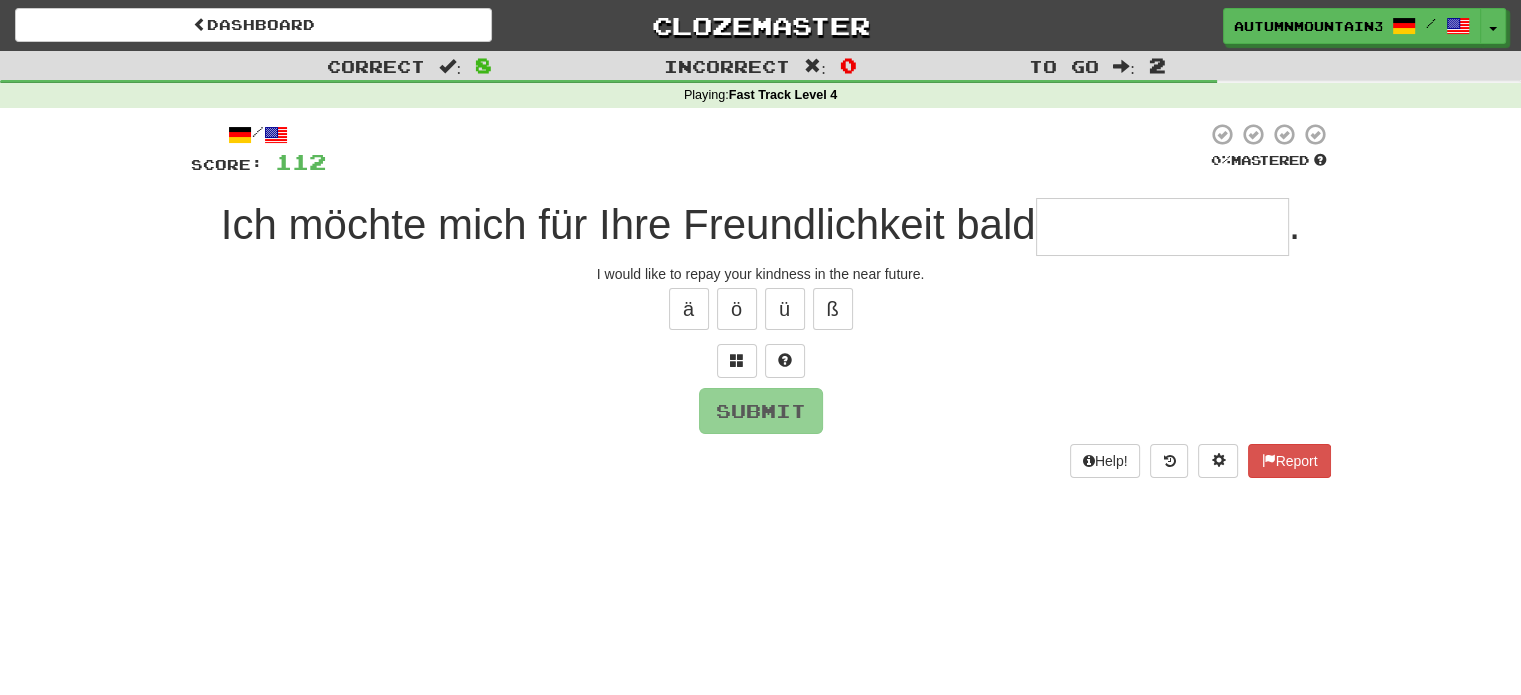 type on "*" 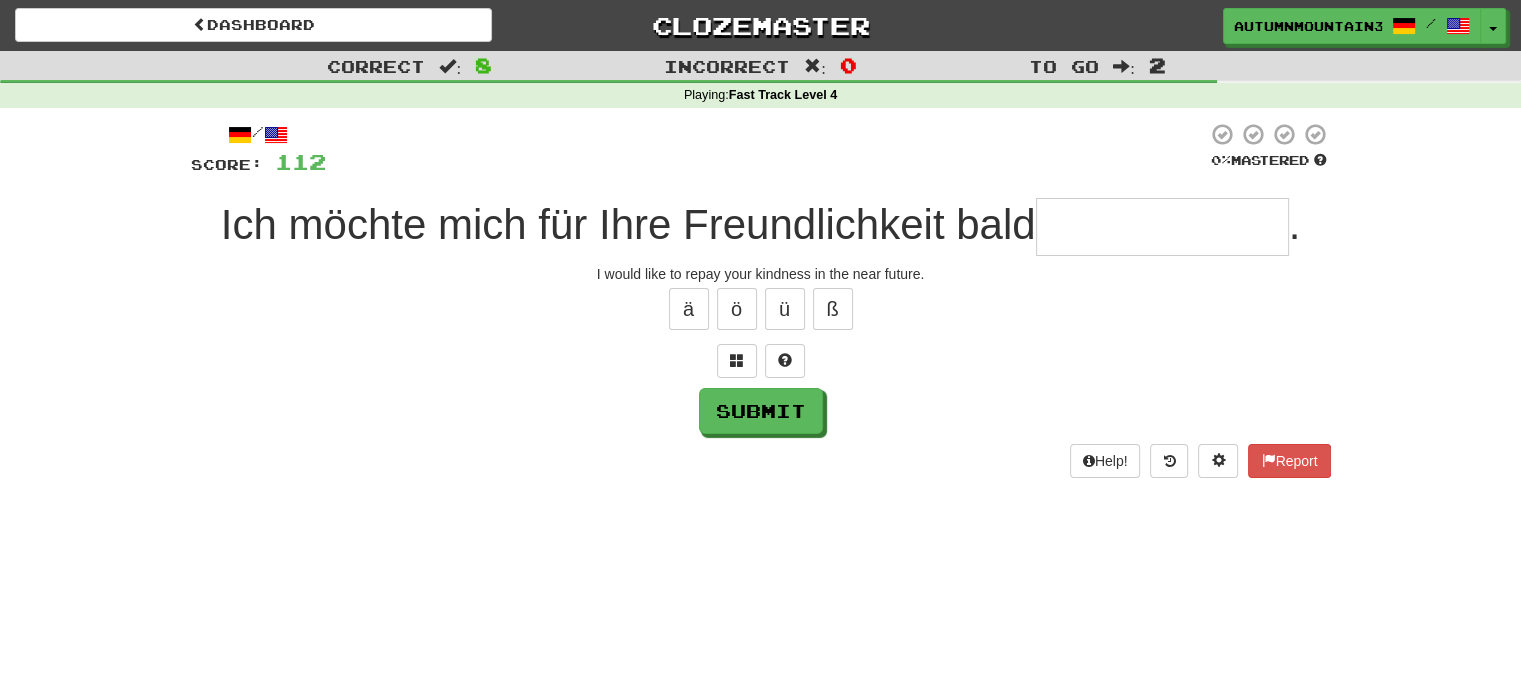 type on "*" 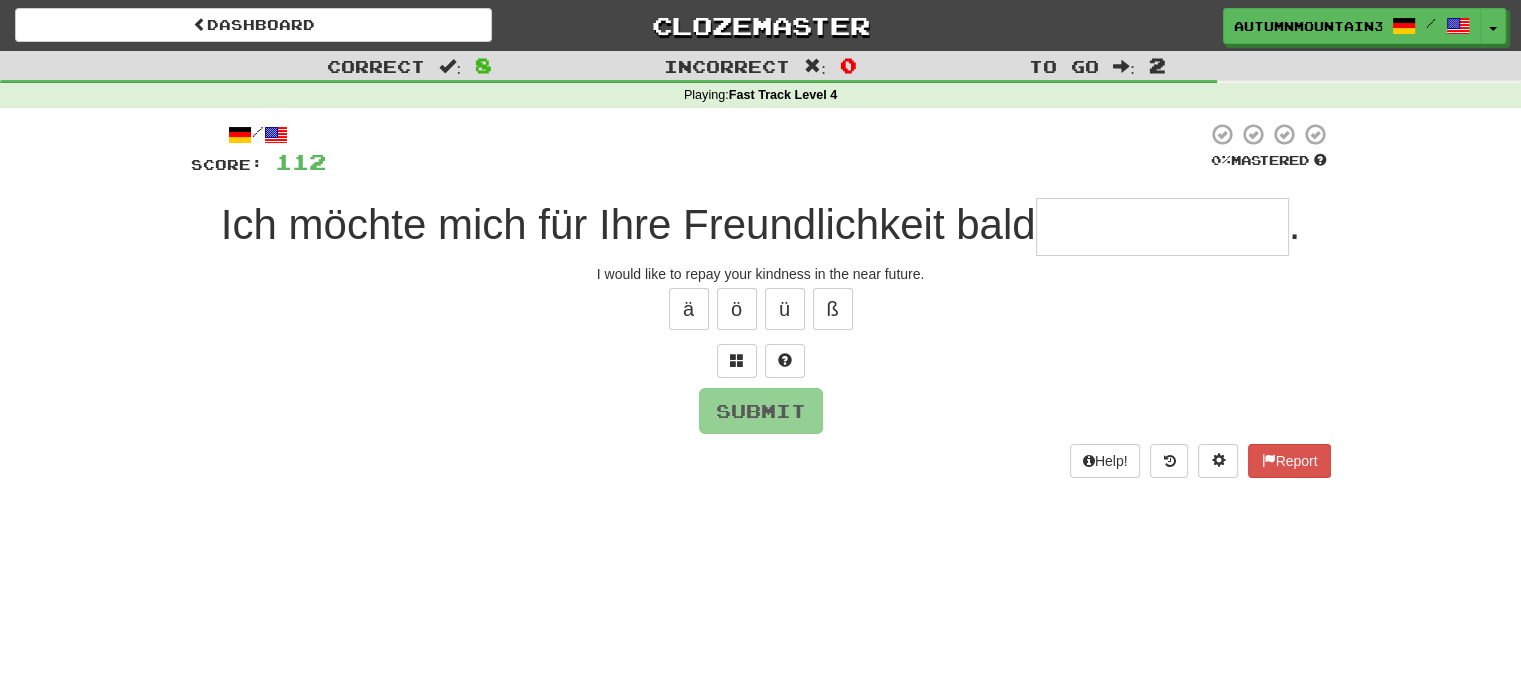 type on "*" 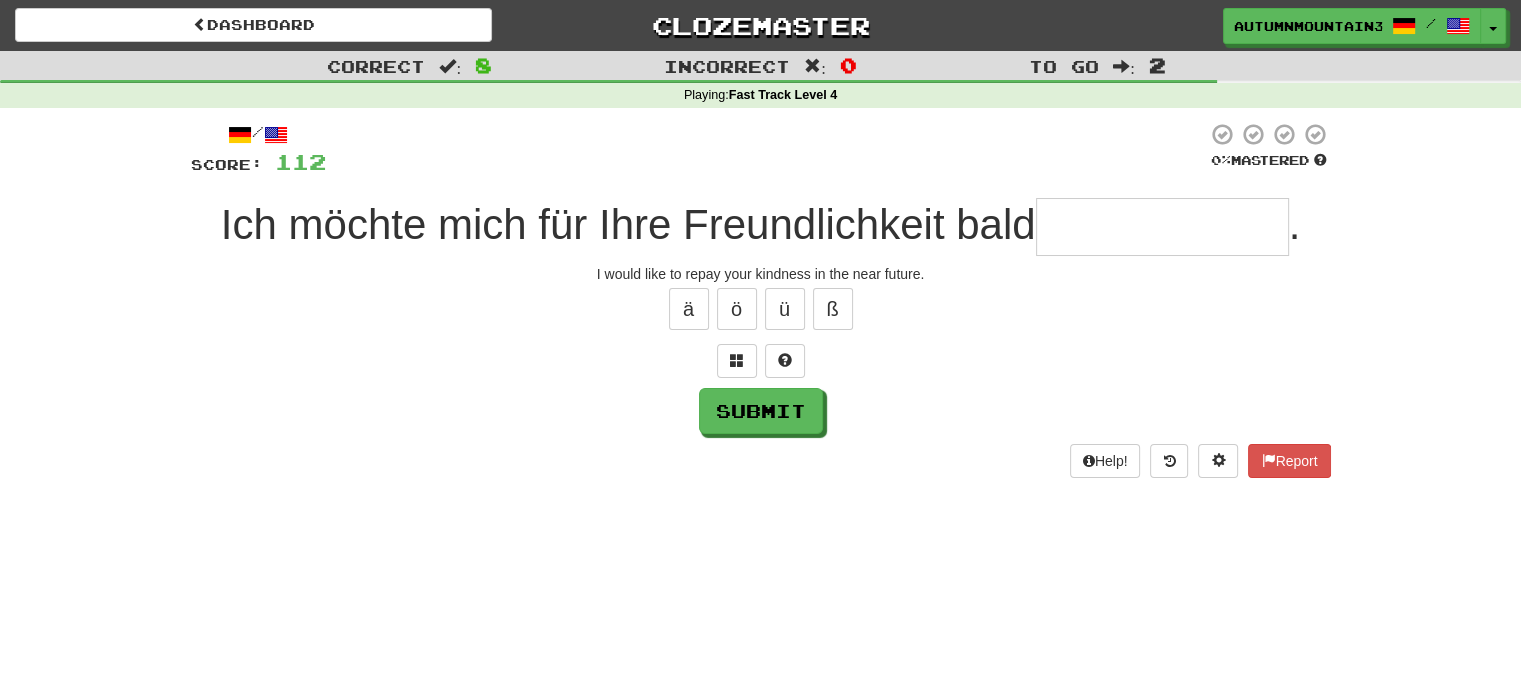 type on "*" 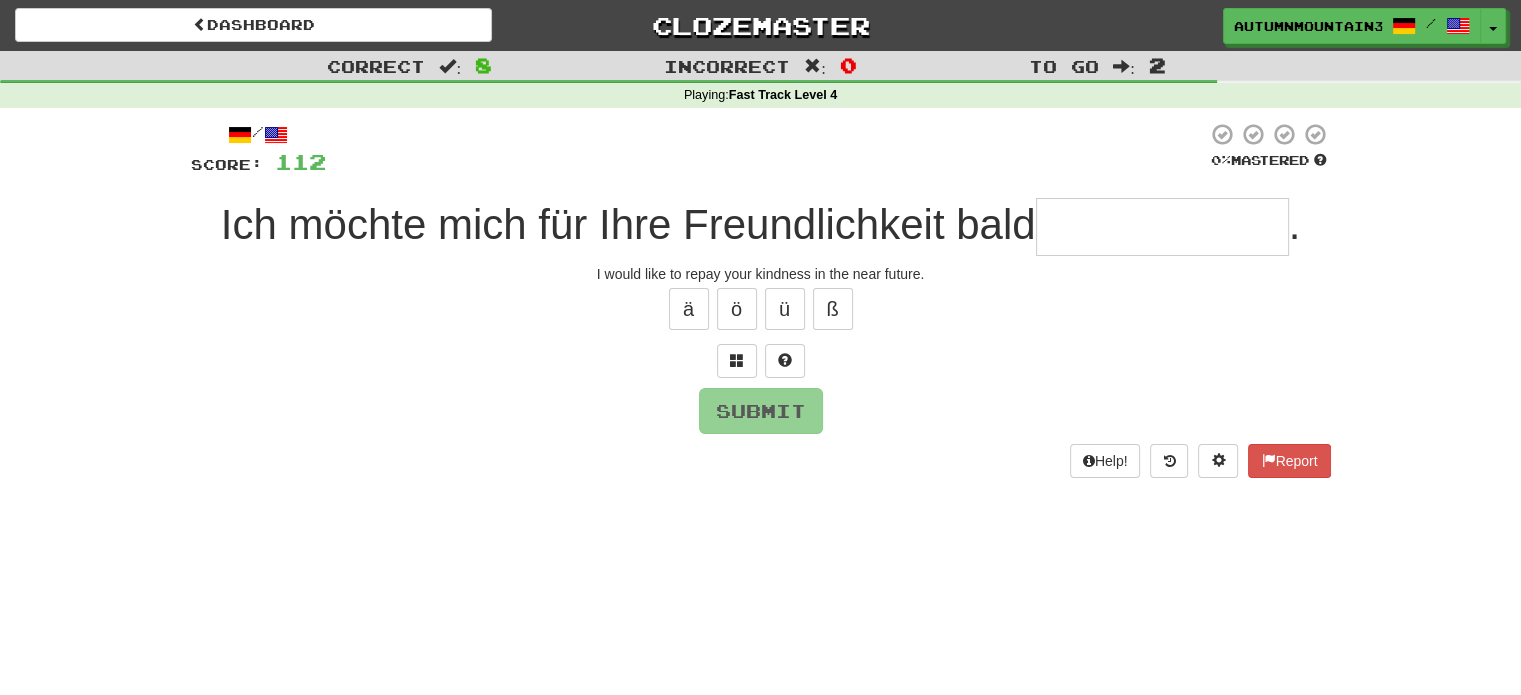 type on "*" 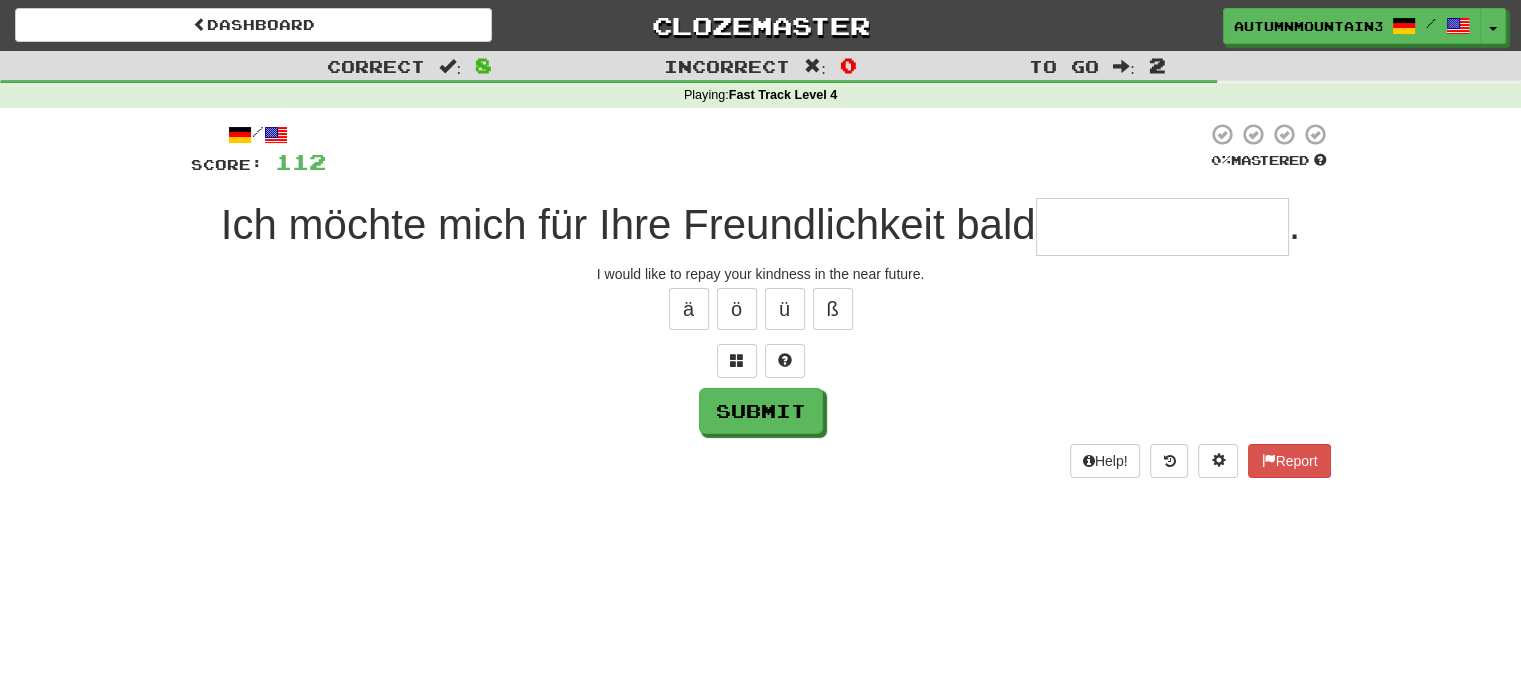 type on "*" 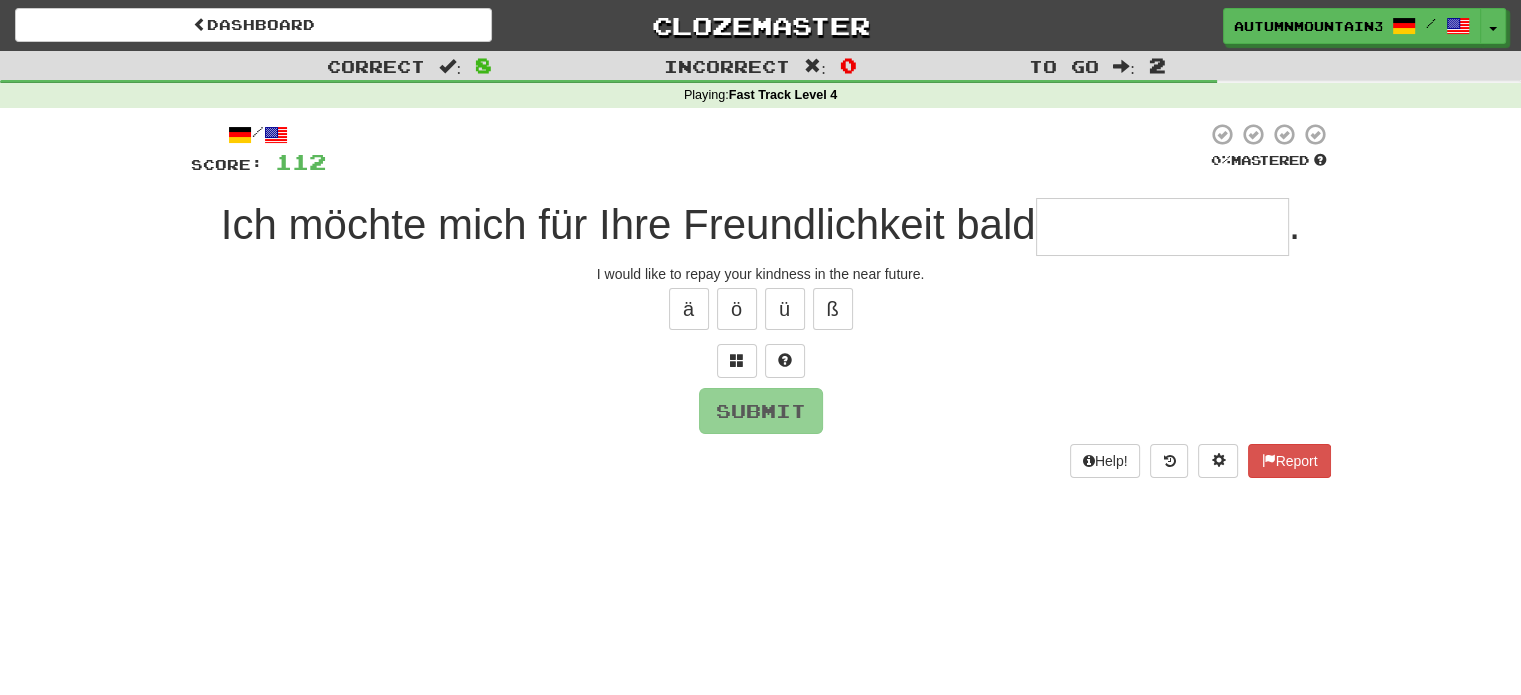 type on "*" 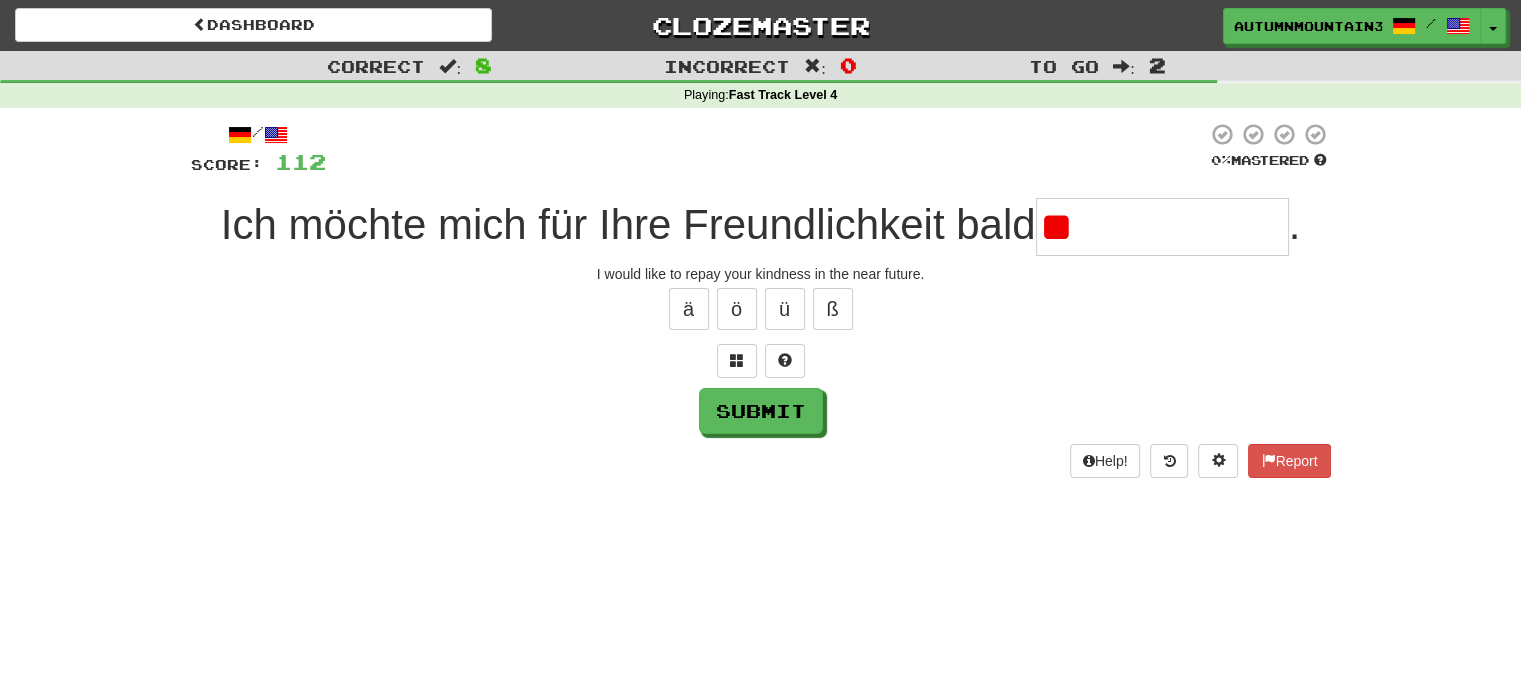 type on "*" 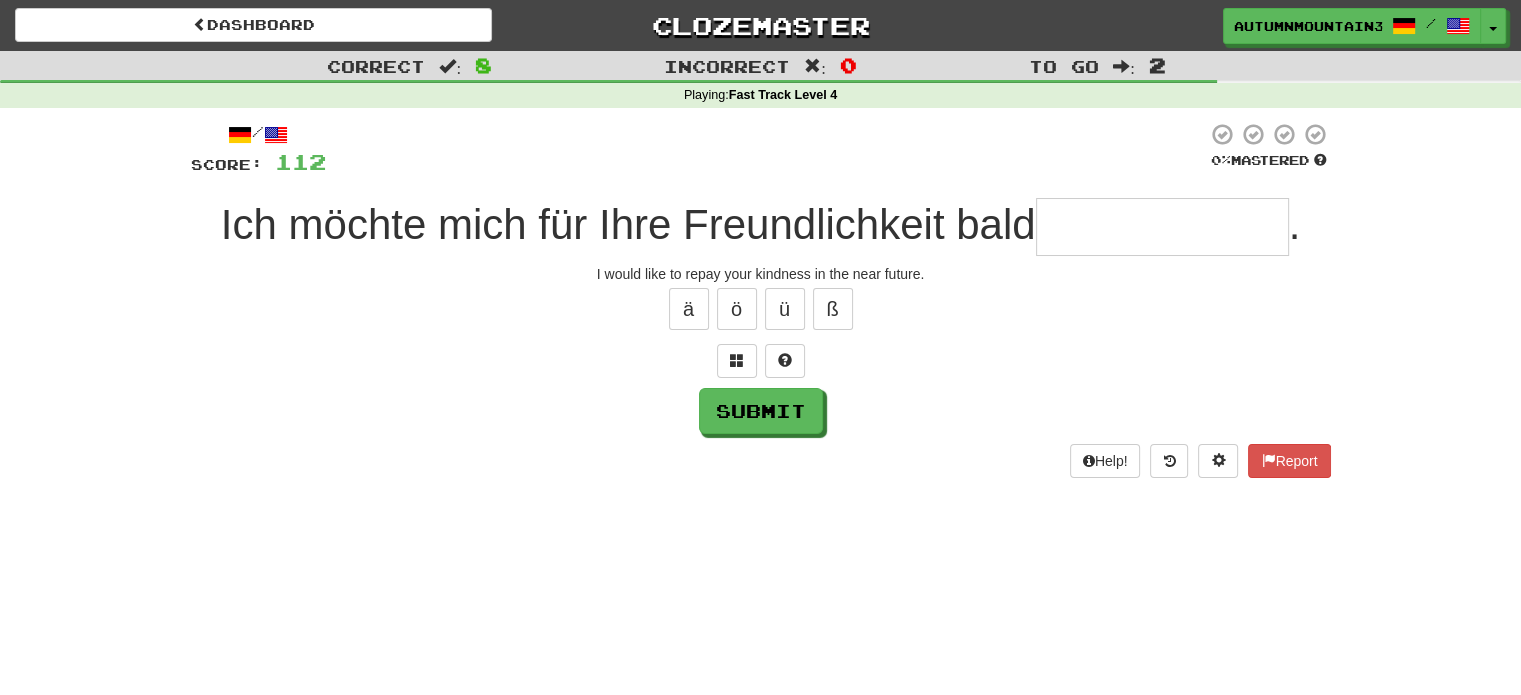 type on "*" 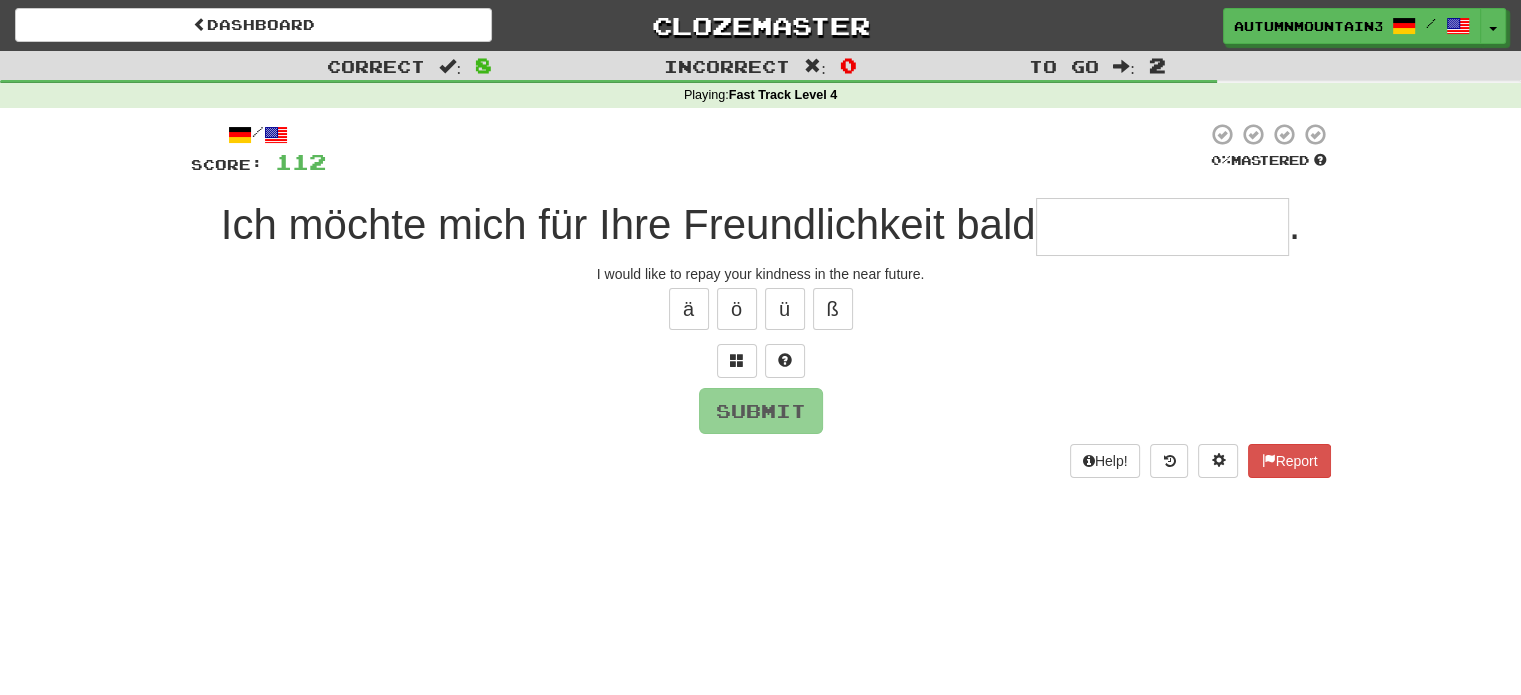 type on "*" 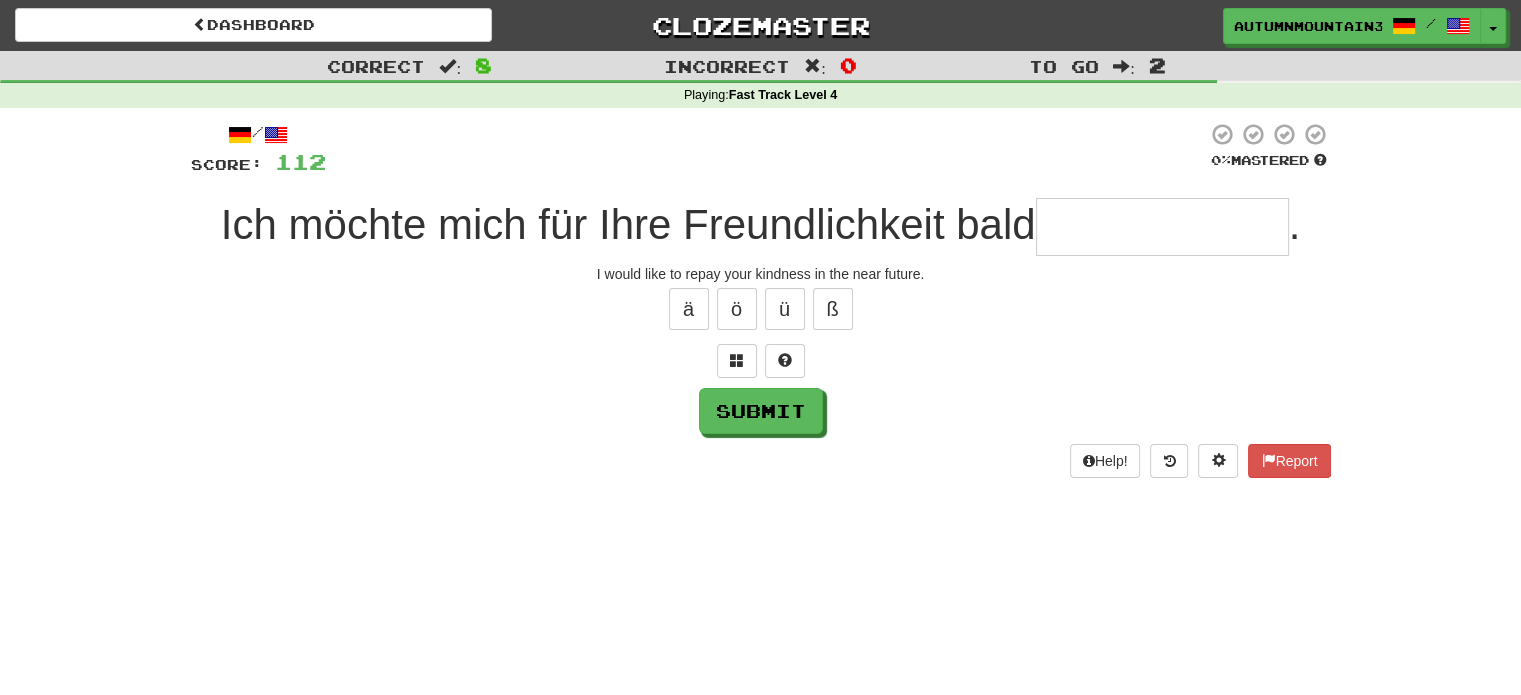 type on "*" 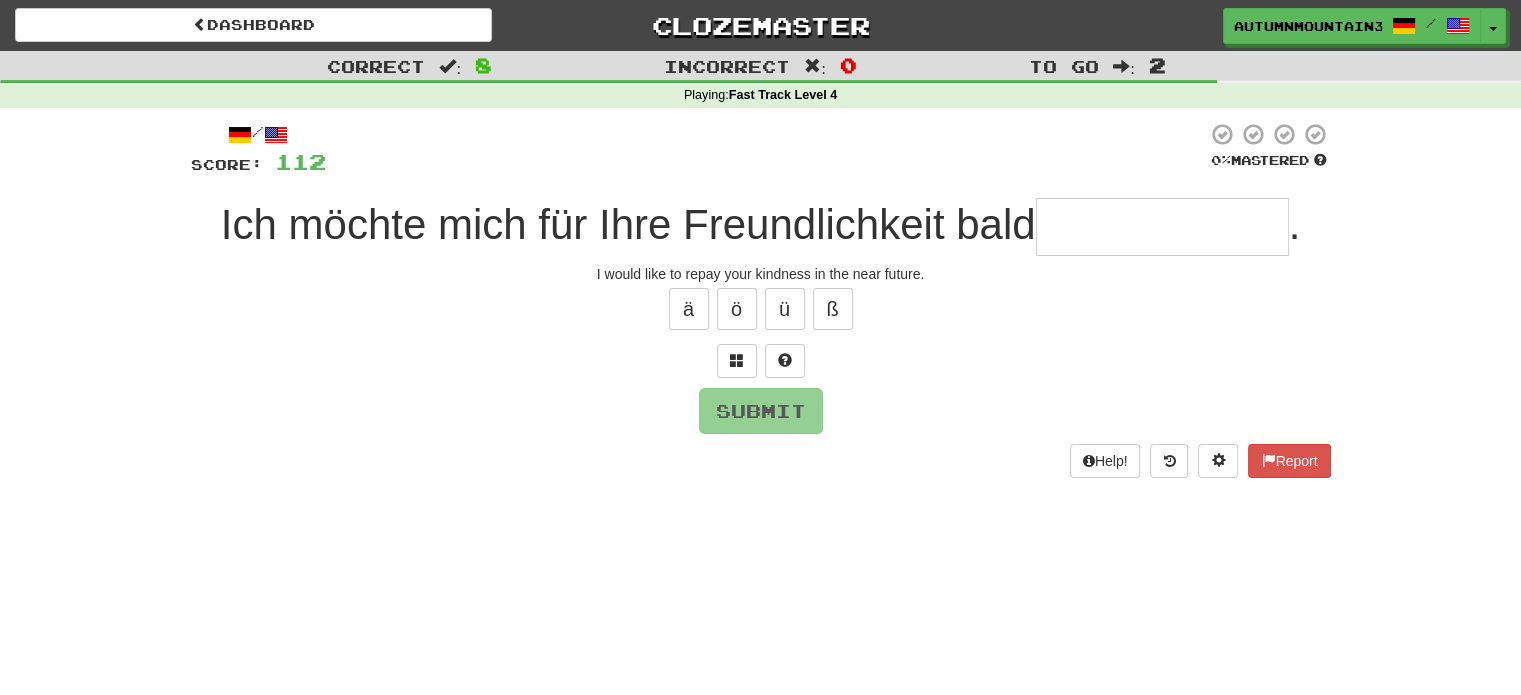 type on "*" 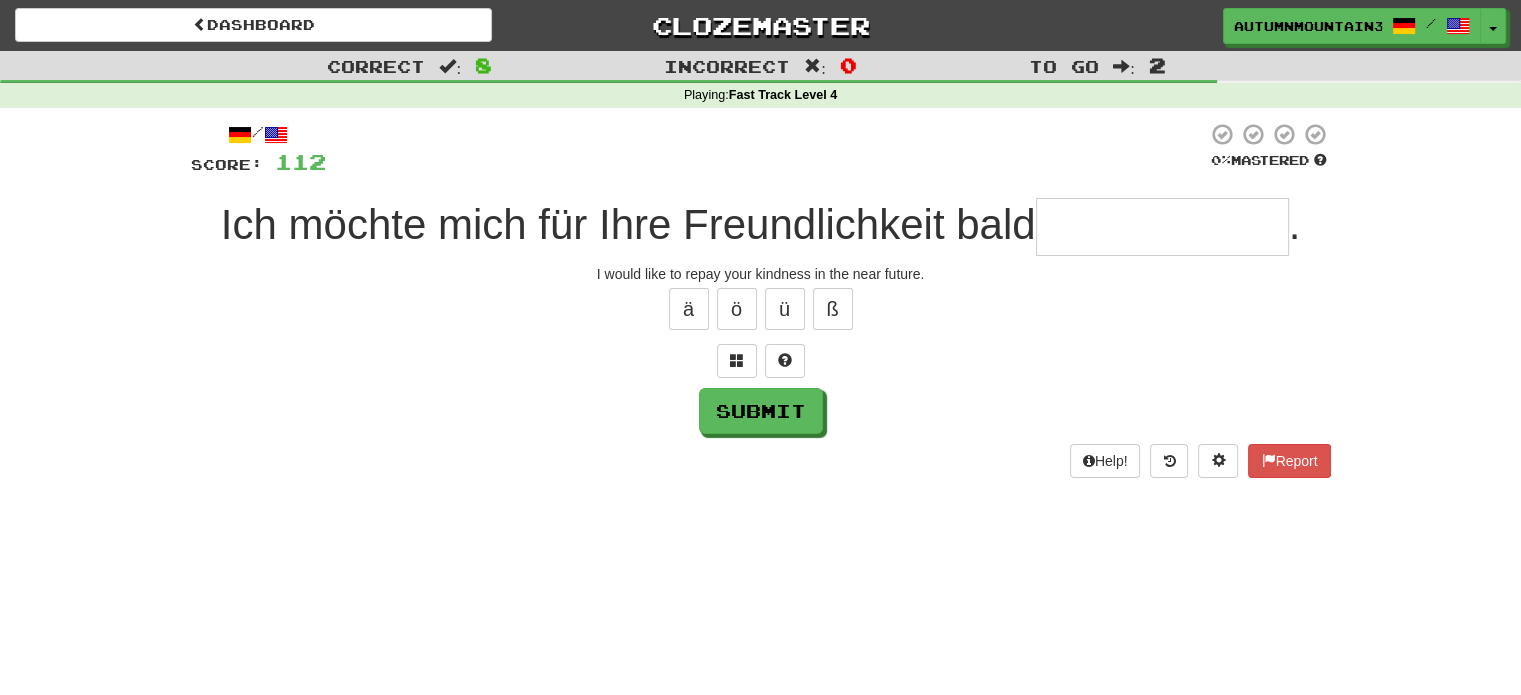 type on "*" 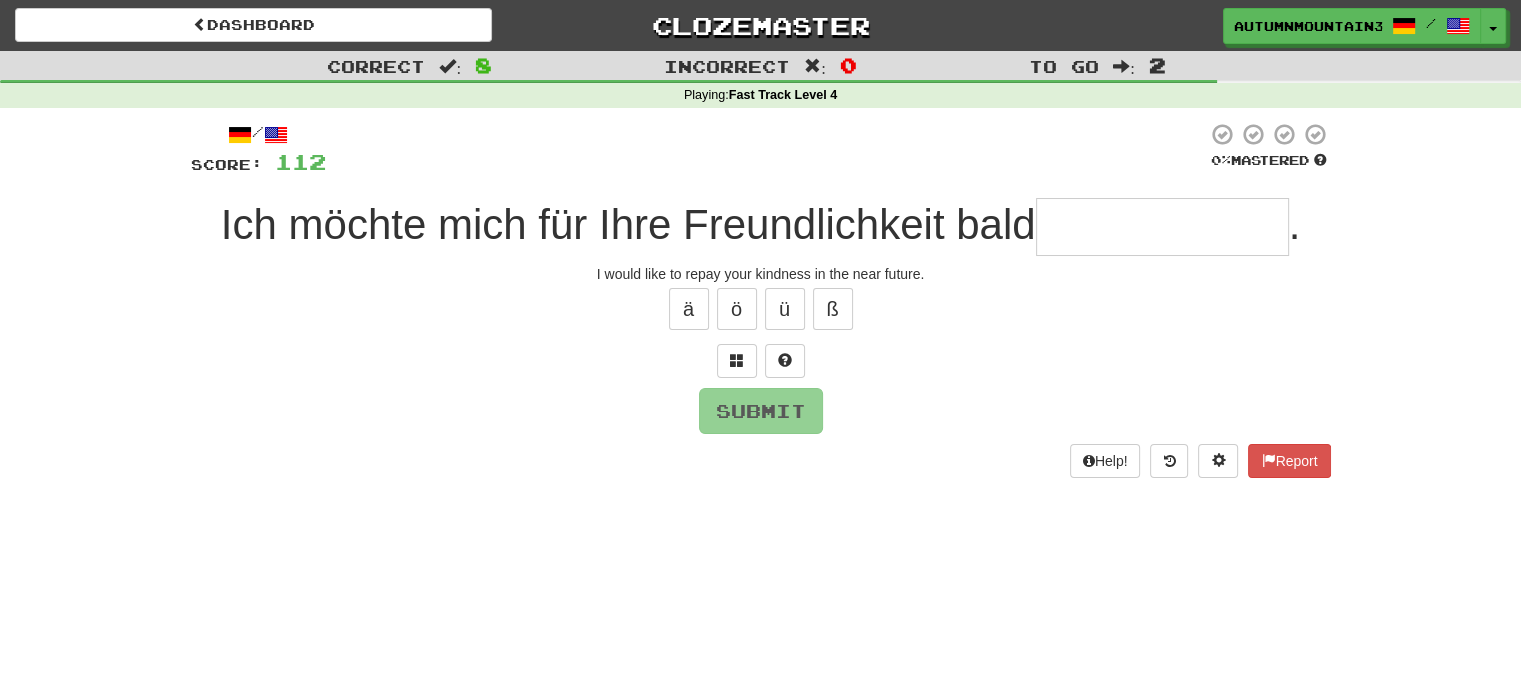 type on "*" 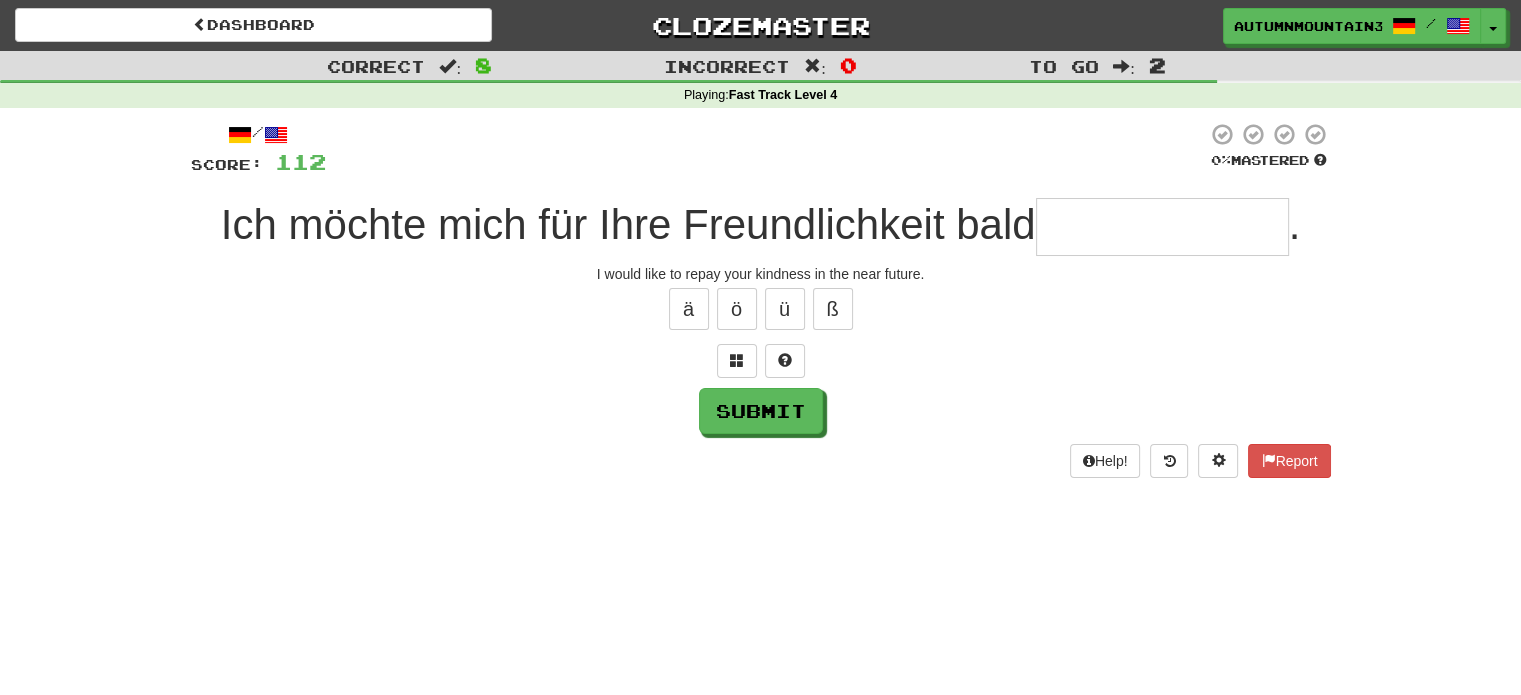 type on "*" 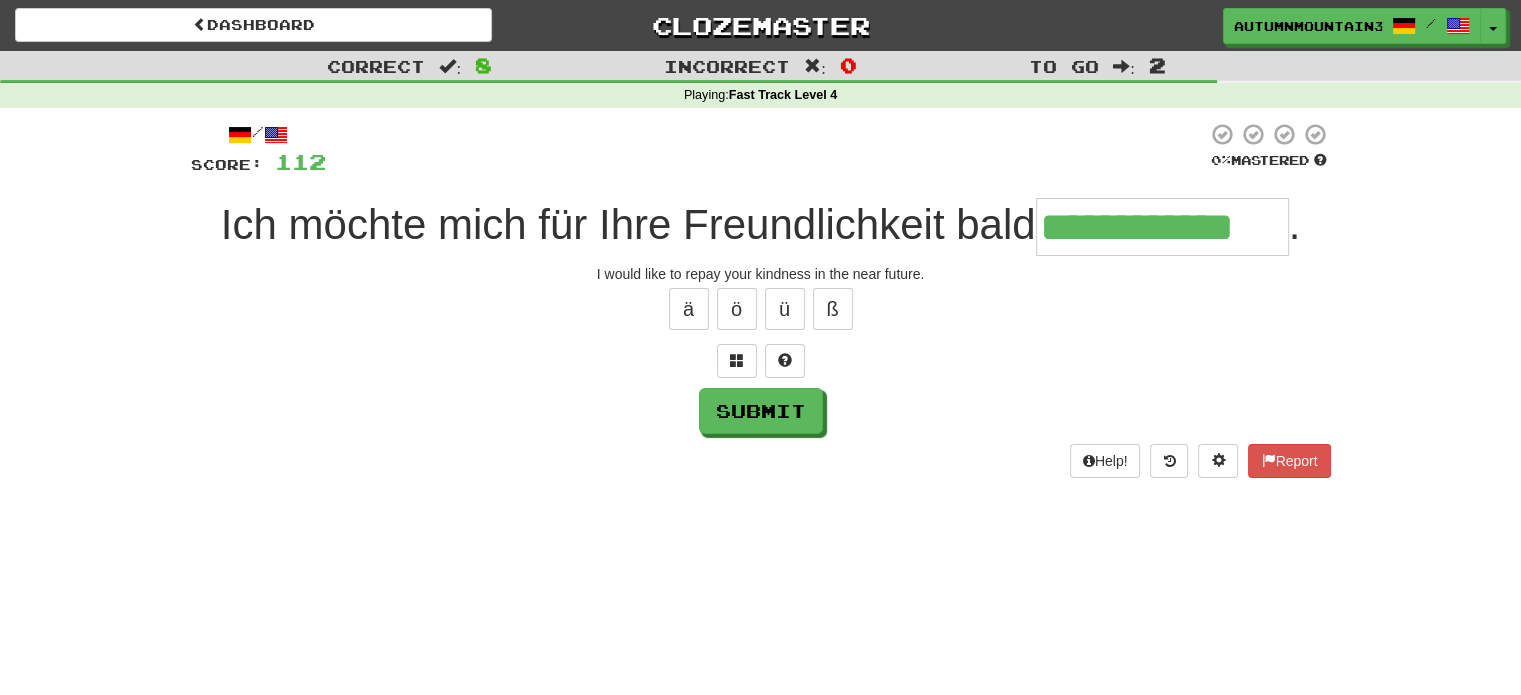 type on "**********" 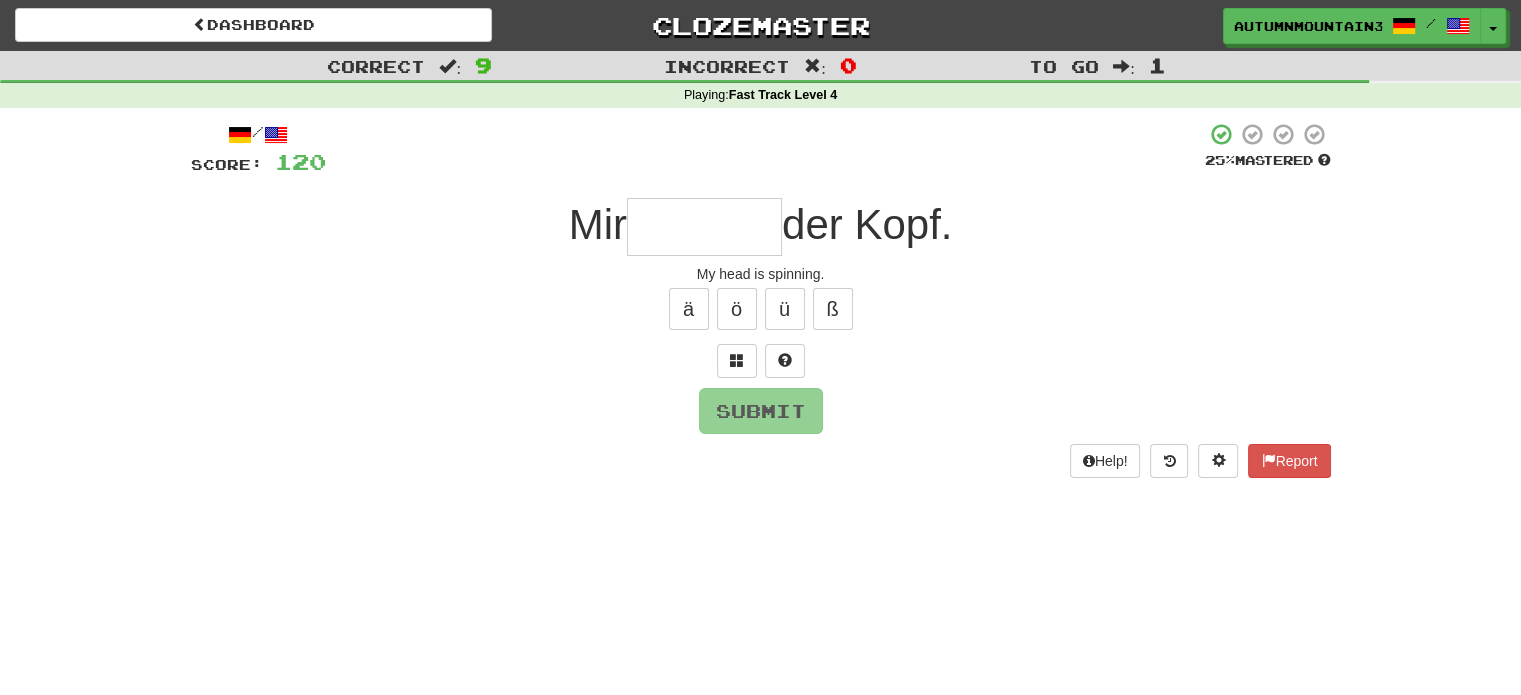 type on "*" 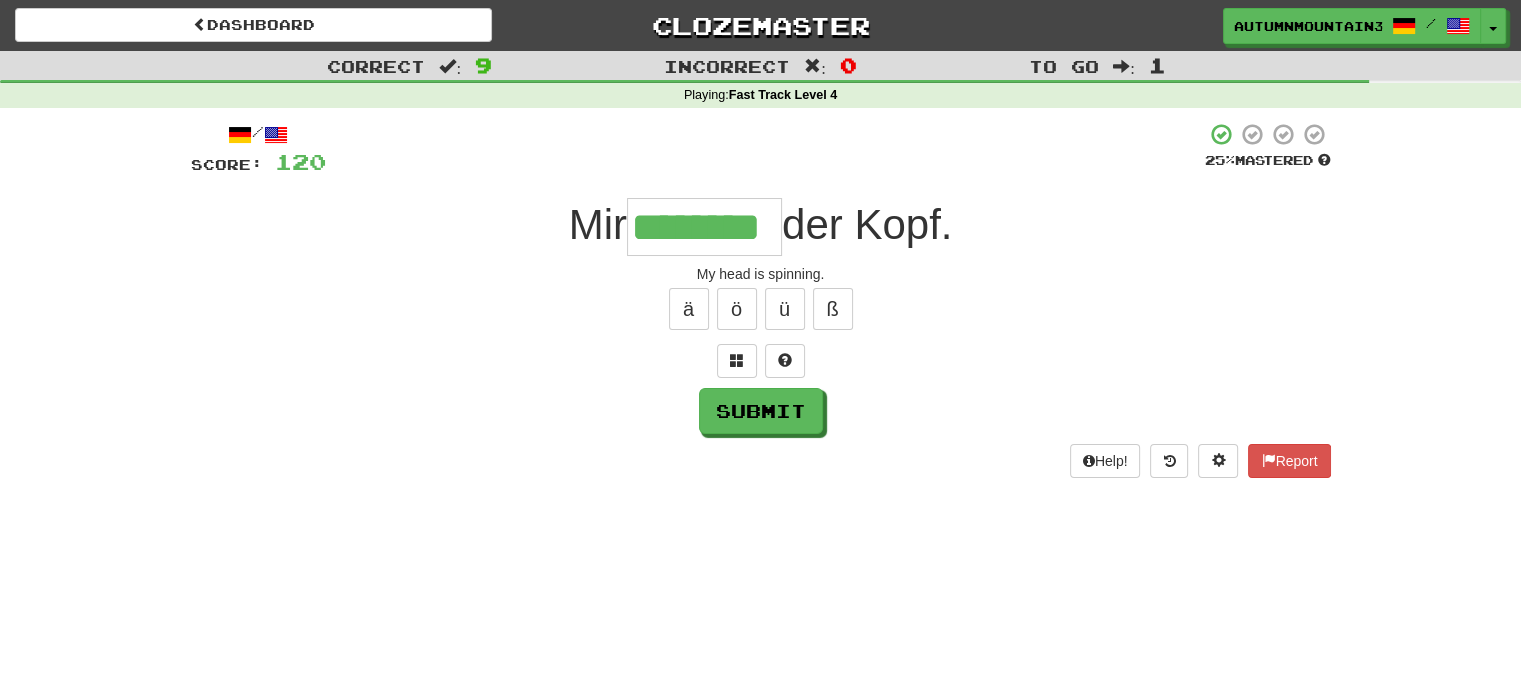 type on "********" 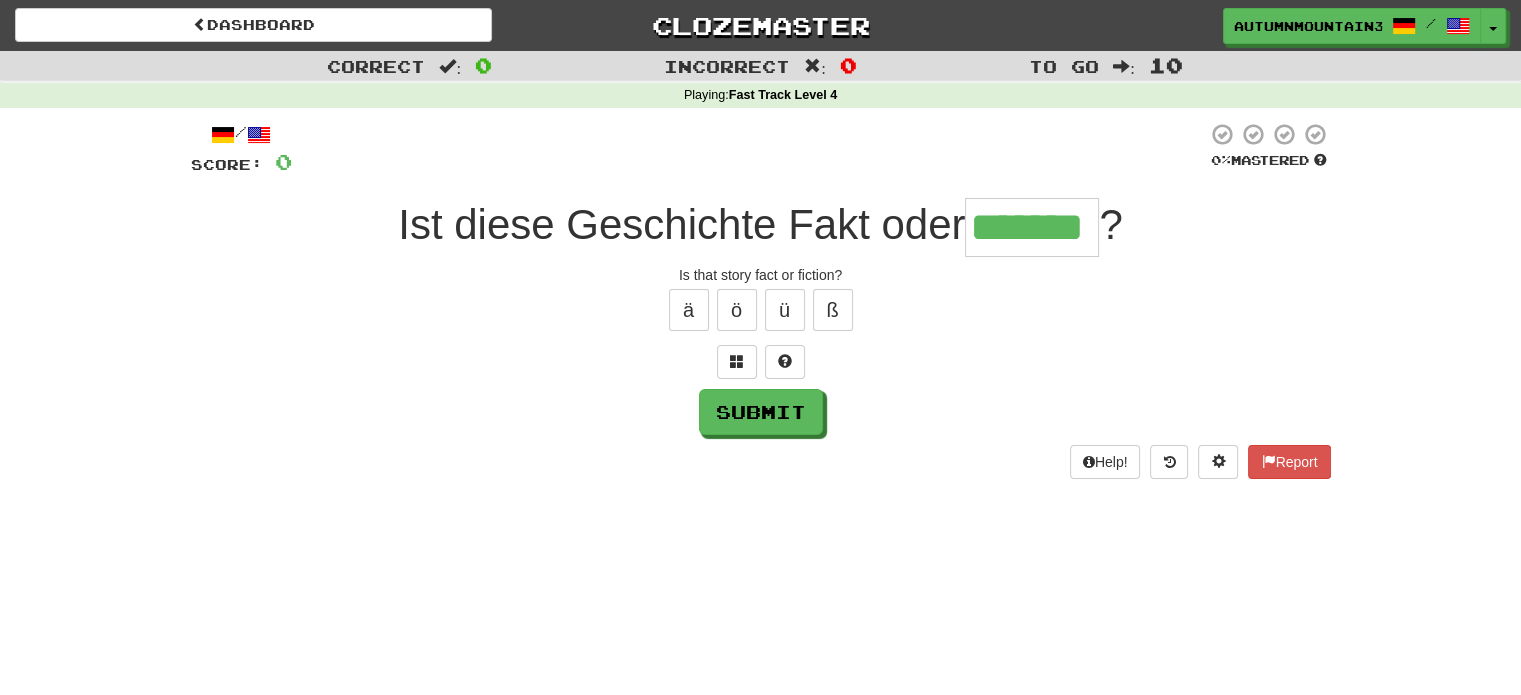 type on "*******" 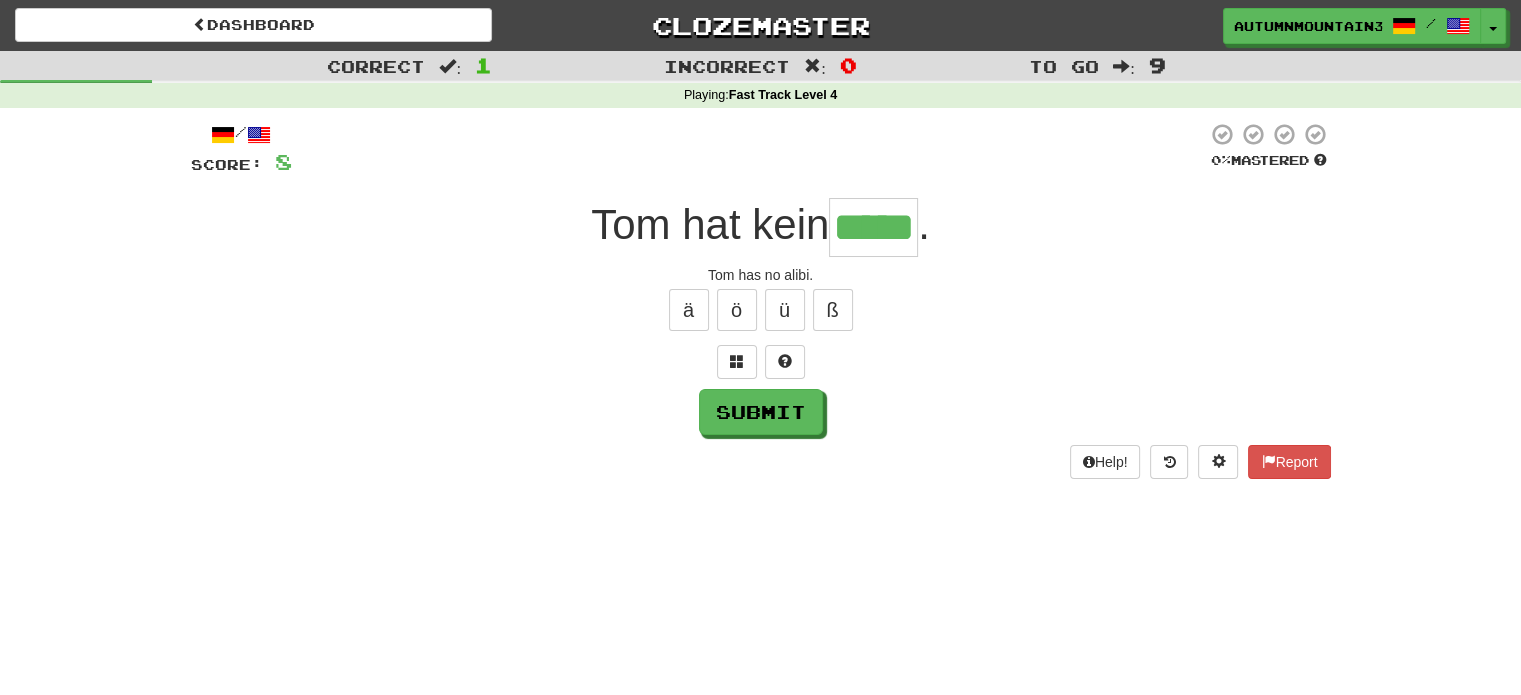 type on "*****" 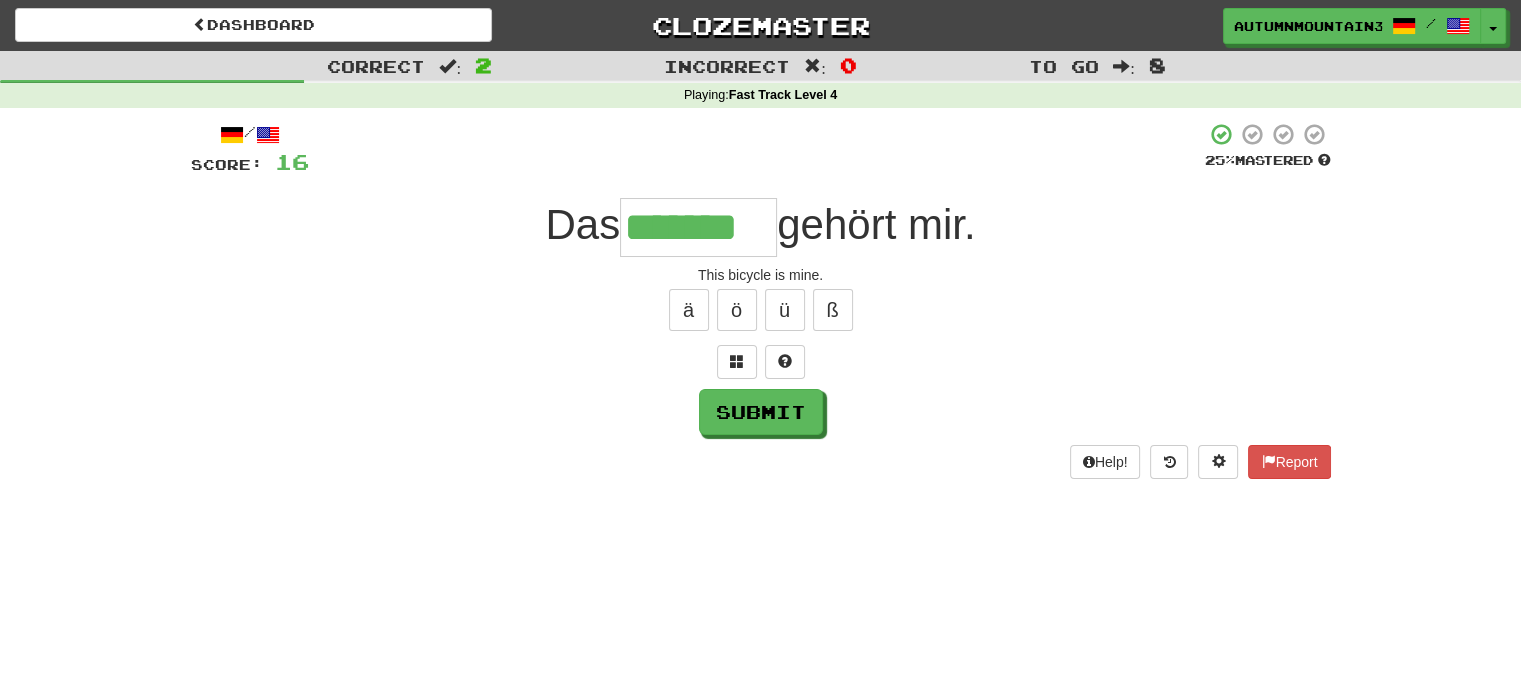 type on "*******" 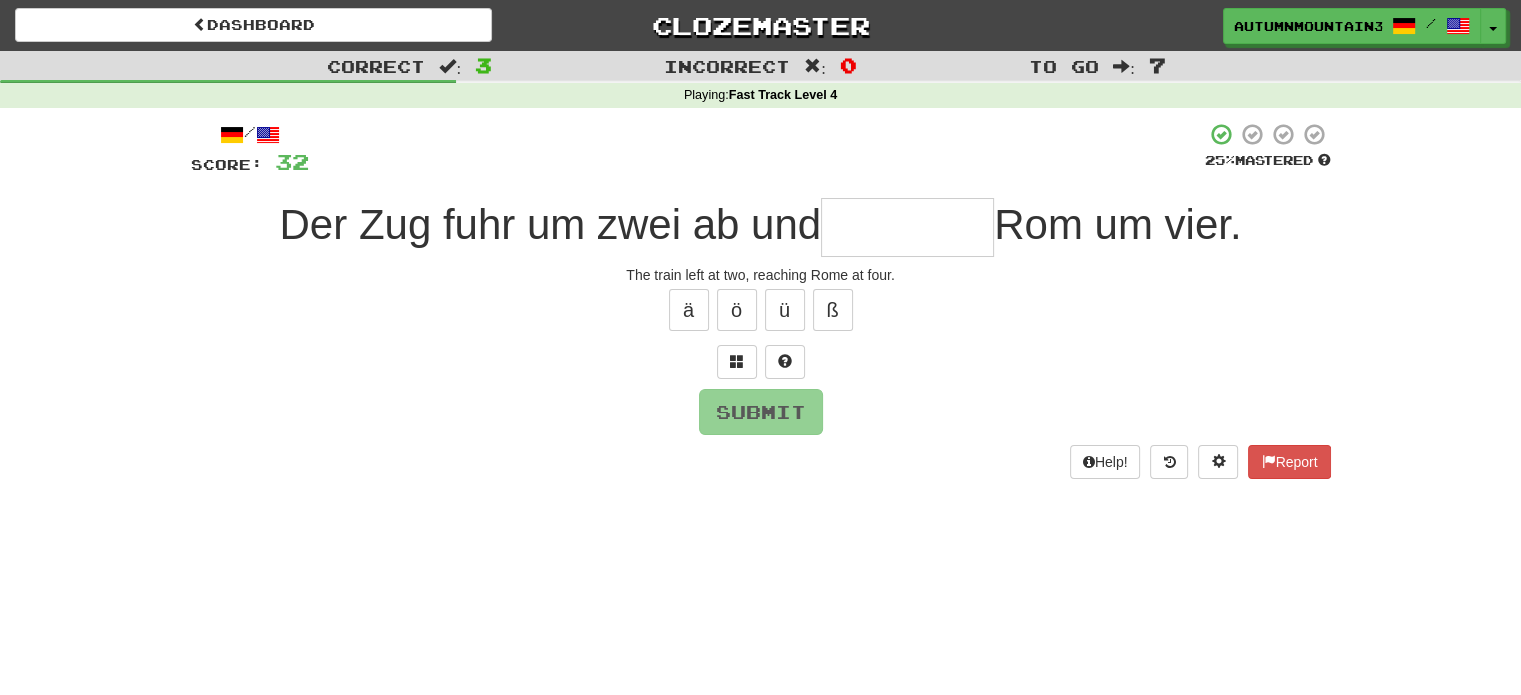 type on "*" 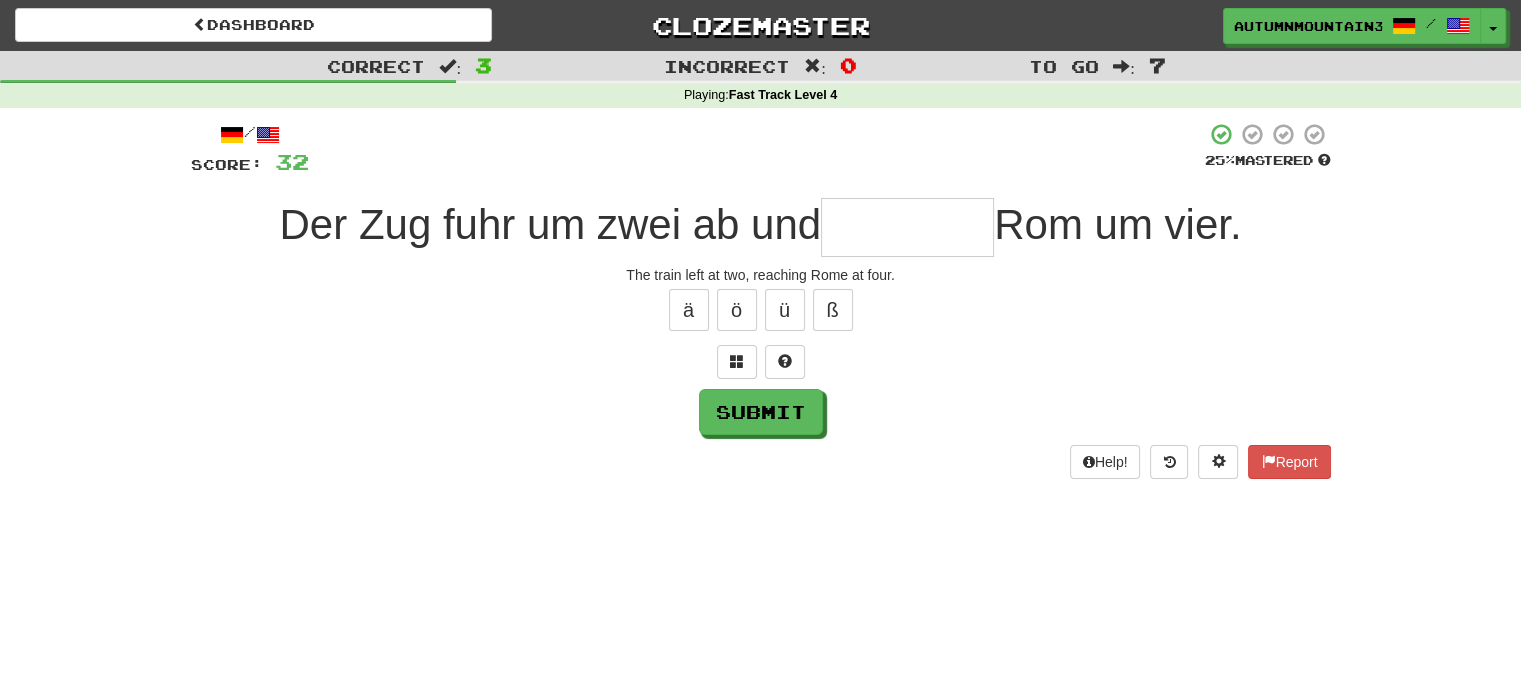 type on "*" 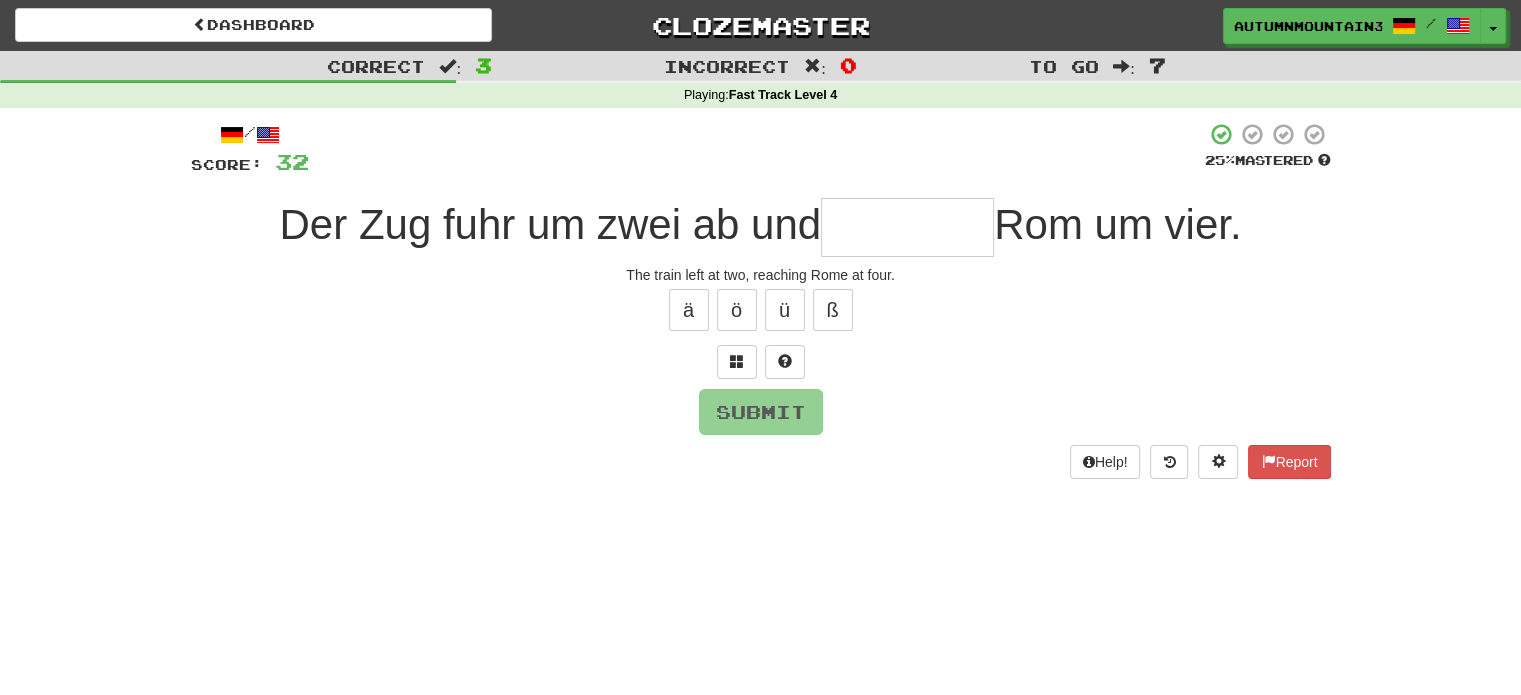 type on "*" 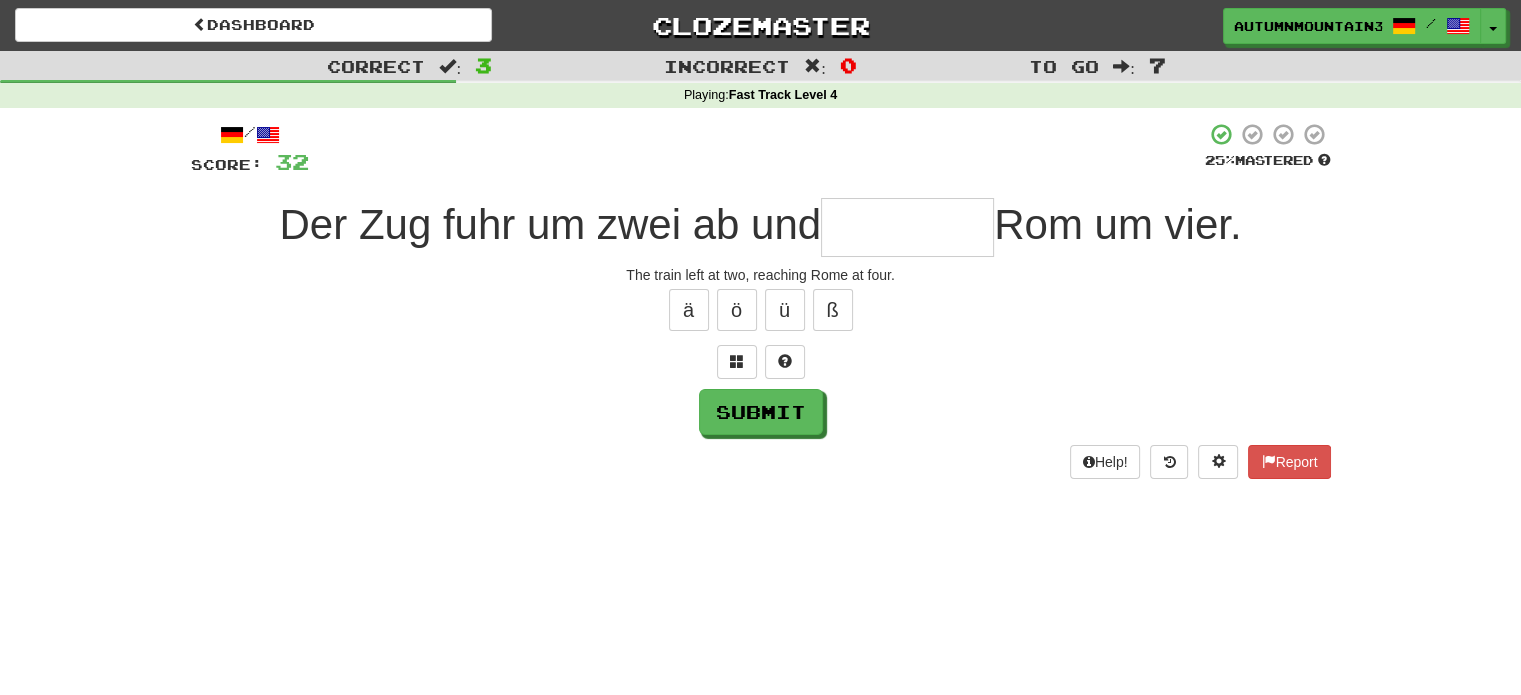 type on "*" 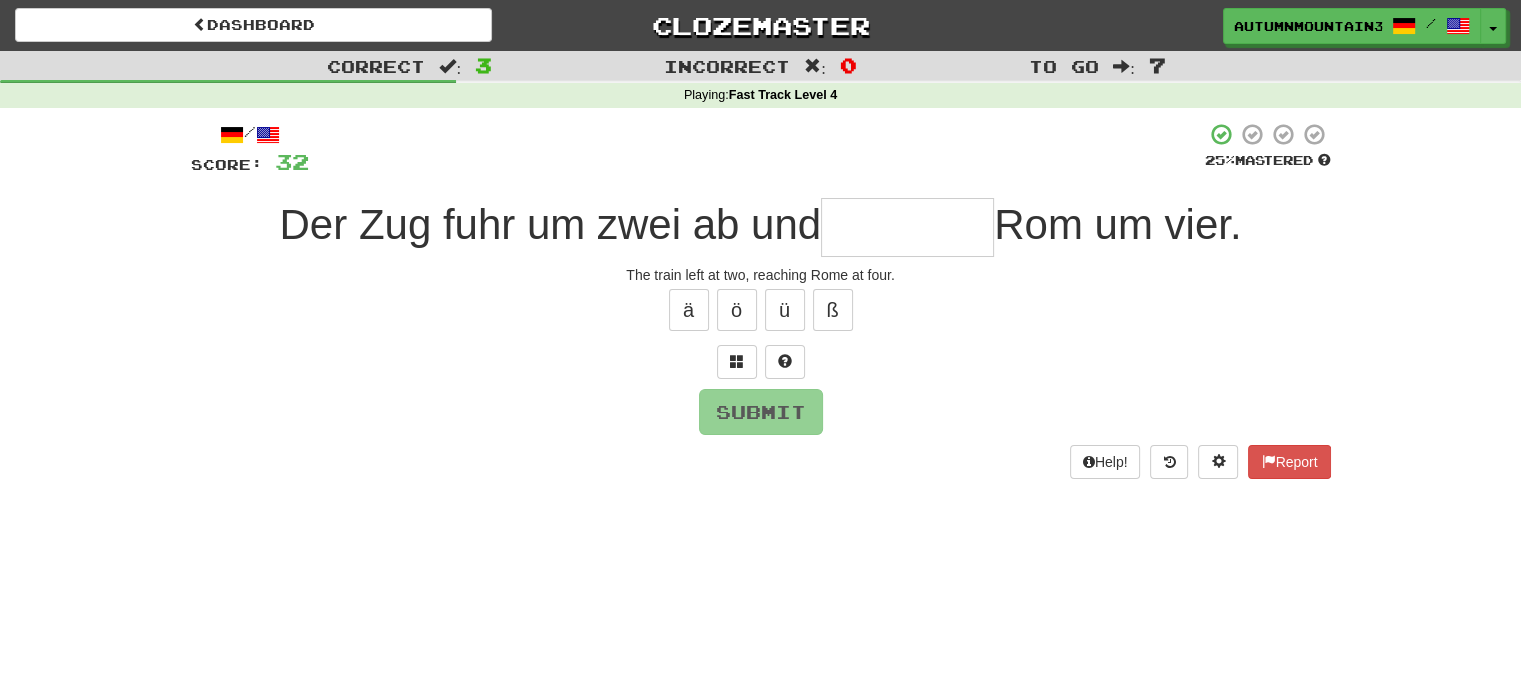 type on "*" 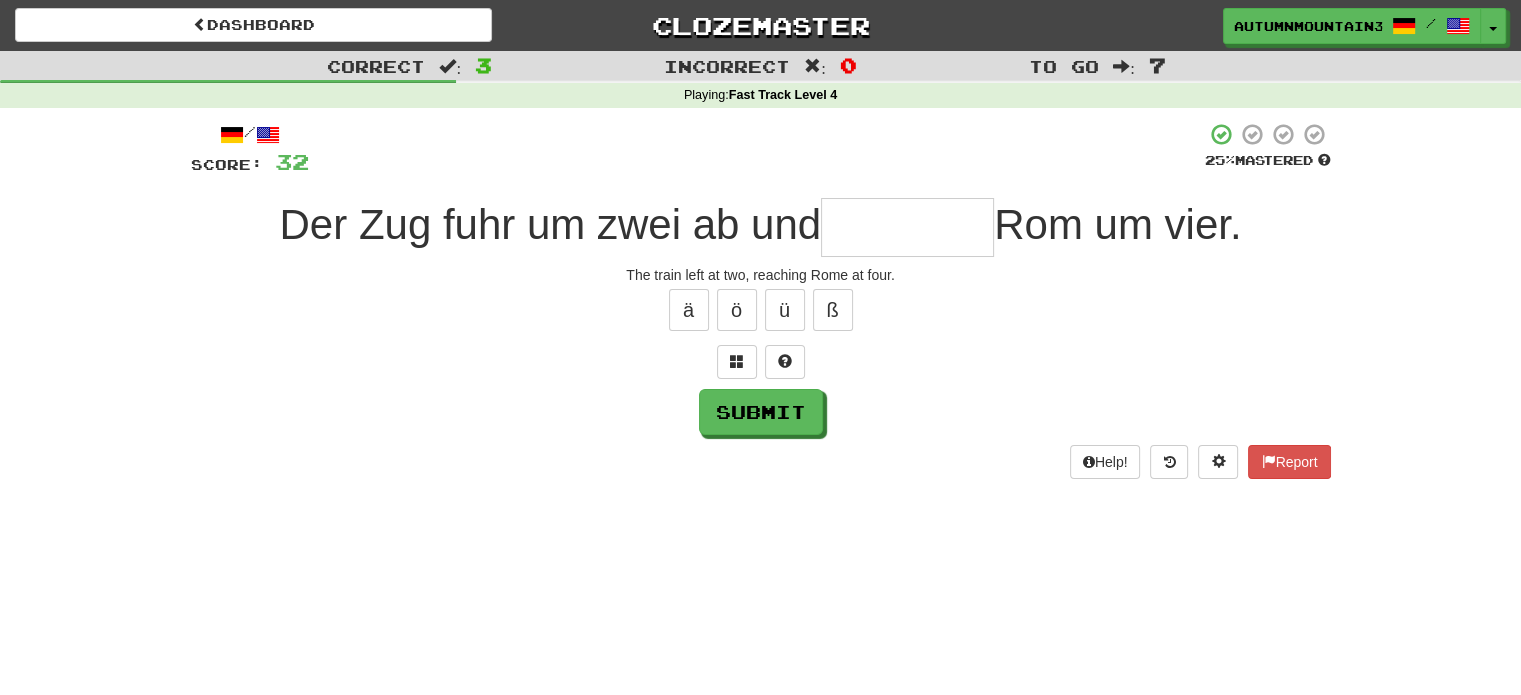 type on "*" 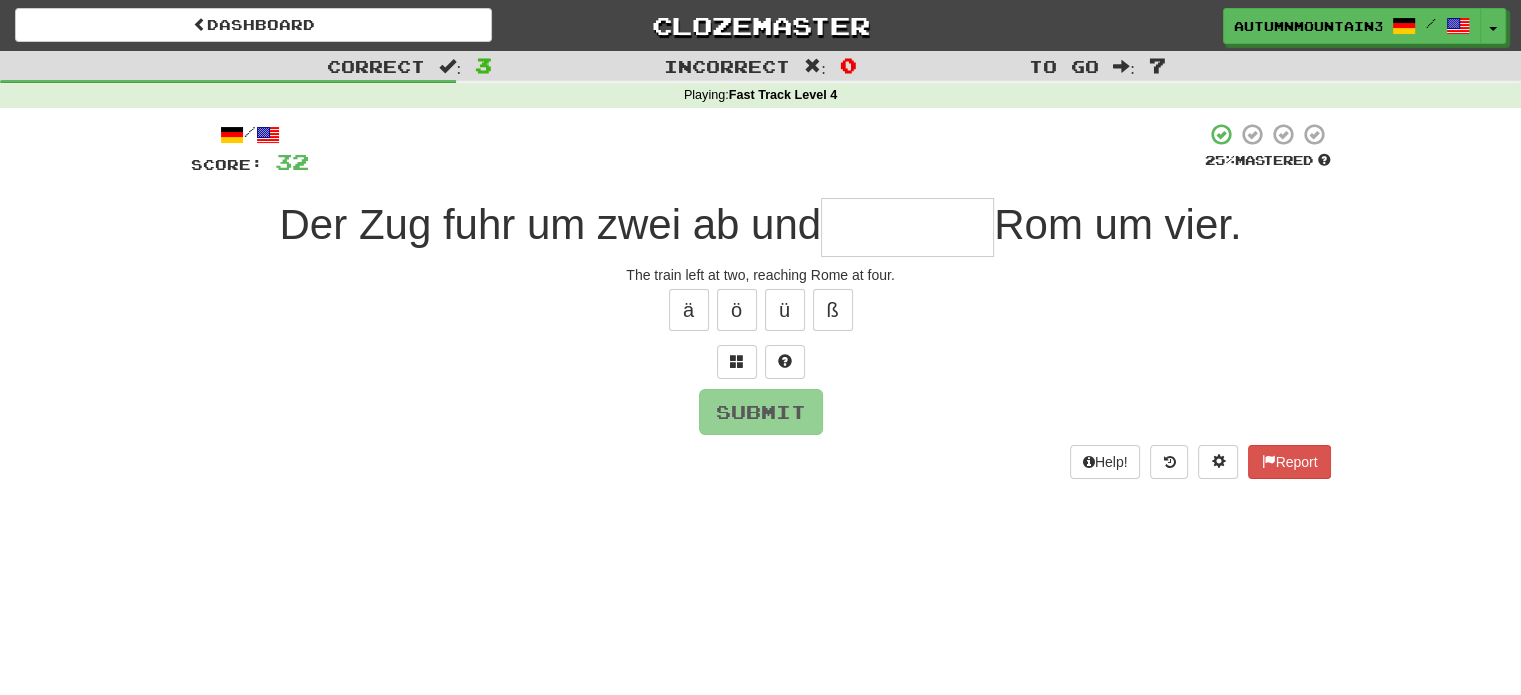 type on "*" 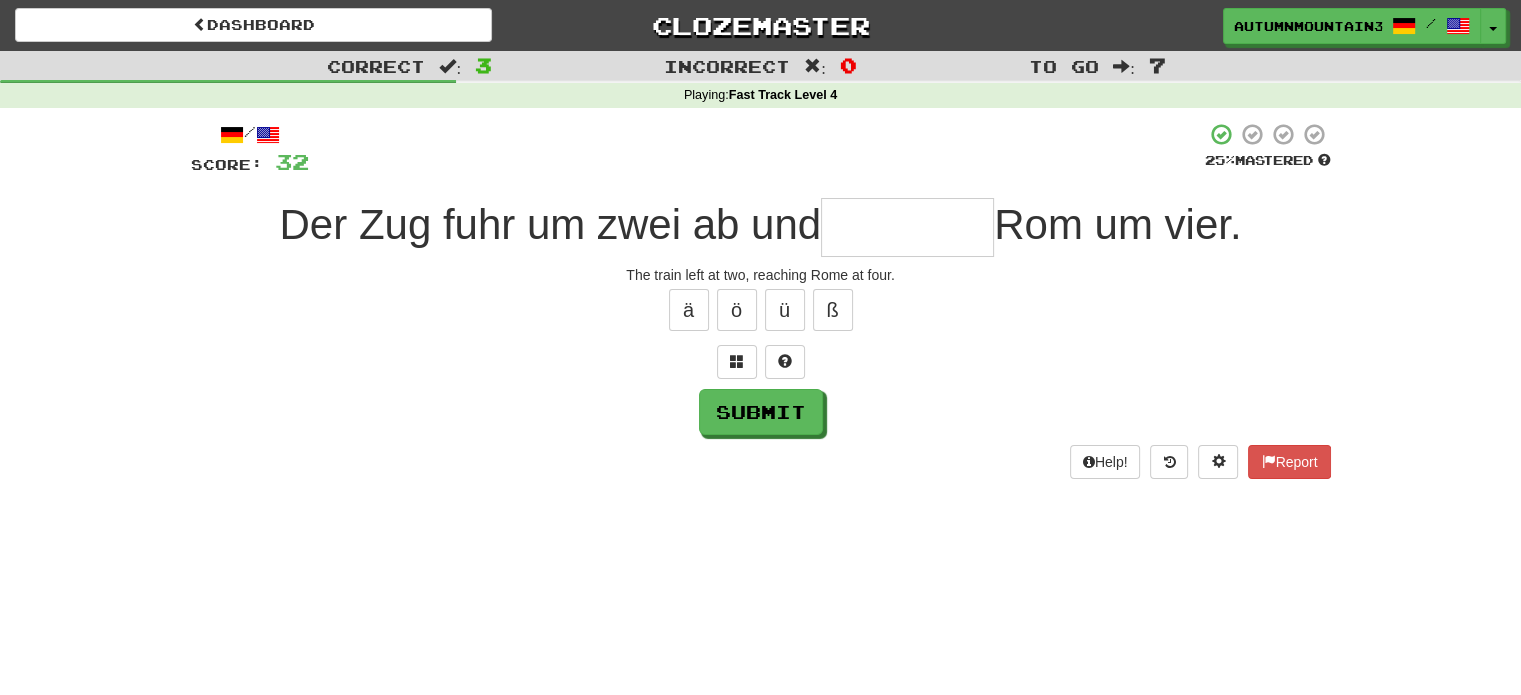 type on "*" 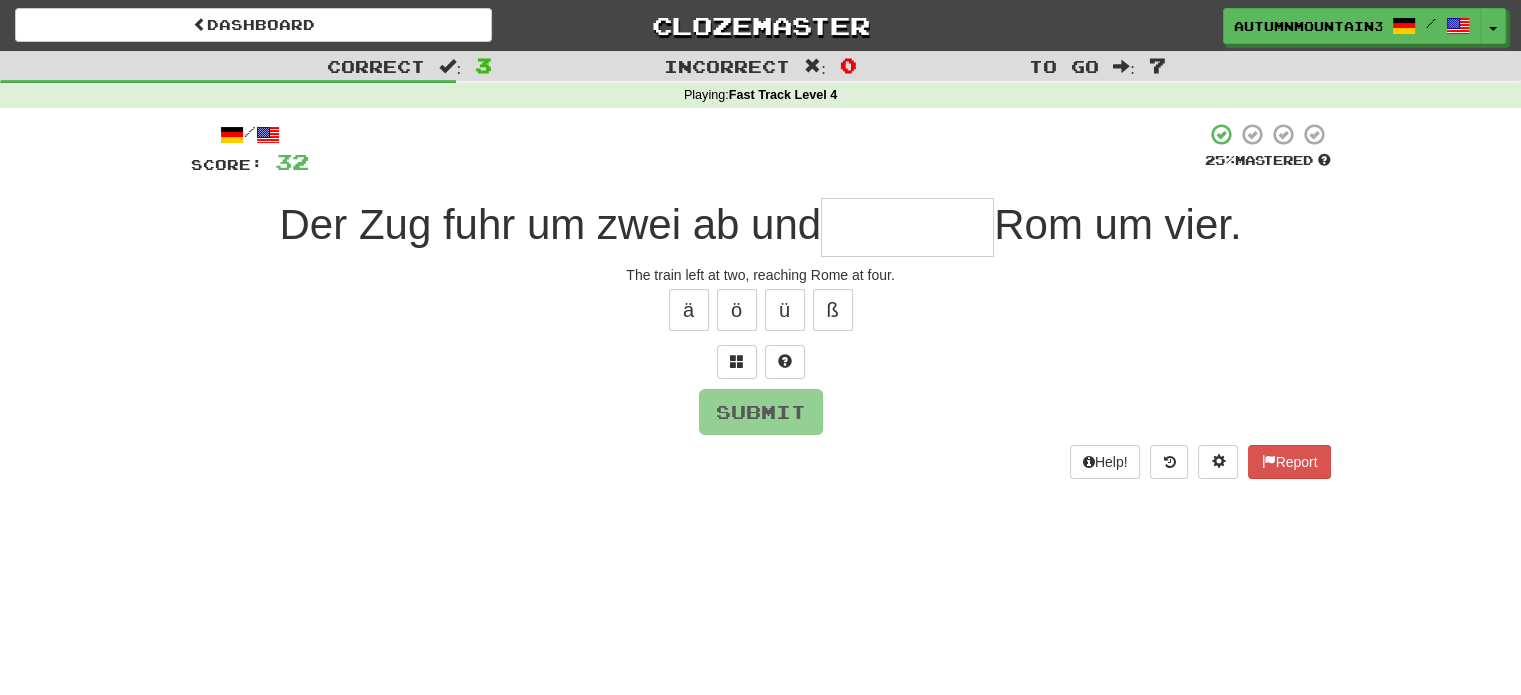type on "*" 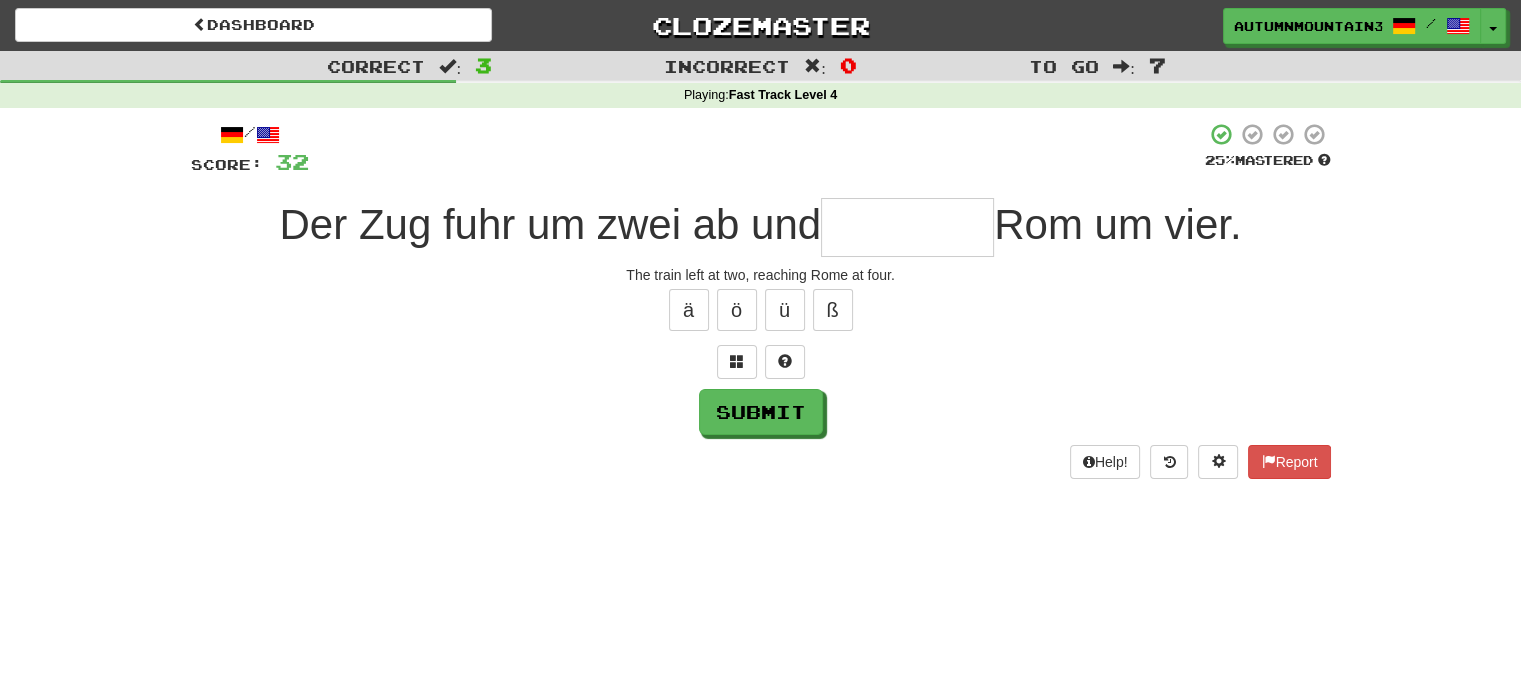 type on "*" 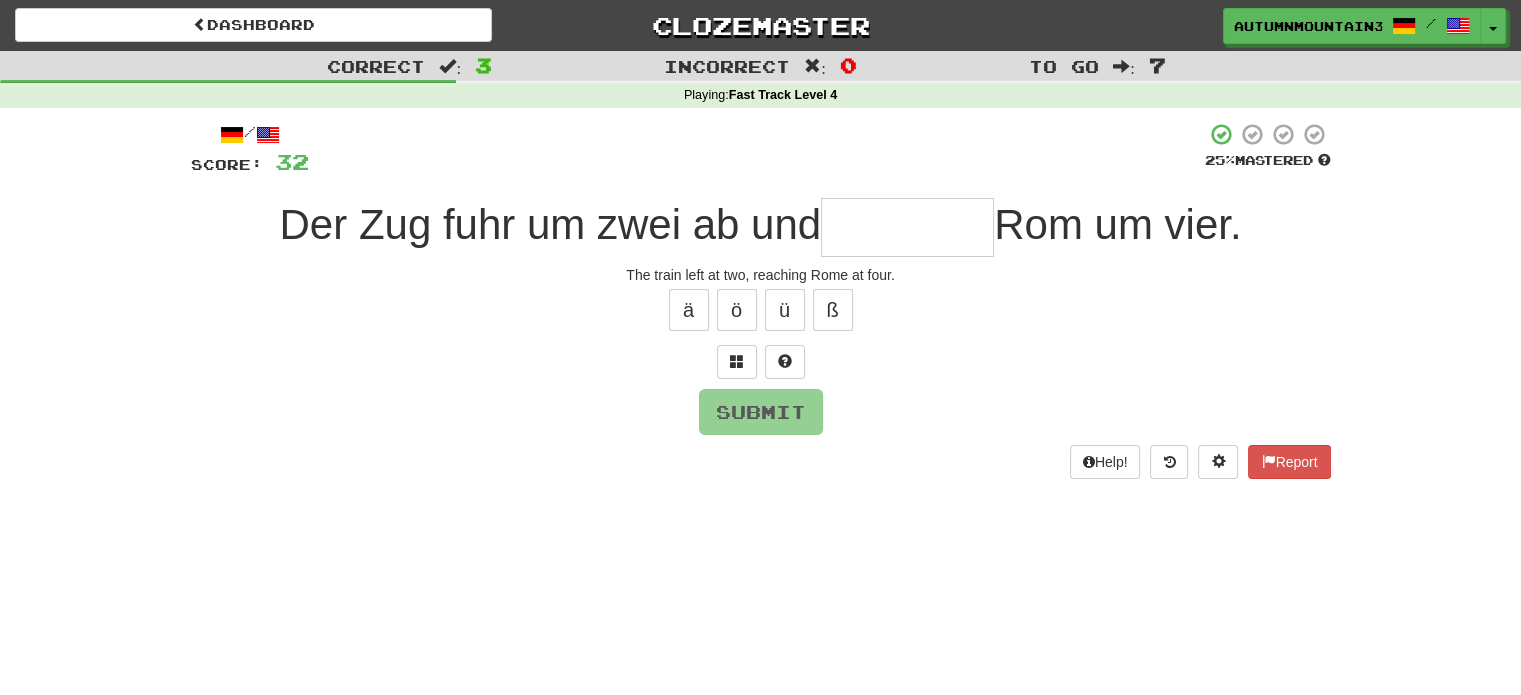 type on "*" 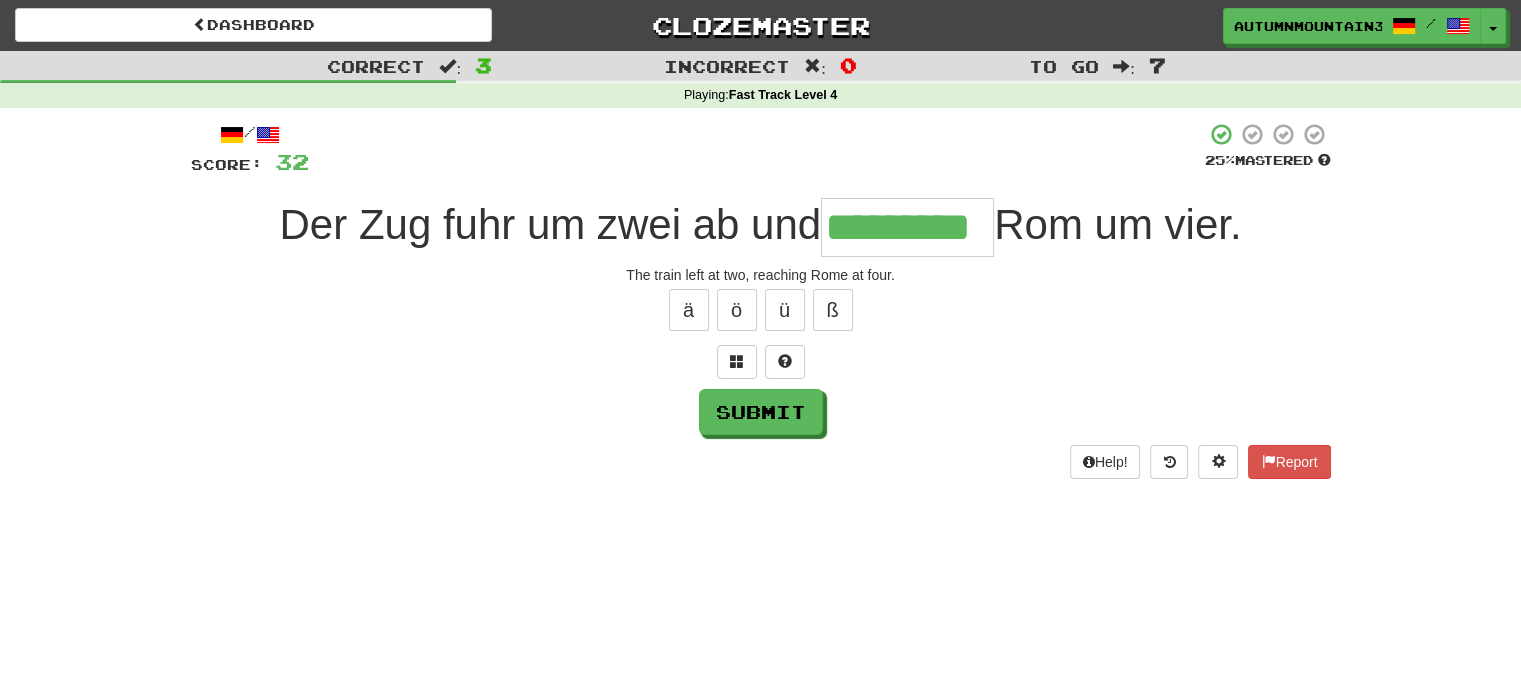type on "*********" 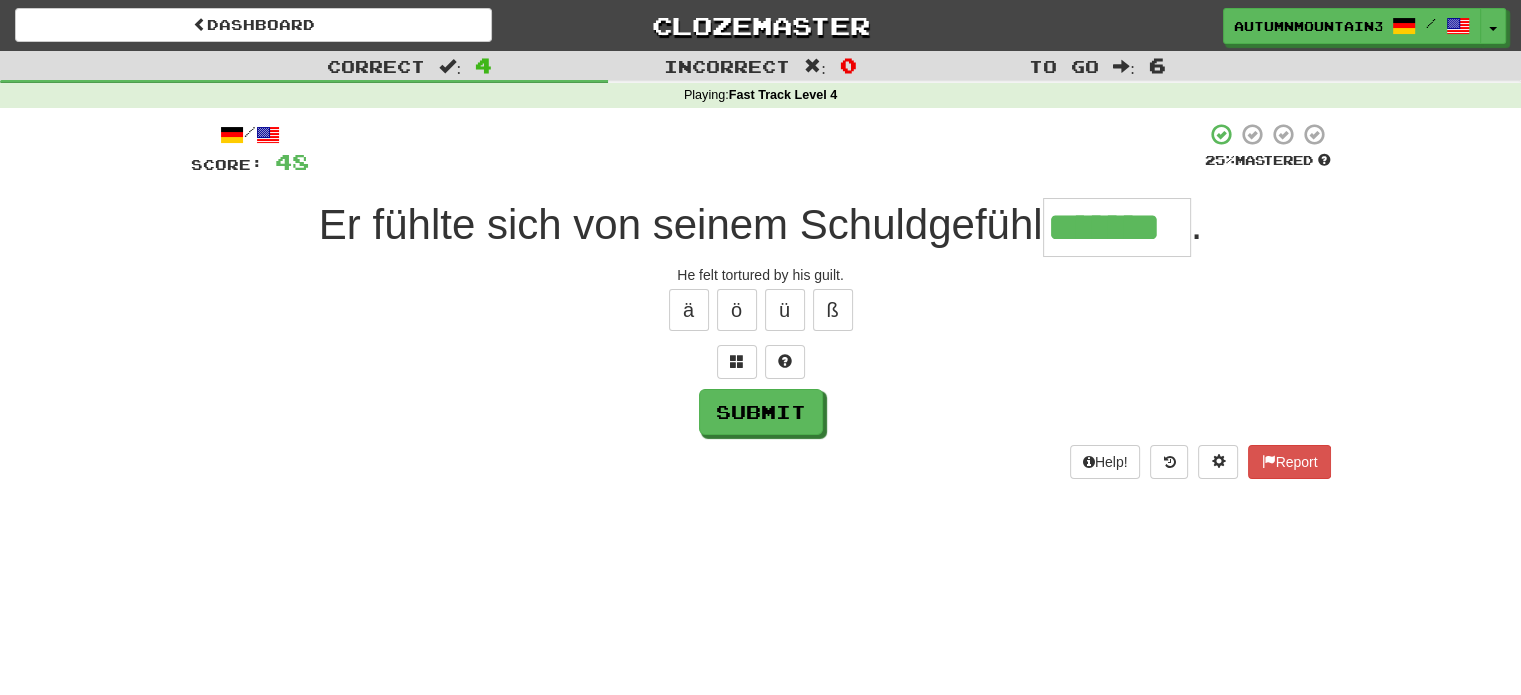type on "*******" 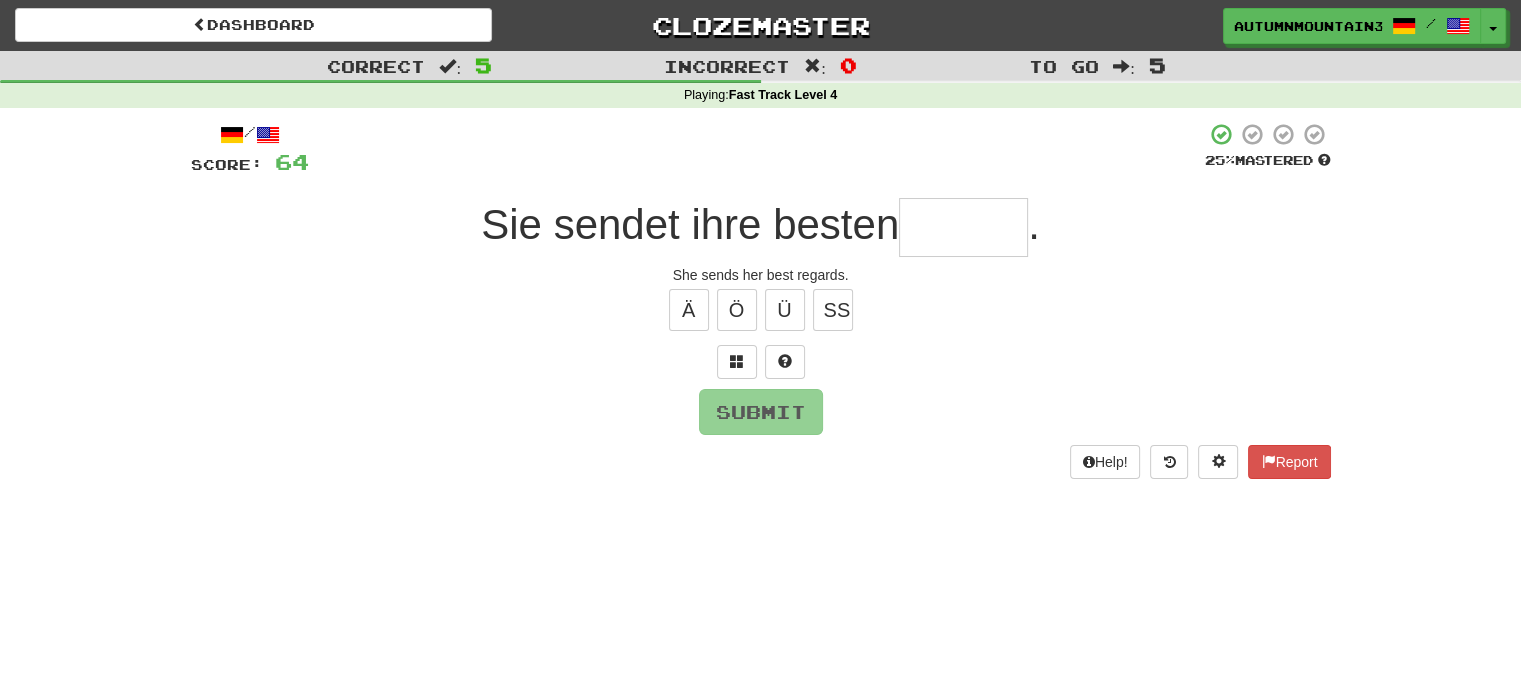 type on "*" 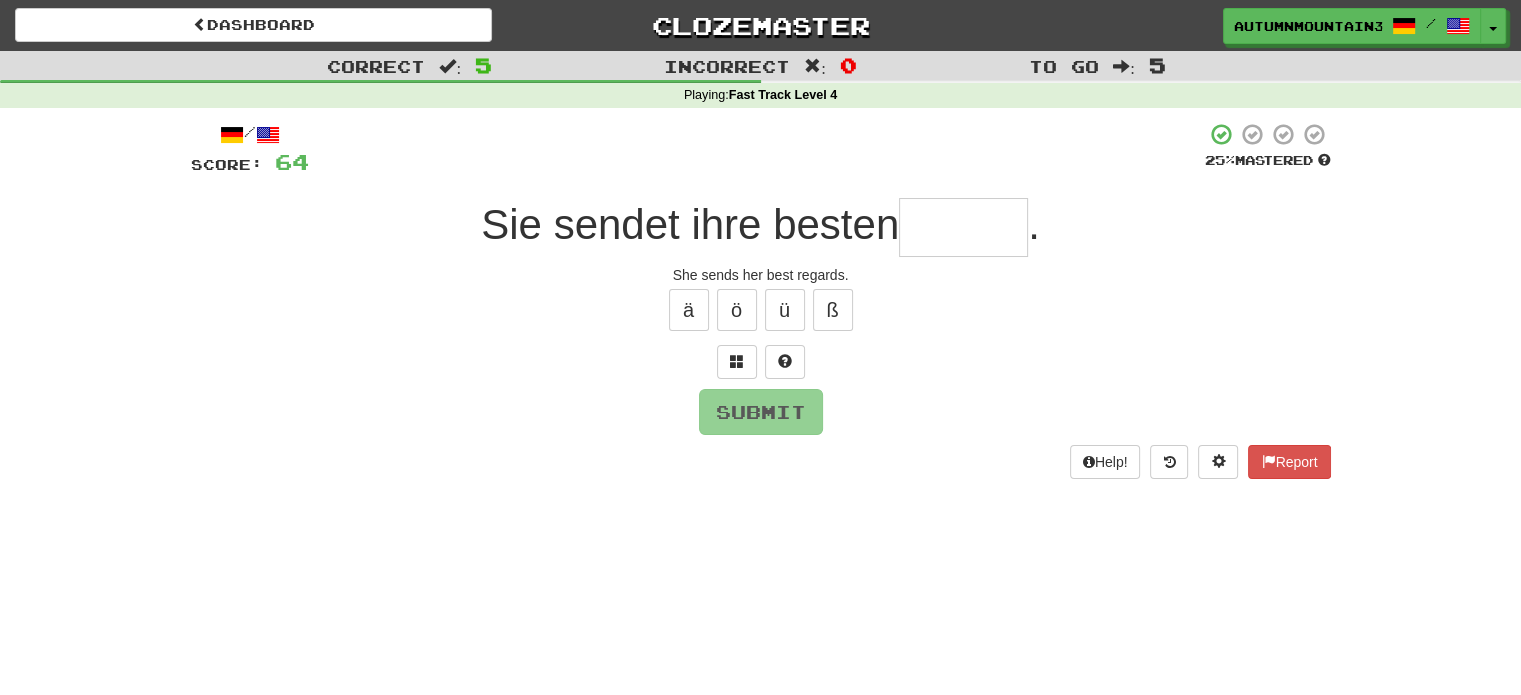 type on "*" 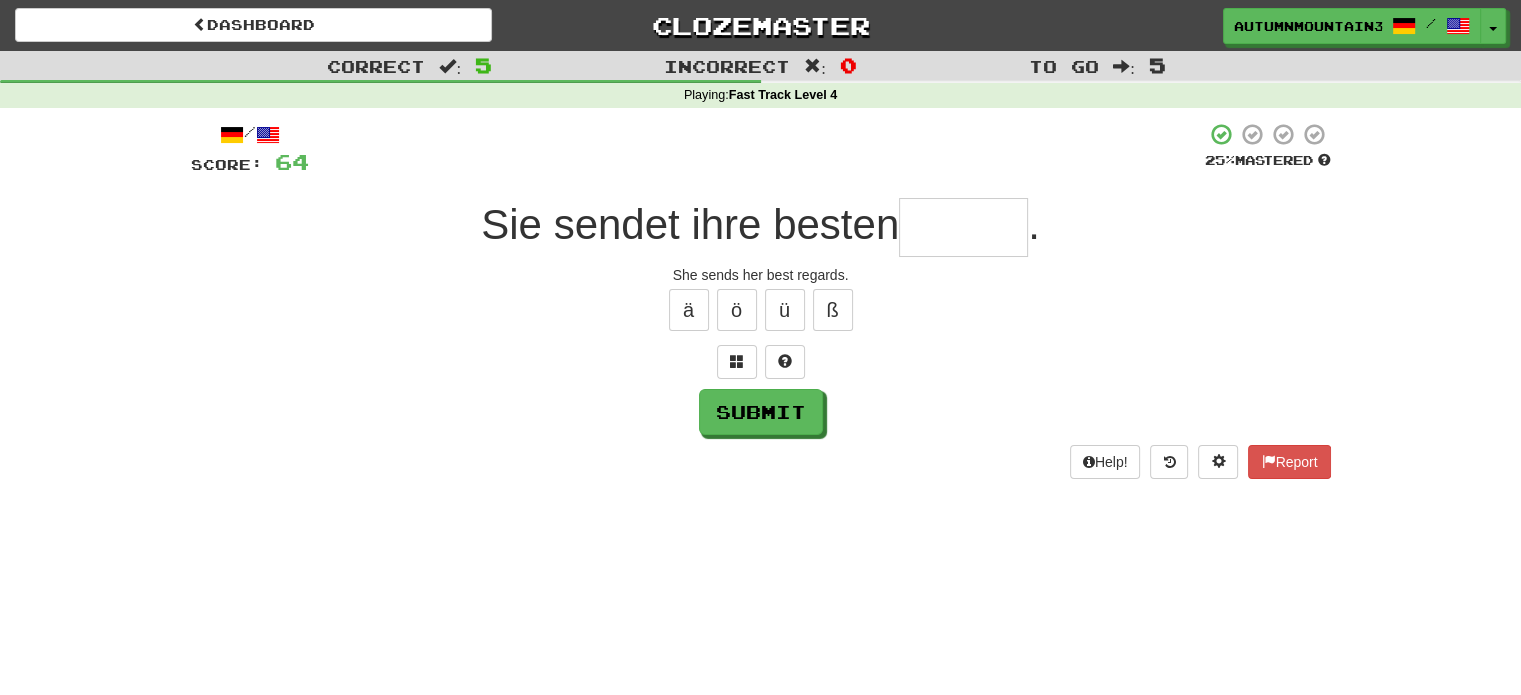 type on "*" 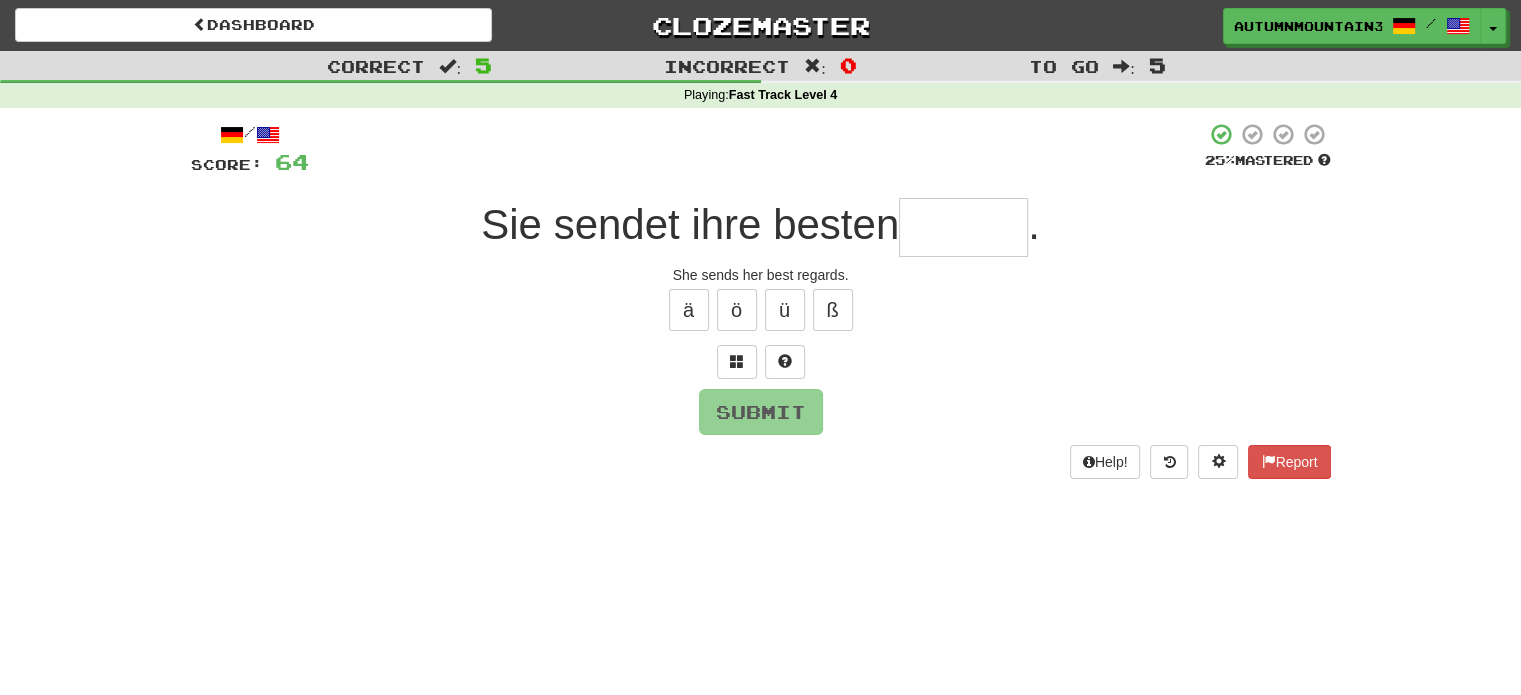 type on "*" 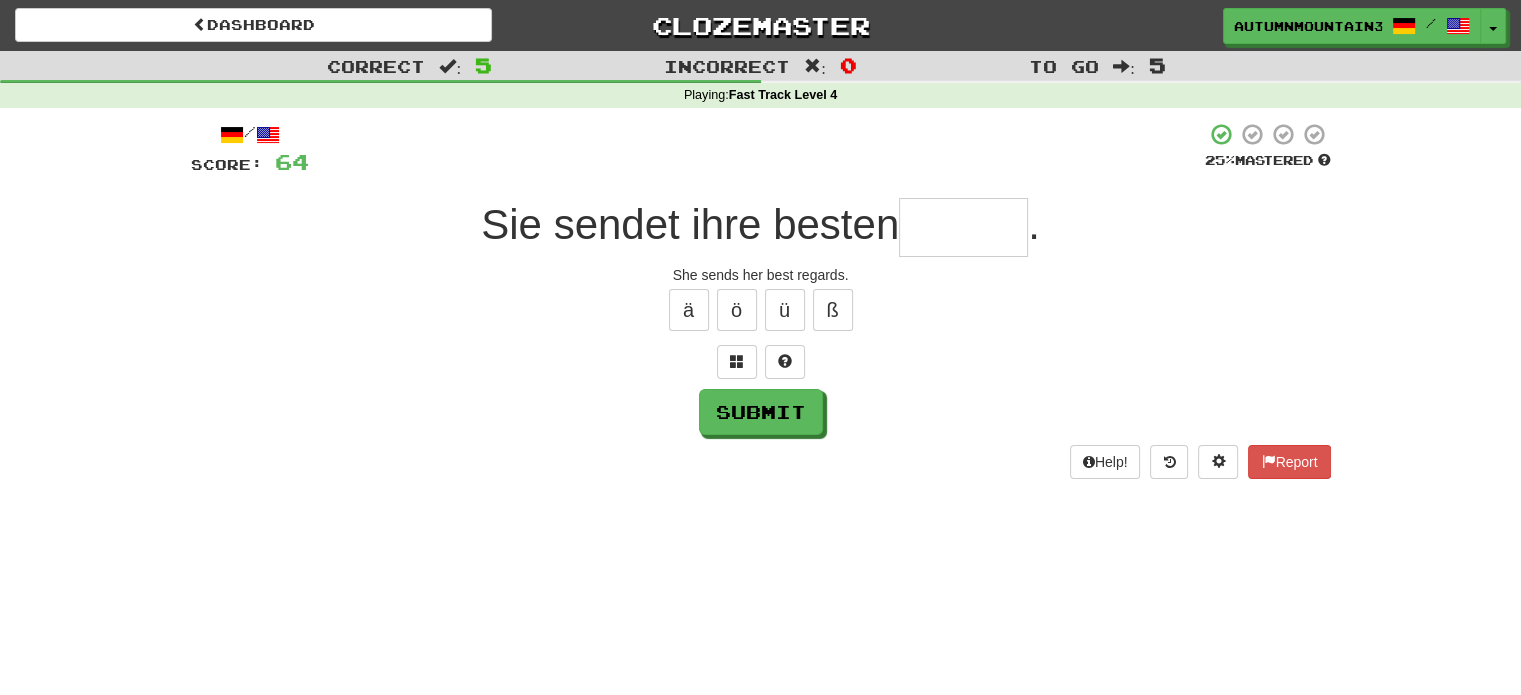 type on "*" 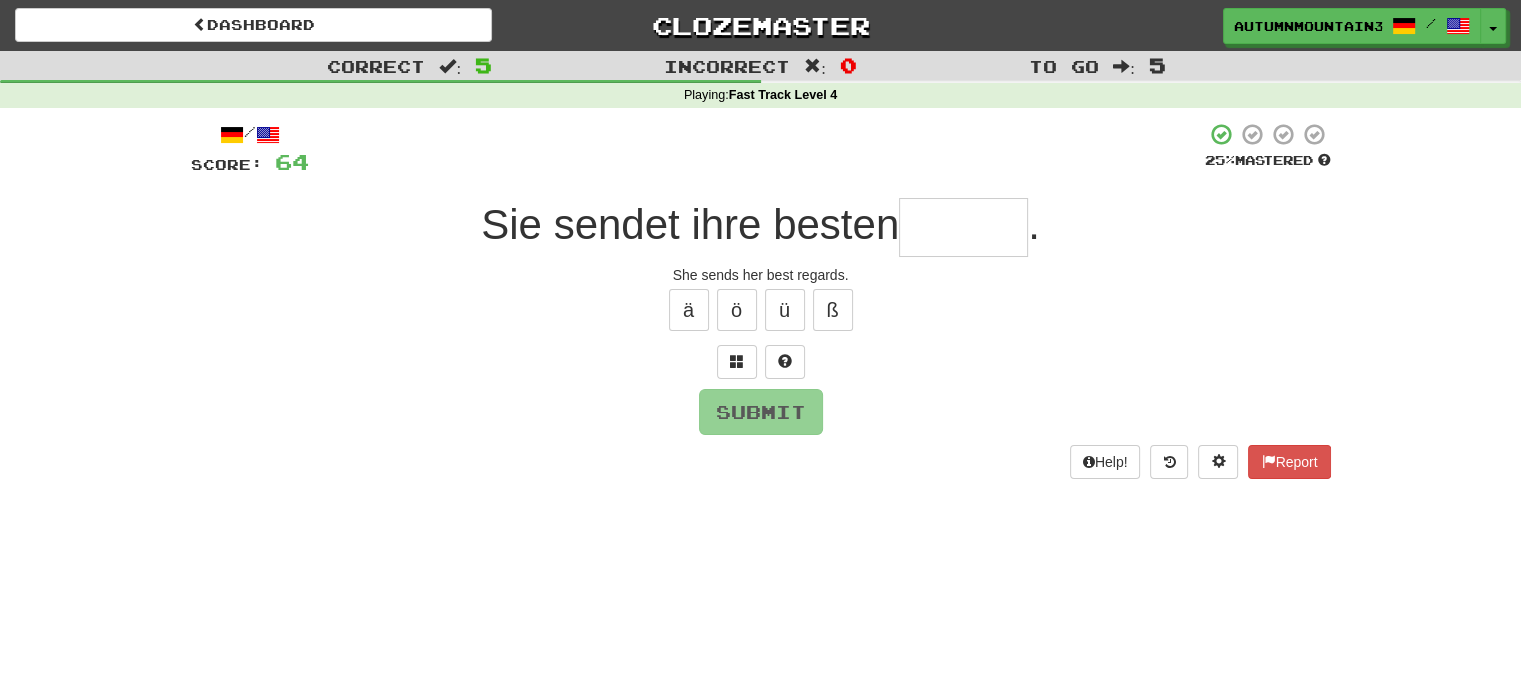 type on "*" 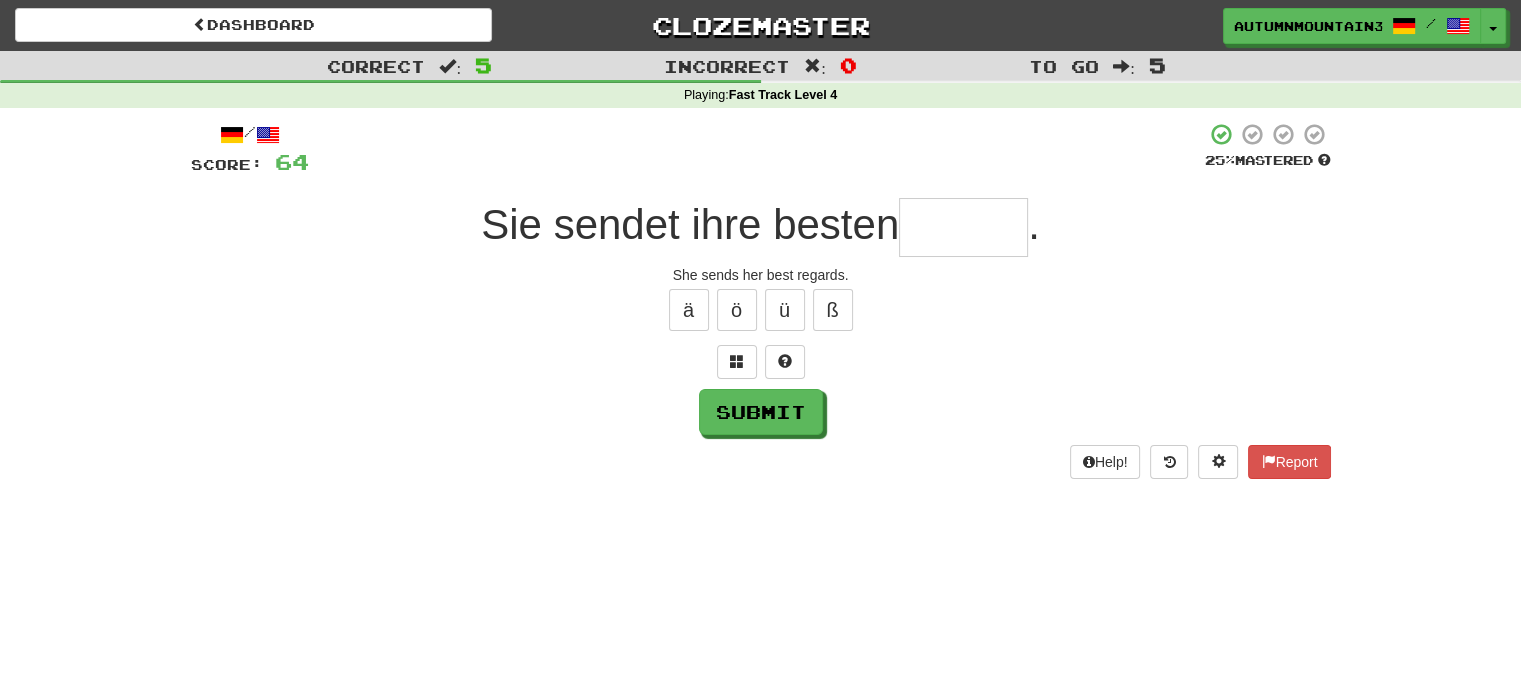 type on "*" 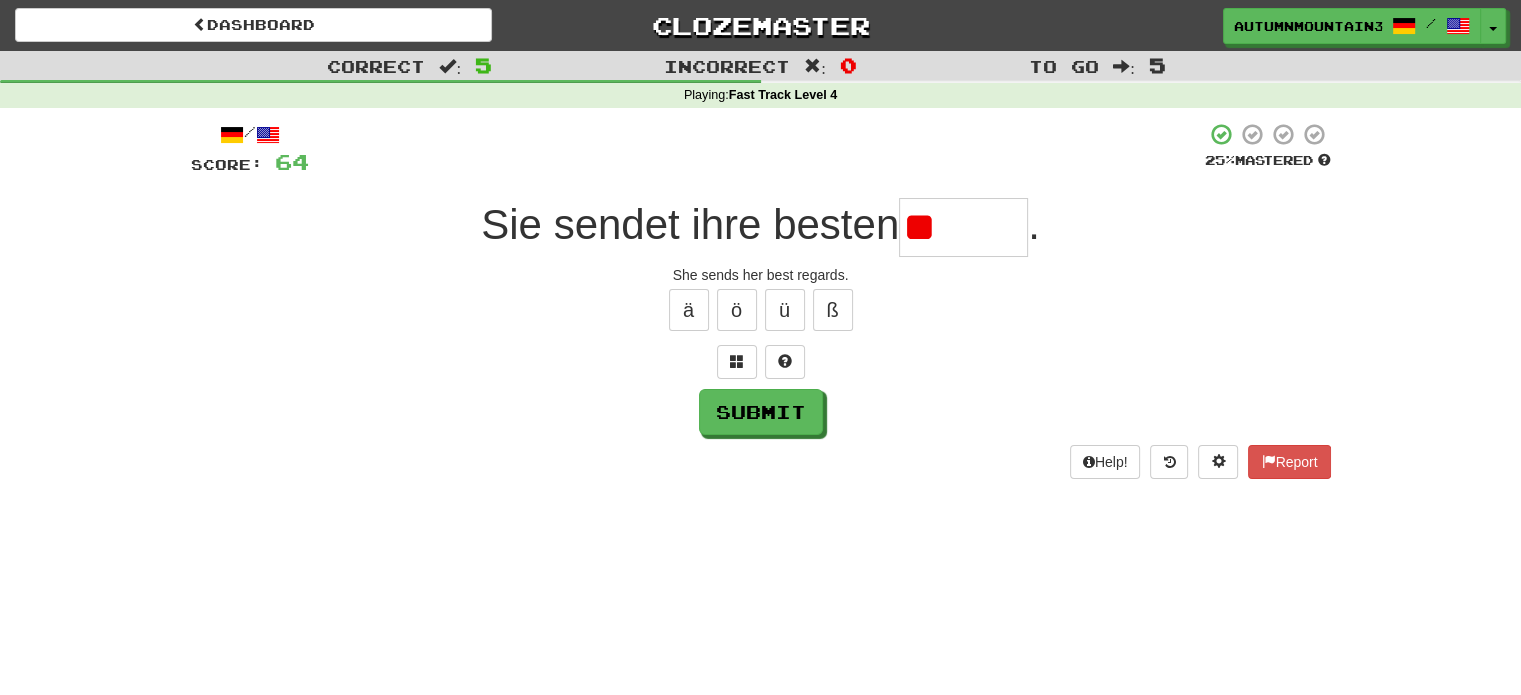 type on "*" 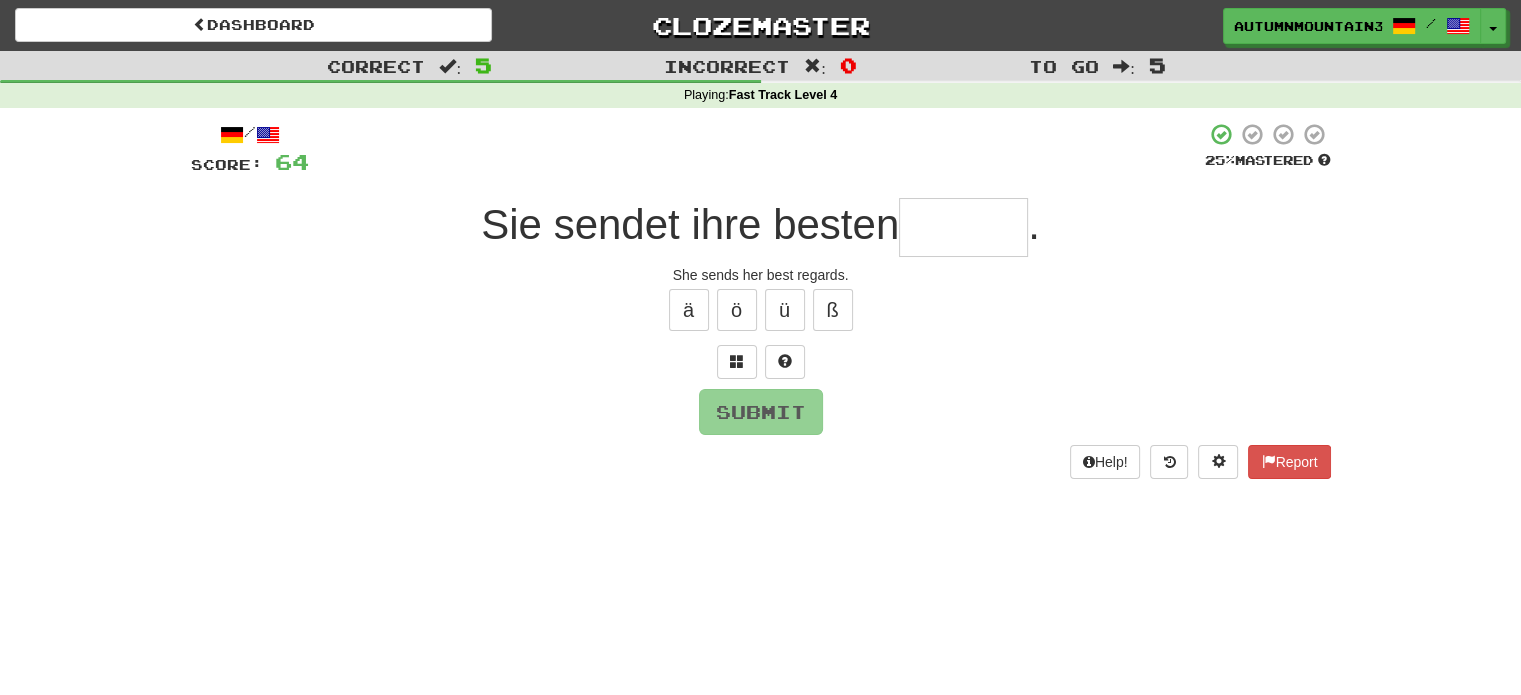 type on "*" 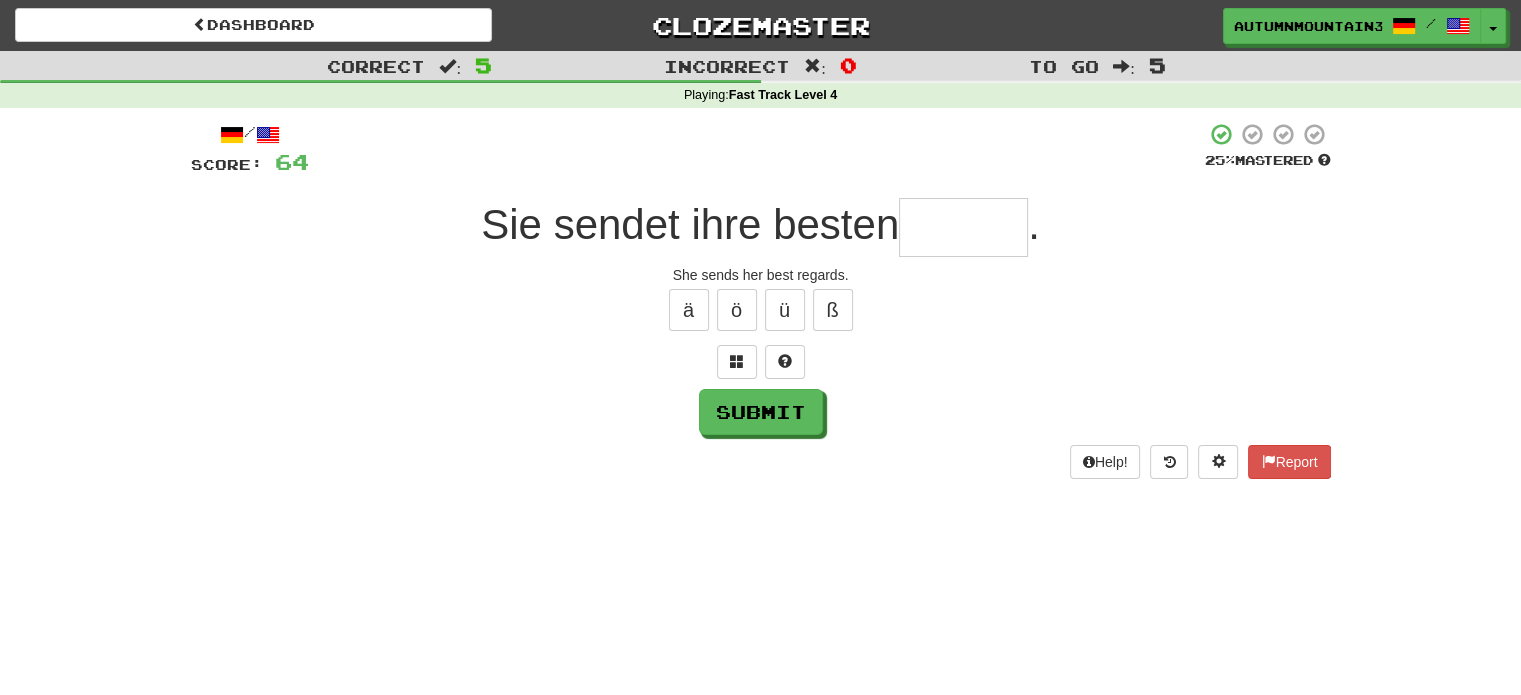 type on "*" 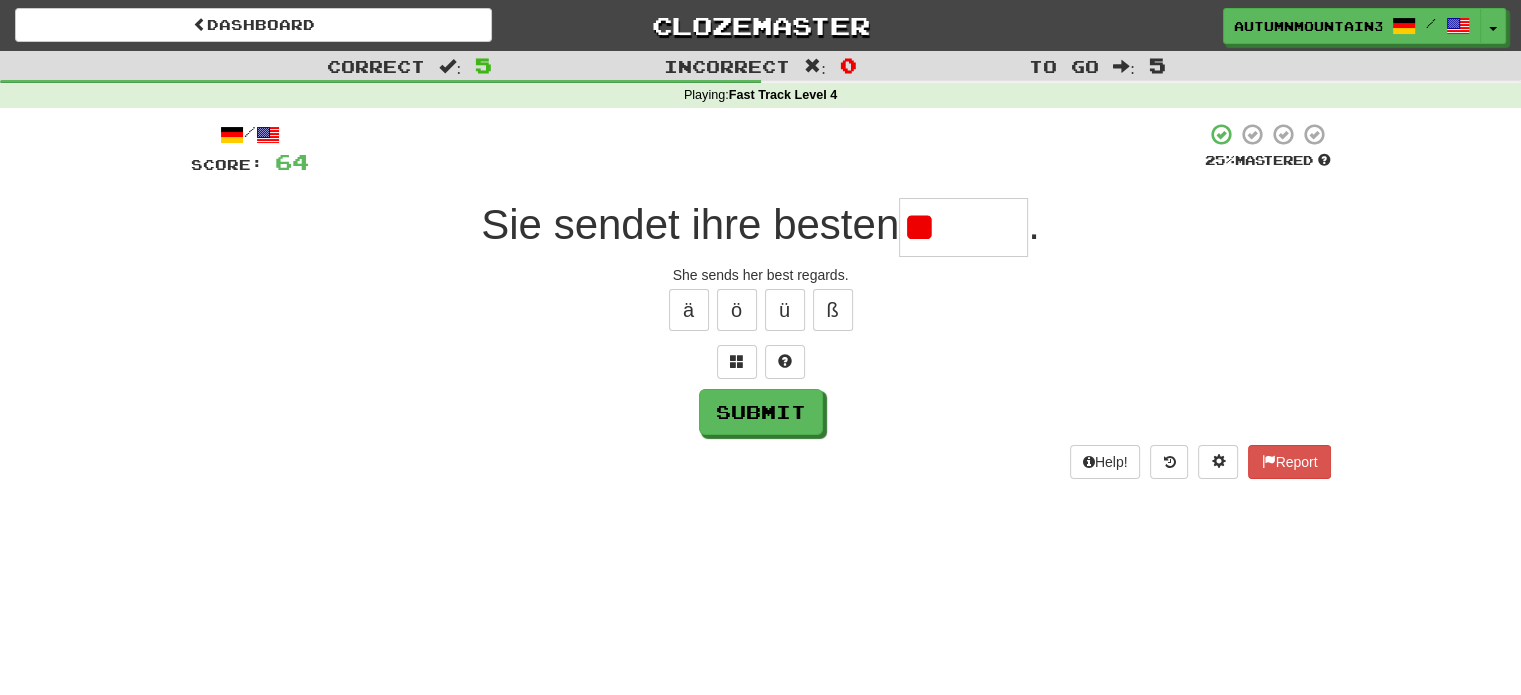 type on "*" 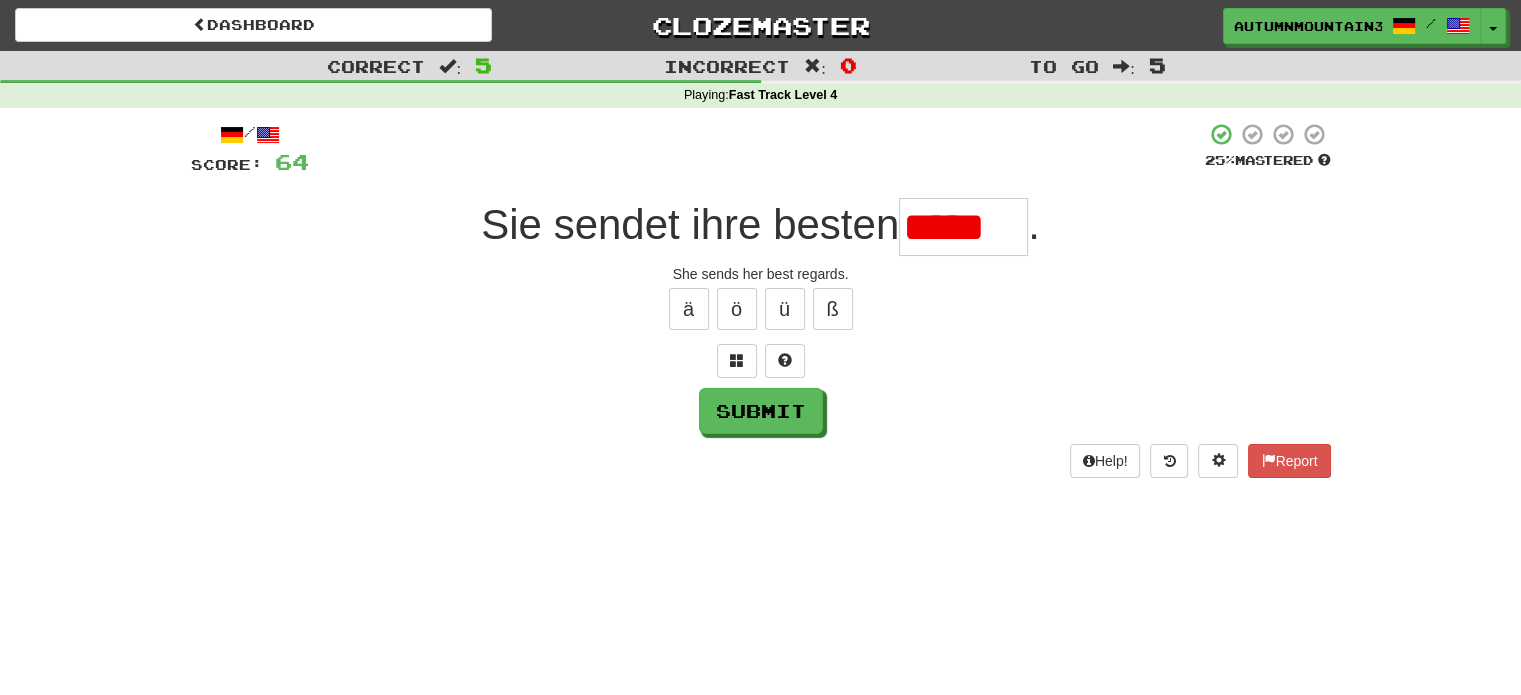 scroll, scrollTop: 0, scrollLeft: 0, axis: both 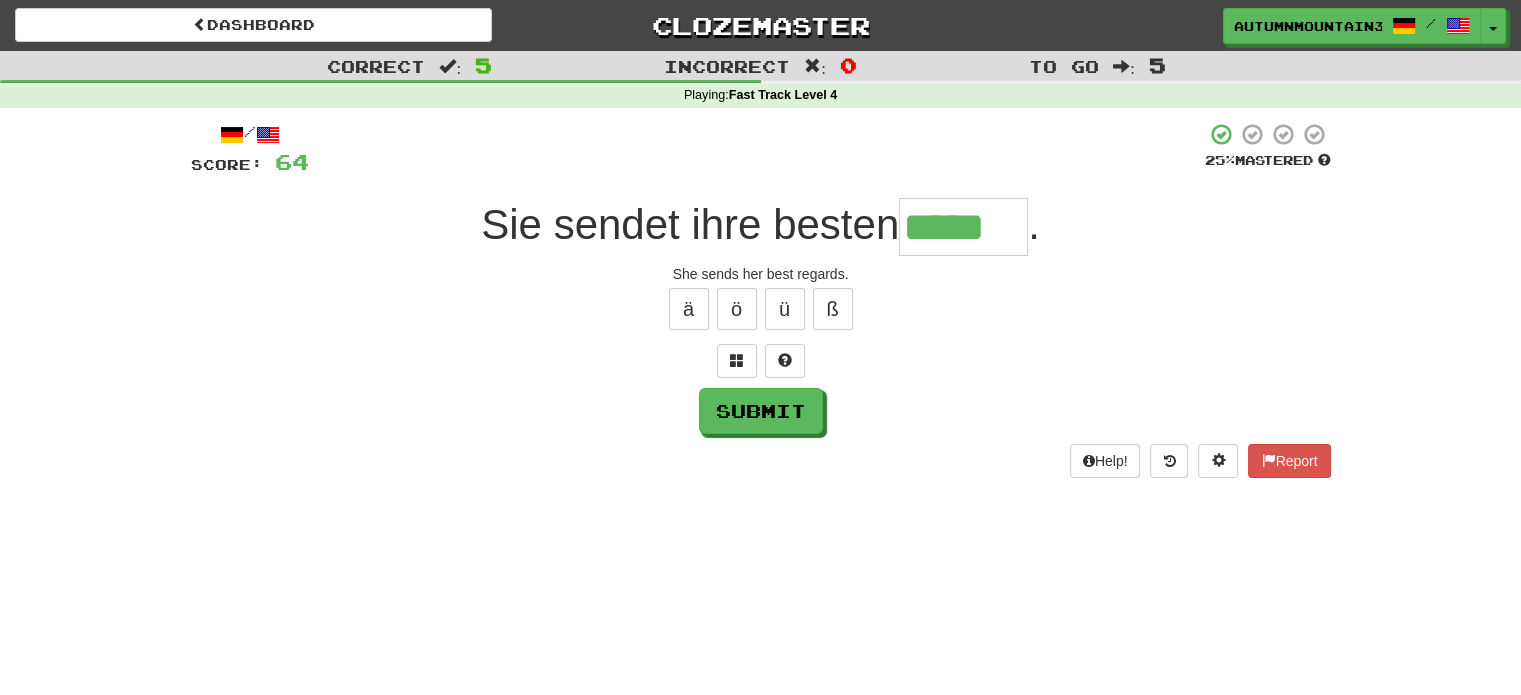 type on "*****" 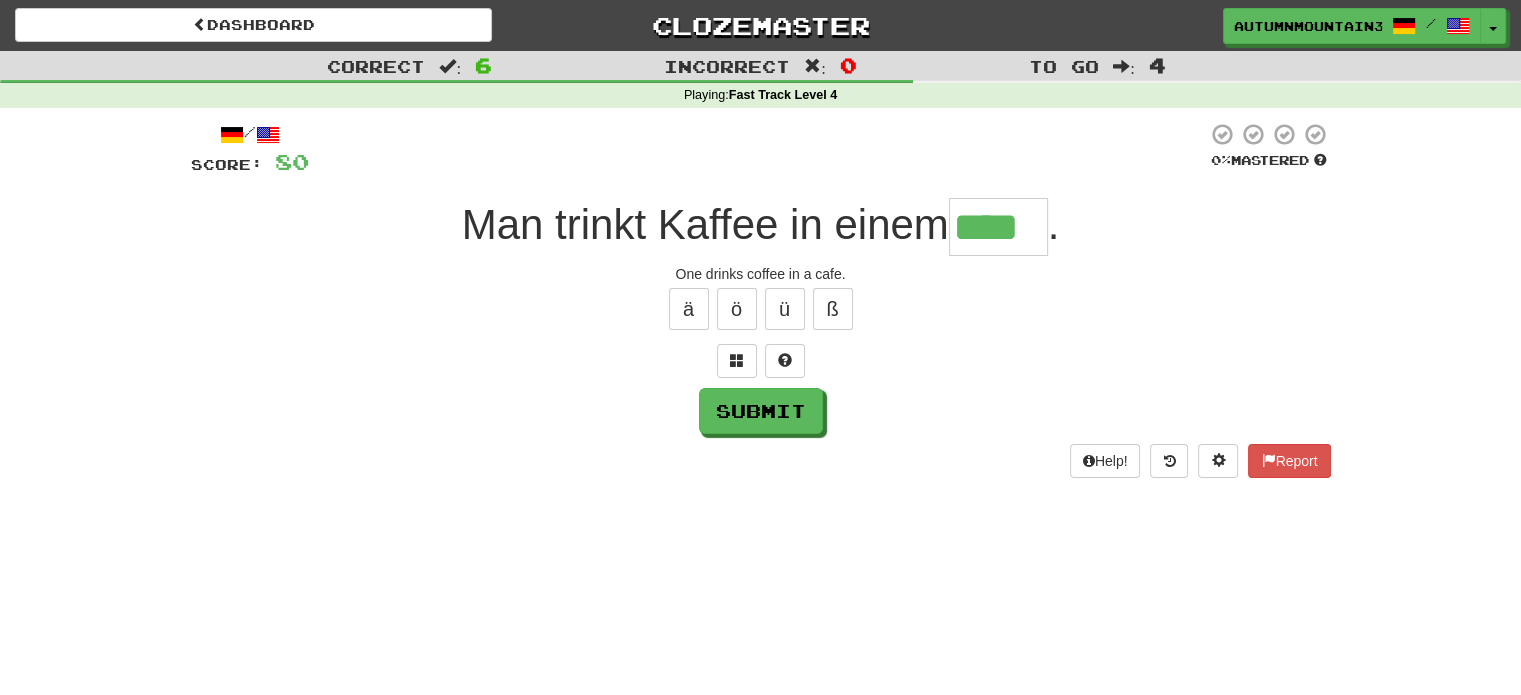 type on "****" 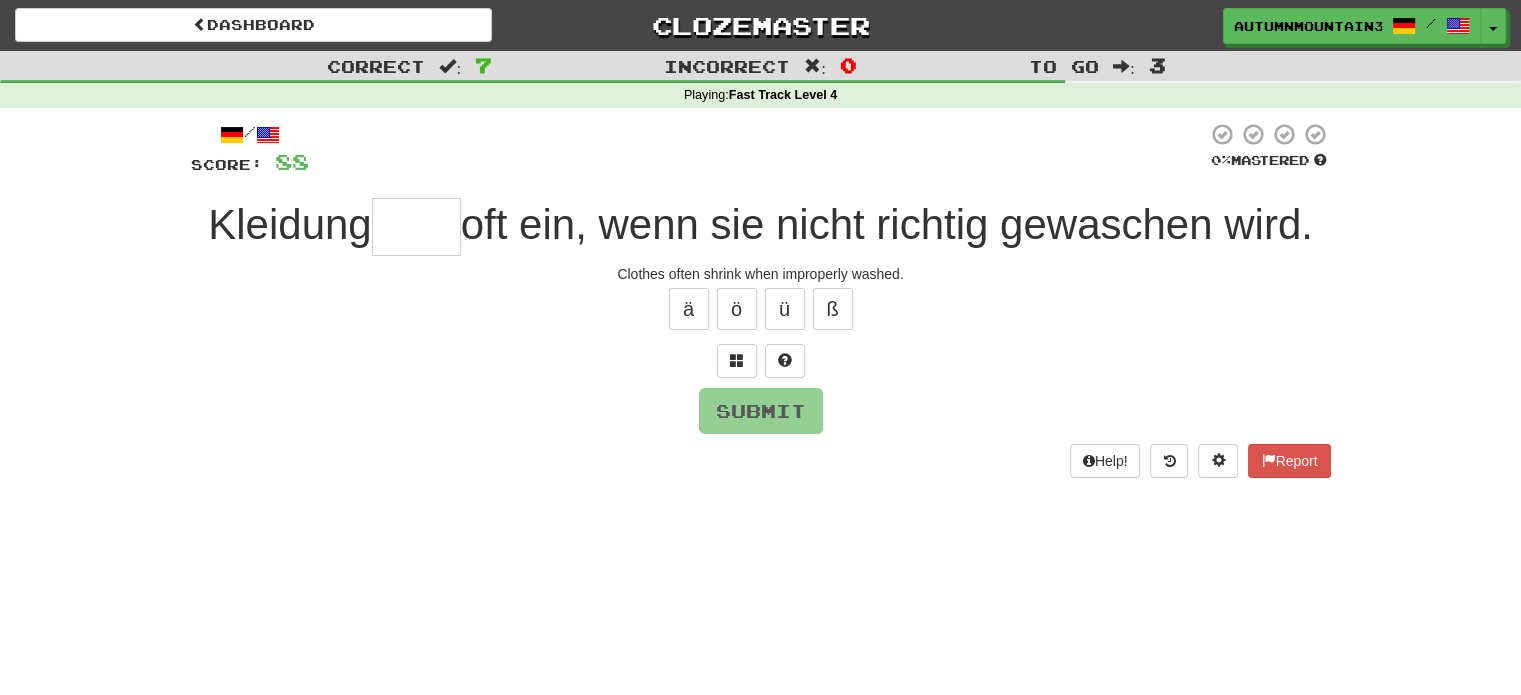 type on "*" 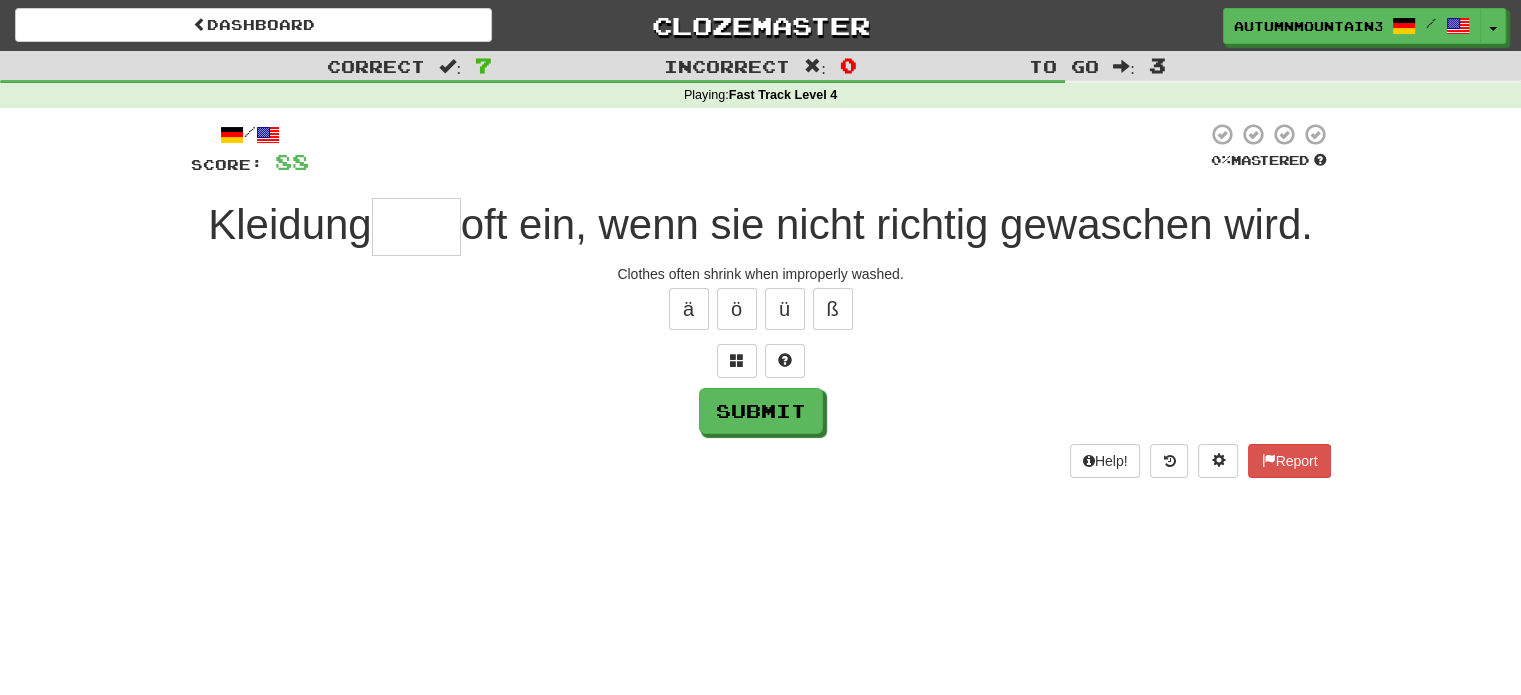 type on "*" 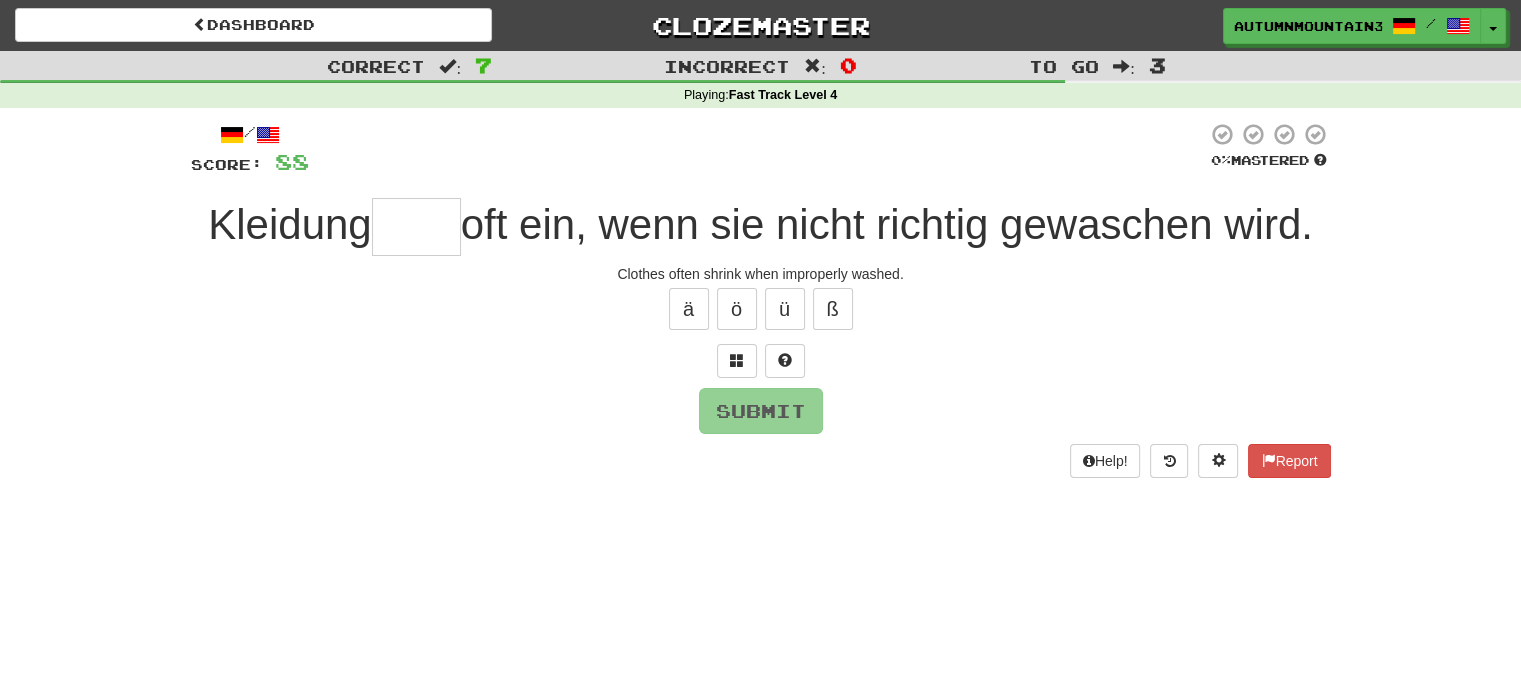 type on "*" 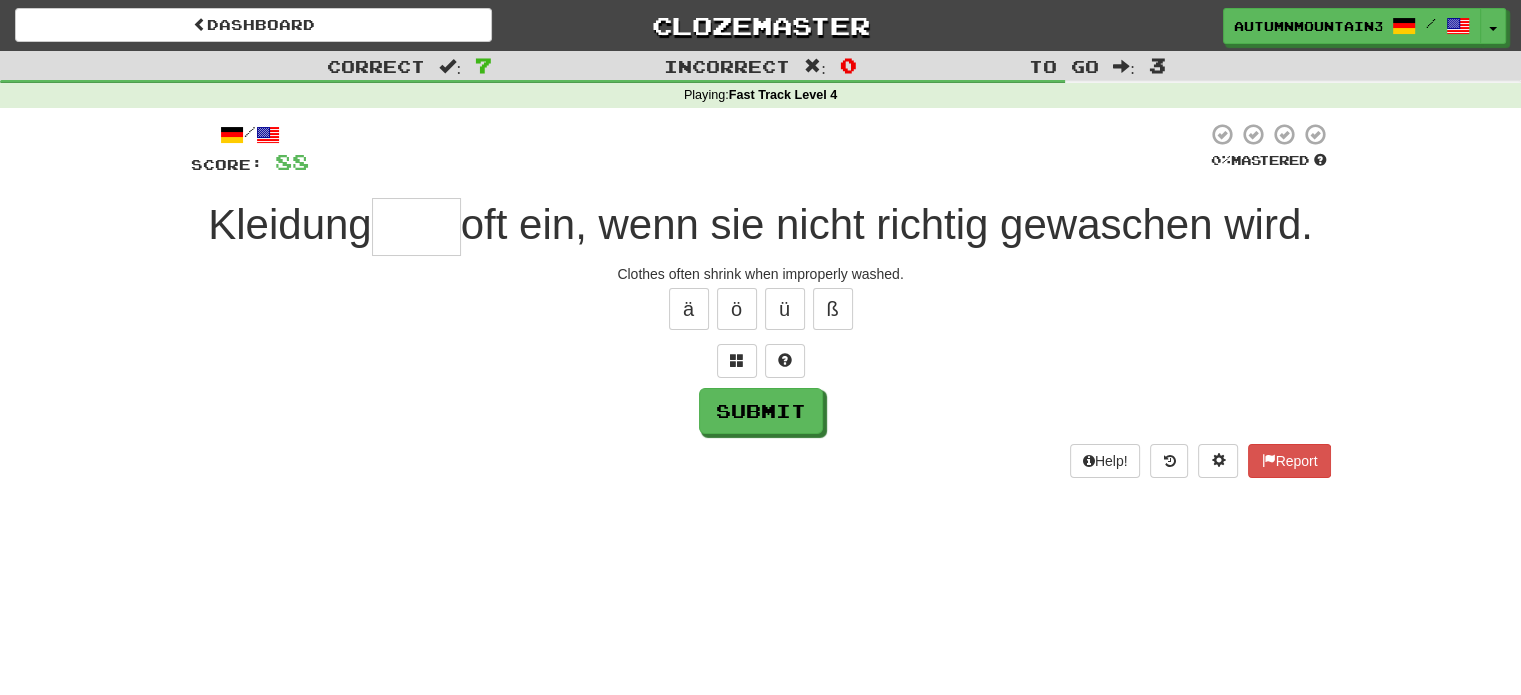 type on "*" 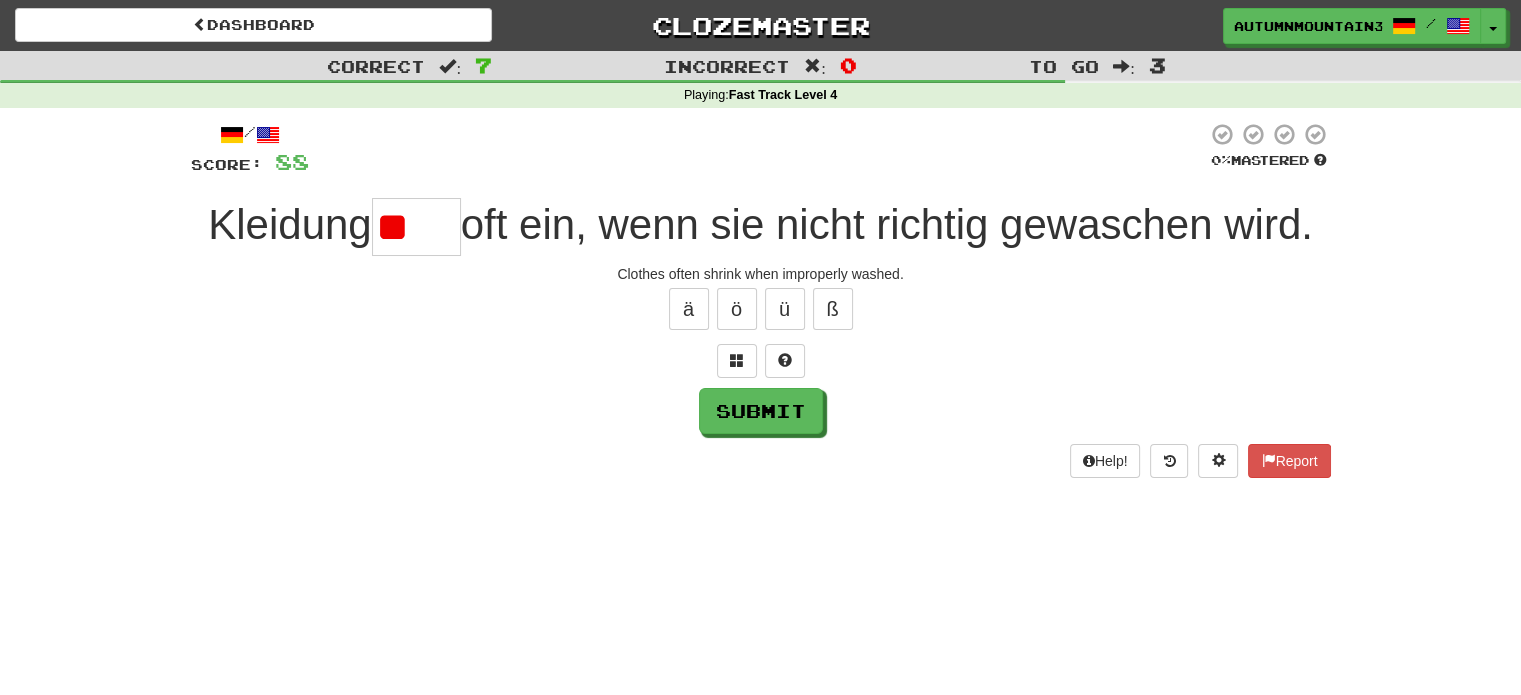 type on "*" 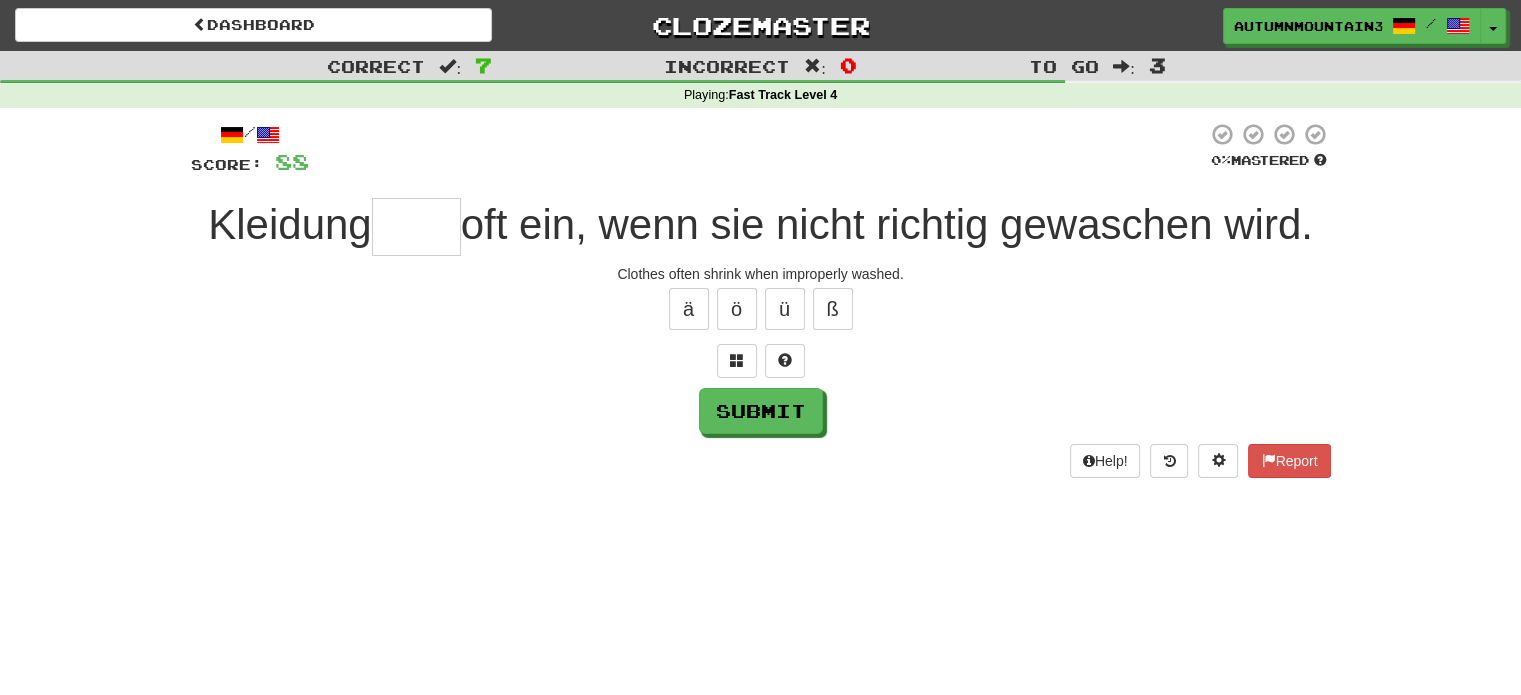type on "*" 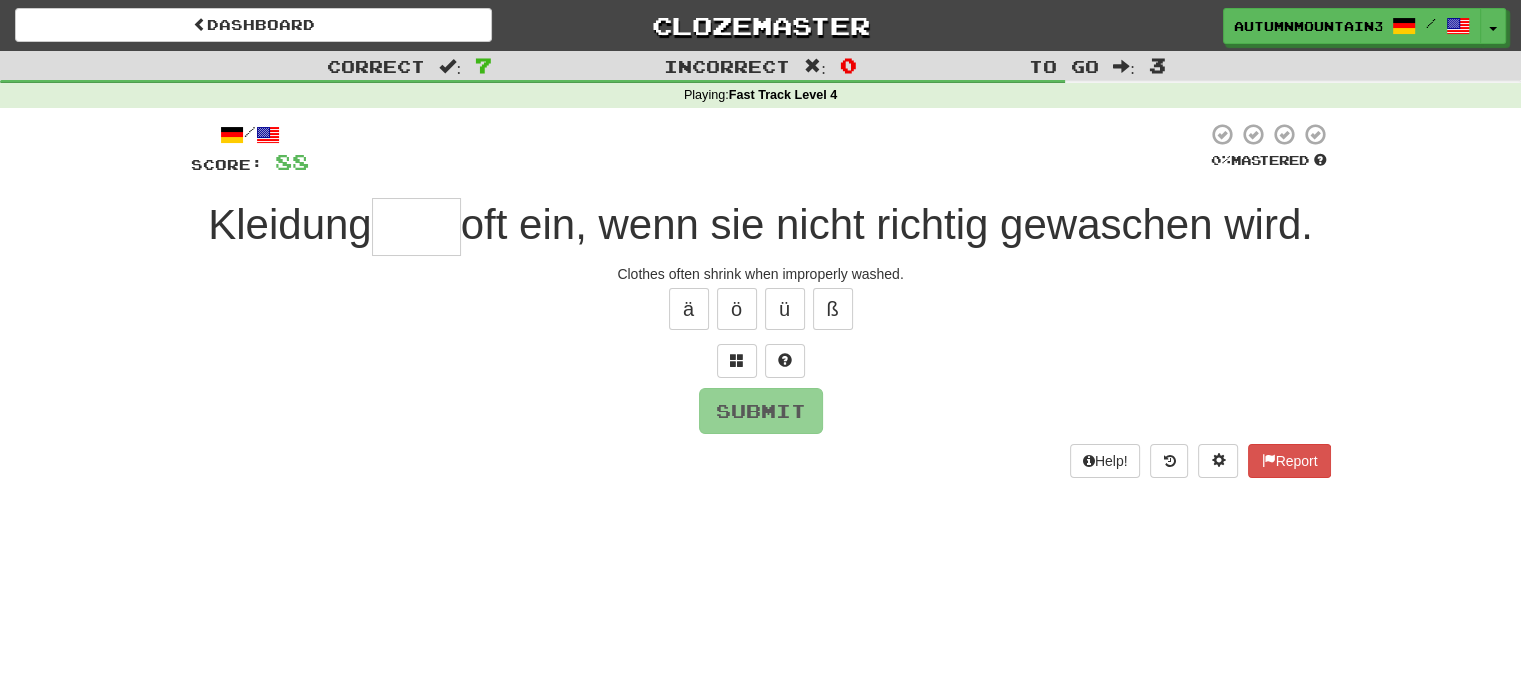 type on "*" 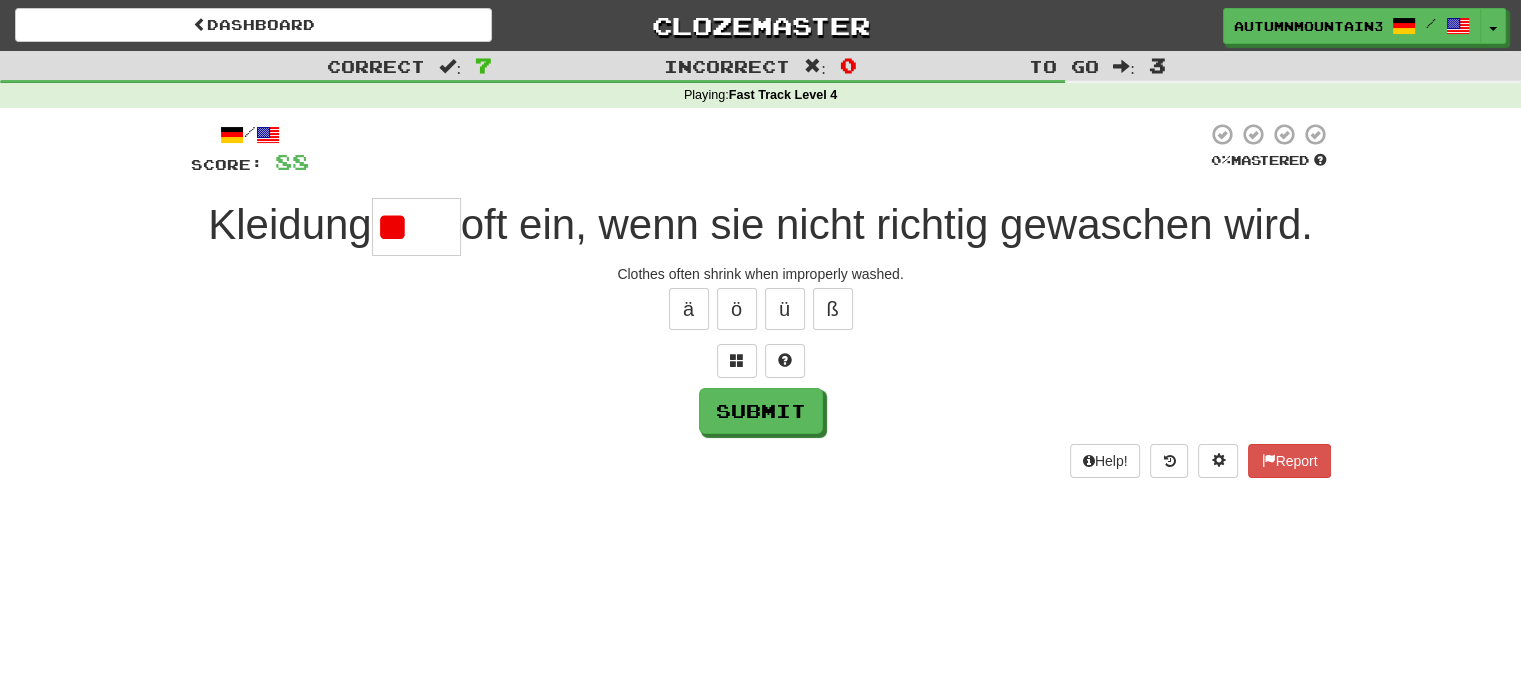 type on "*" 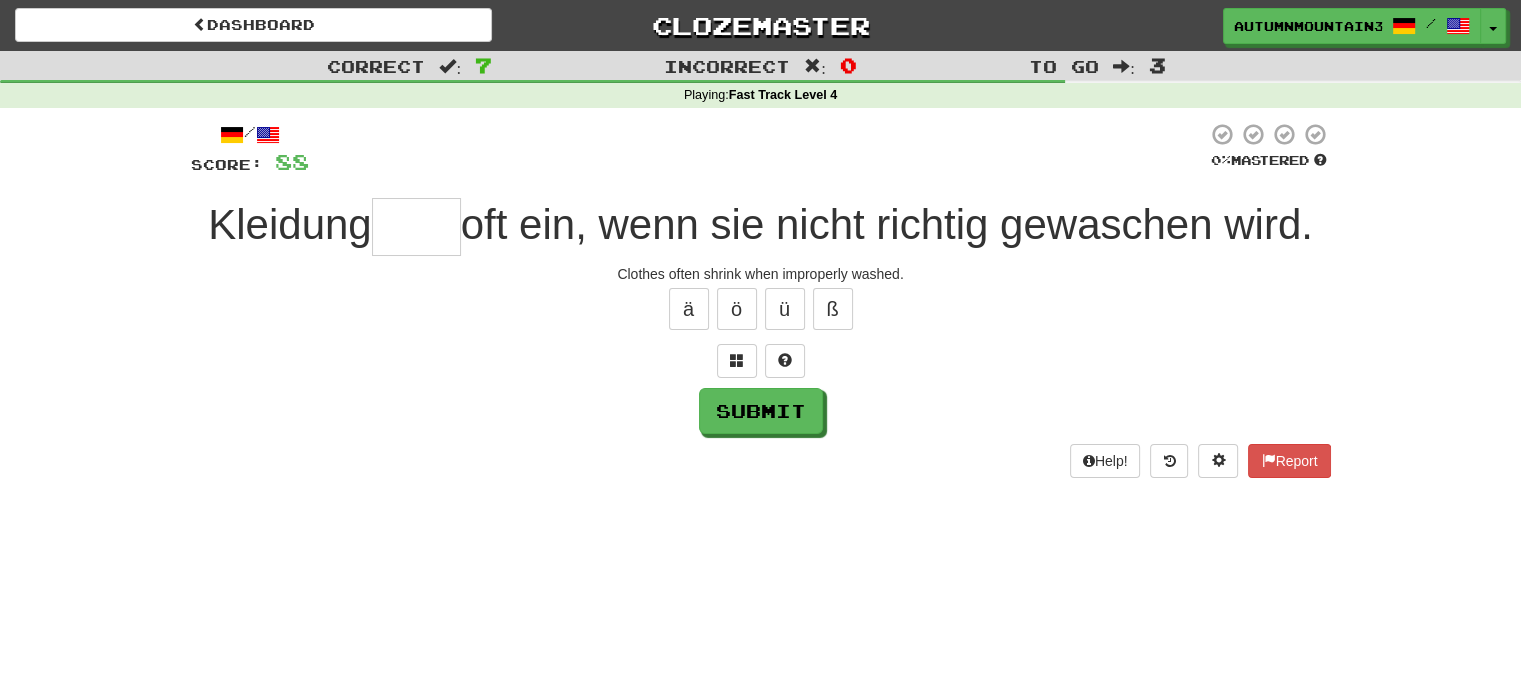 type on "*" 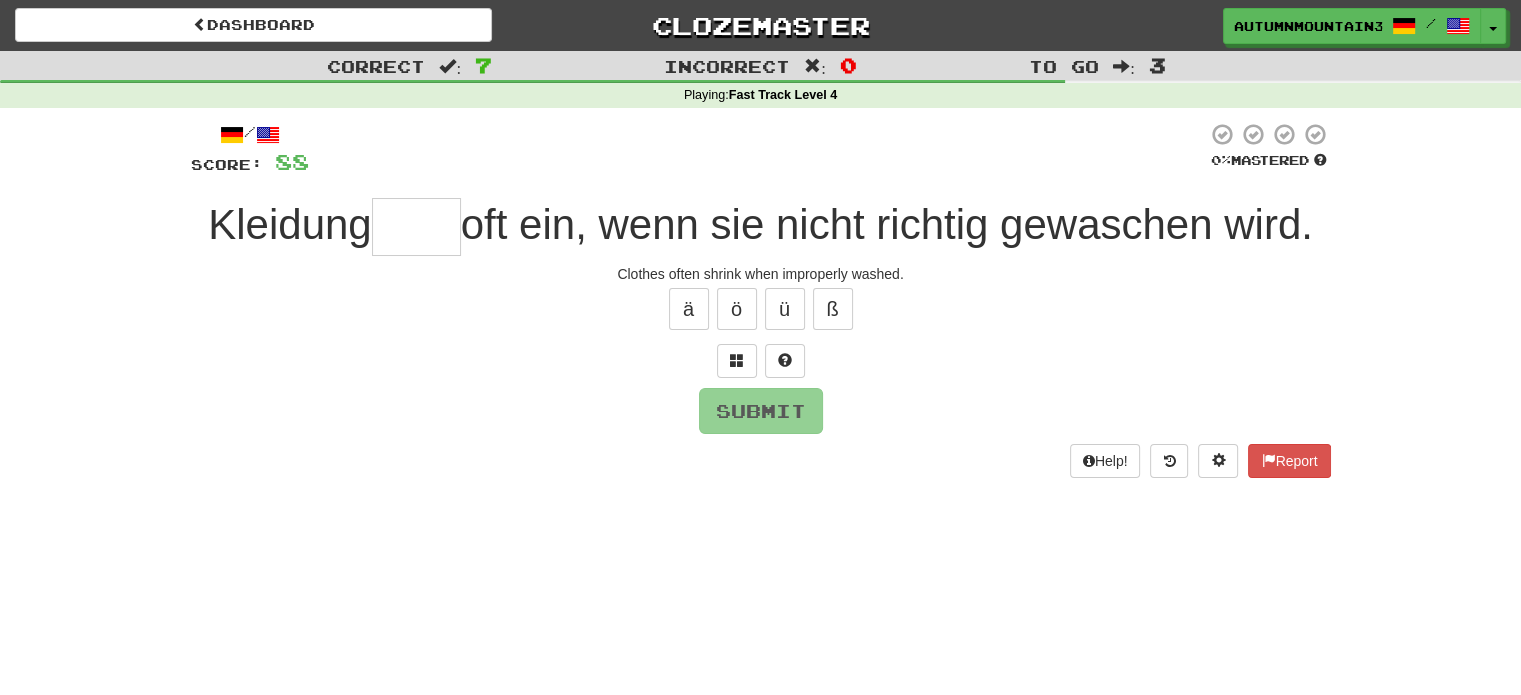 type on "*" 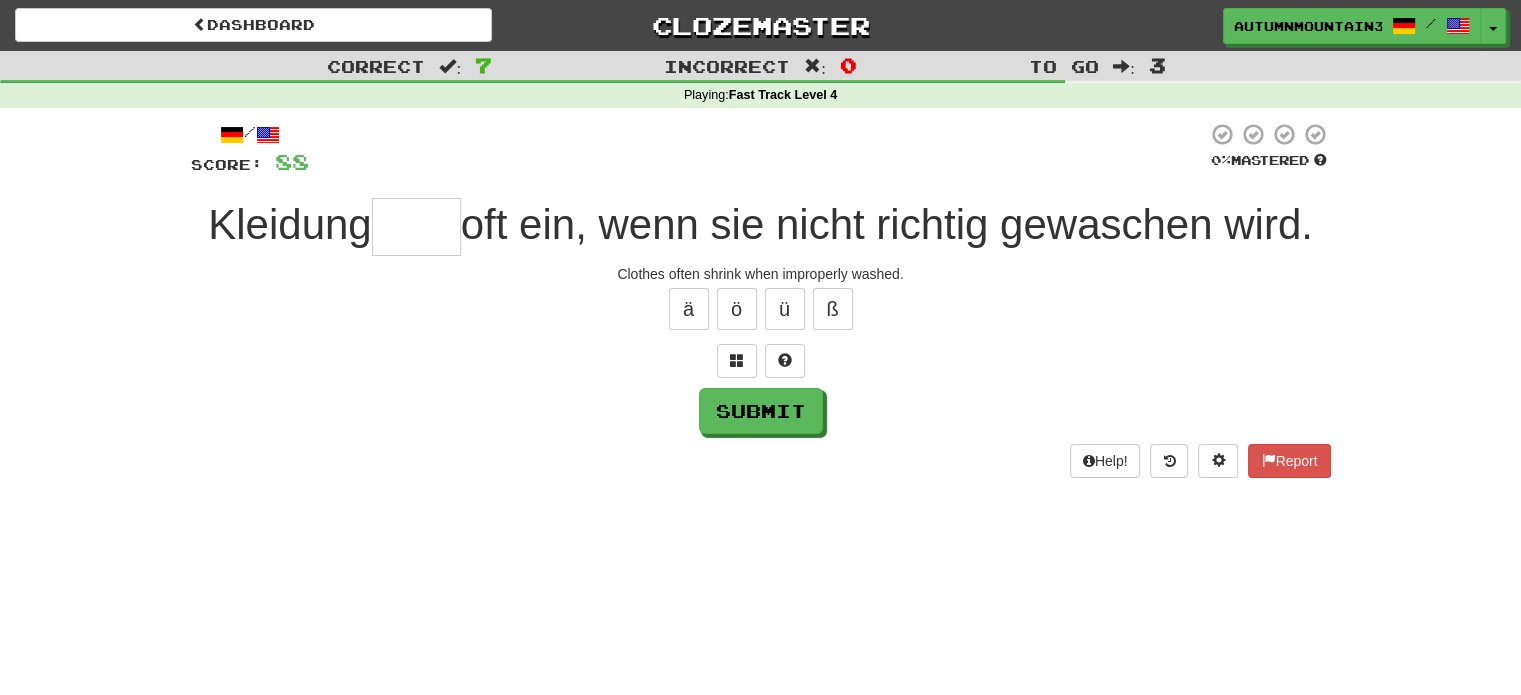 type on "*" 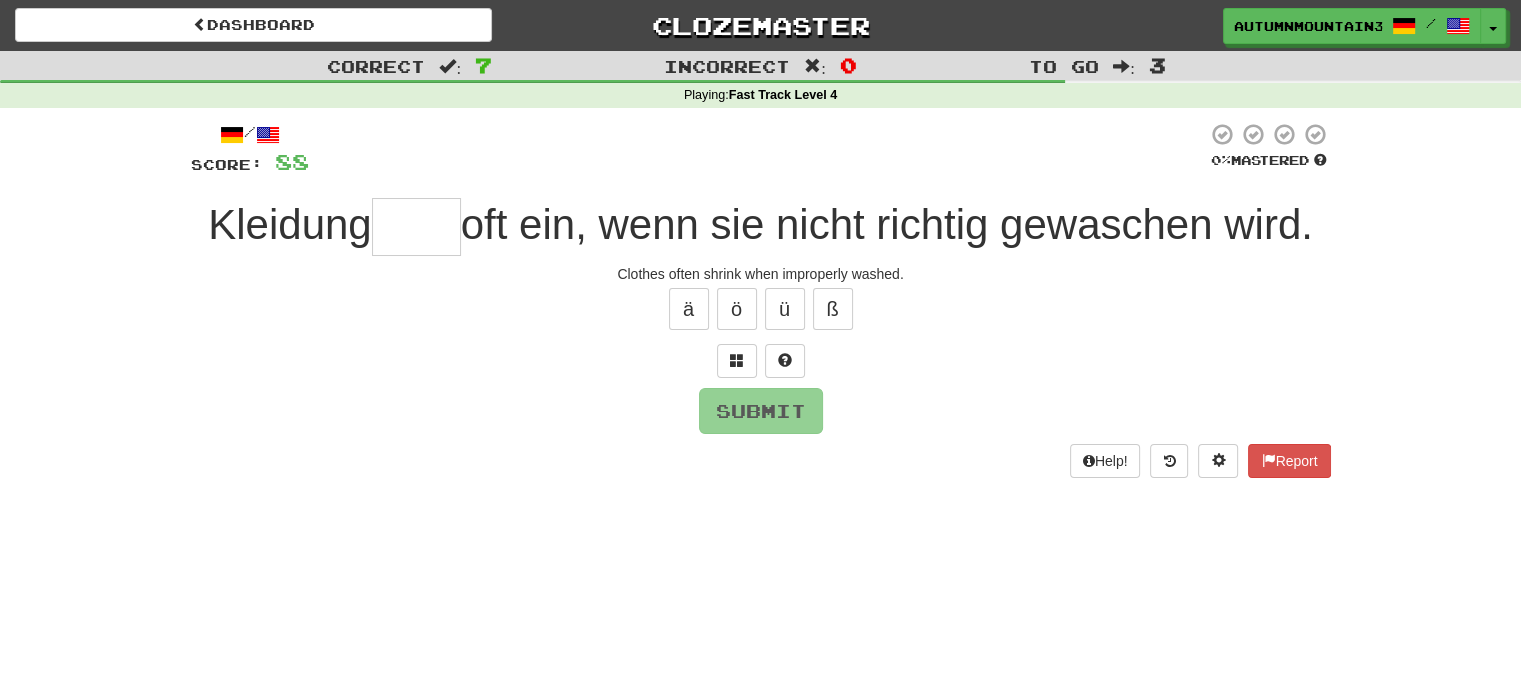 type on "*" 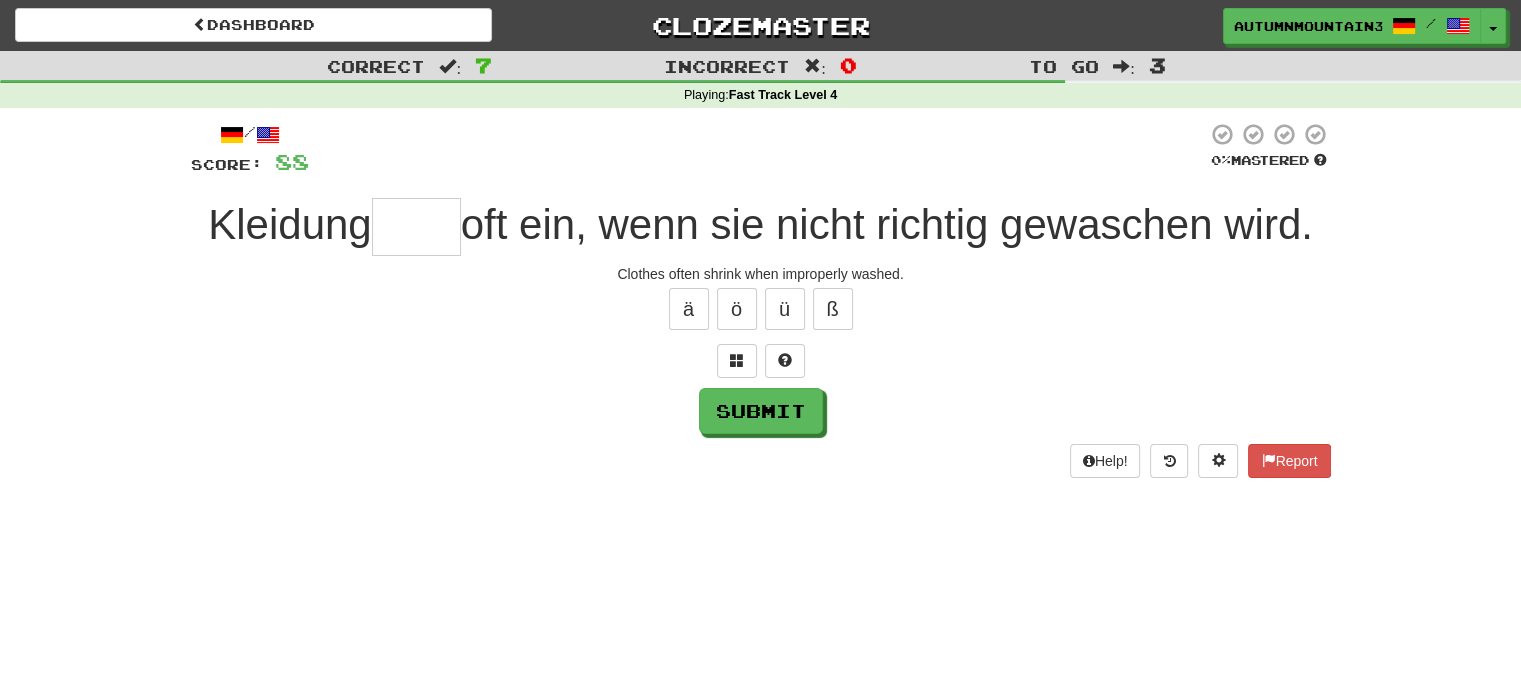 type on "*" 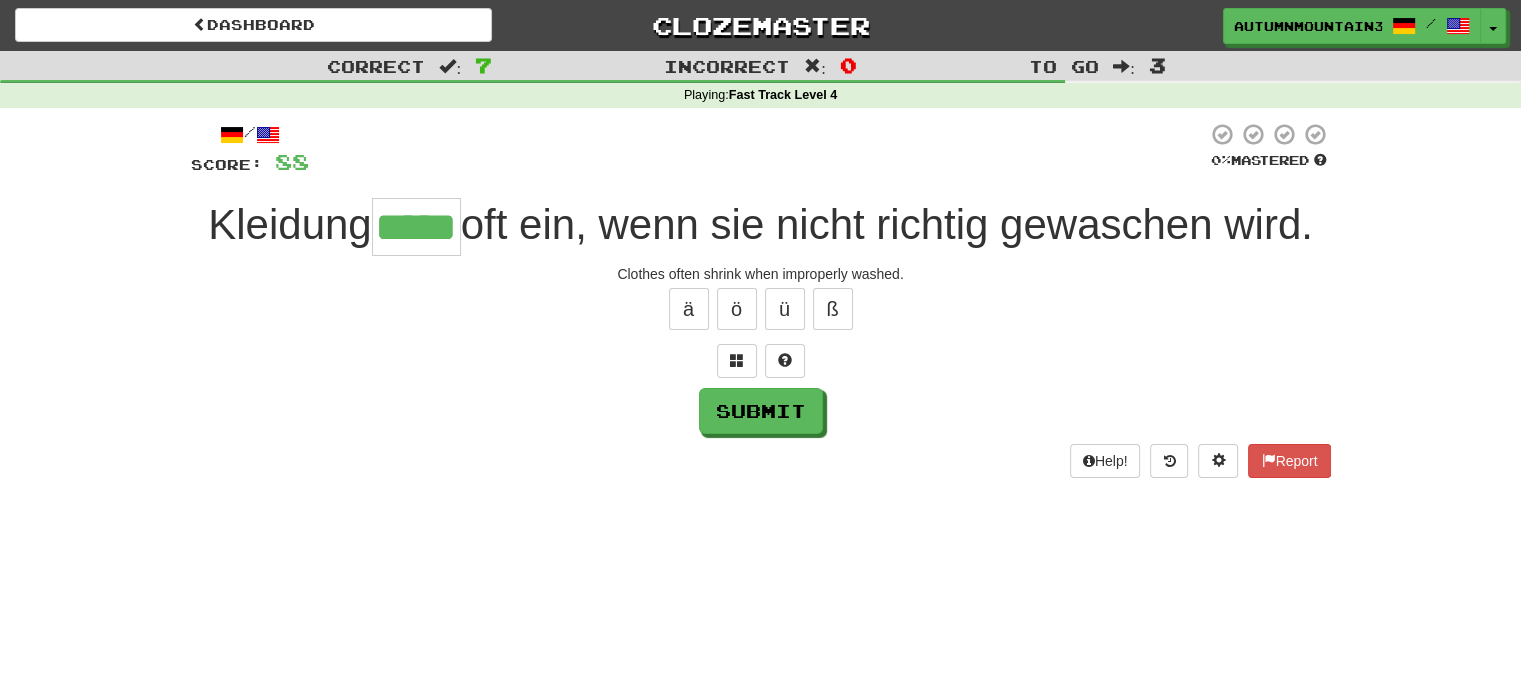 scroll, scrollTop: 0, scrollLeft: 0, axis: both 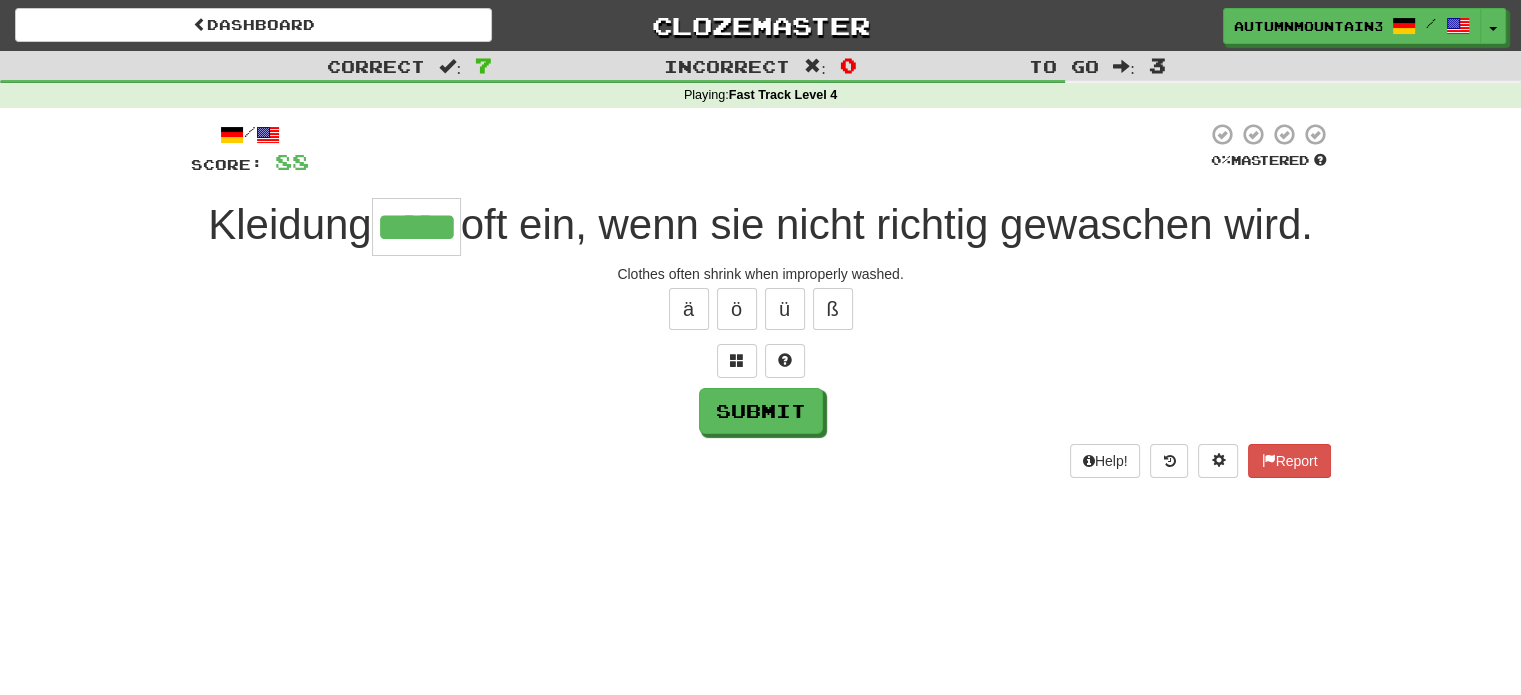 type on "*****" 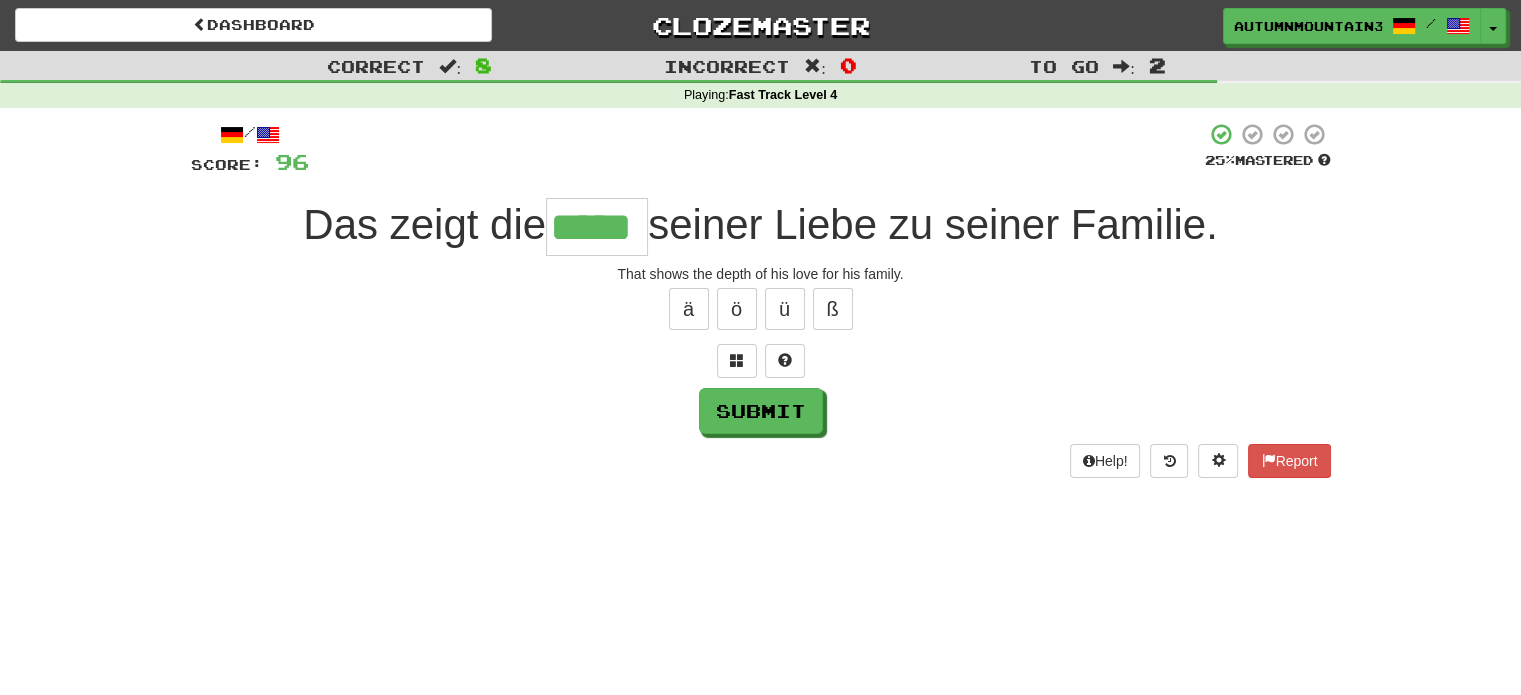 type on "*****" 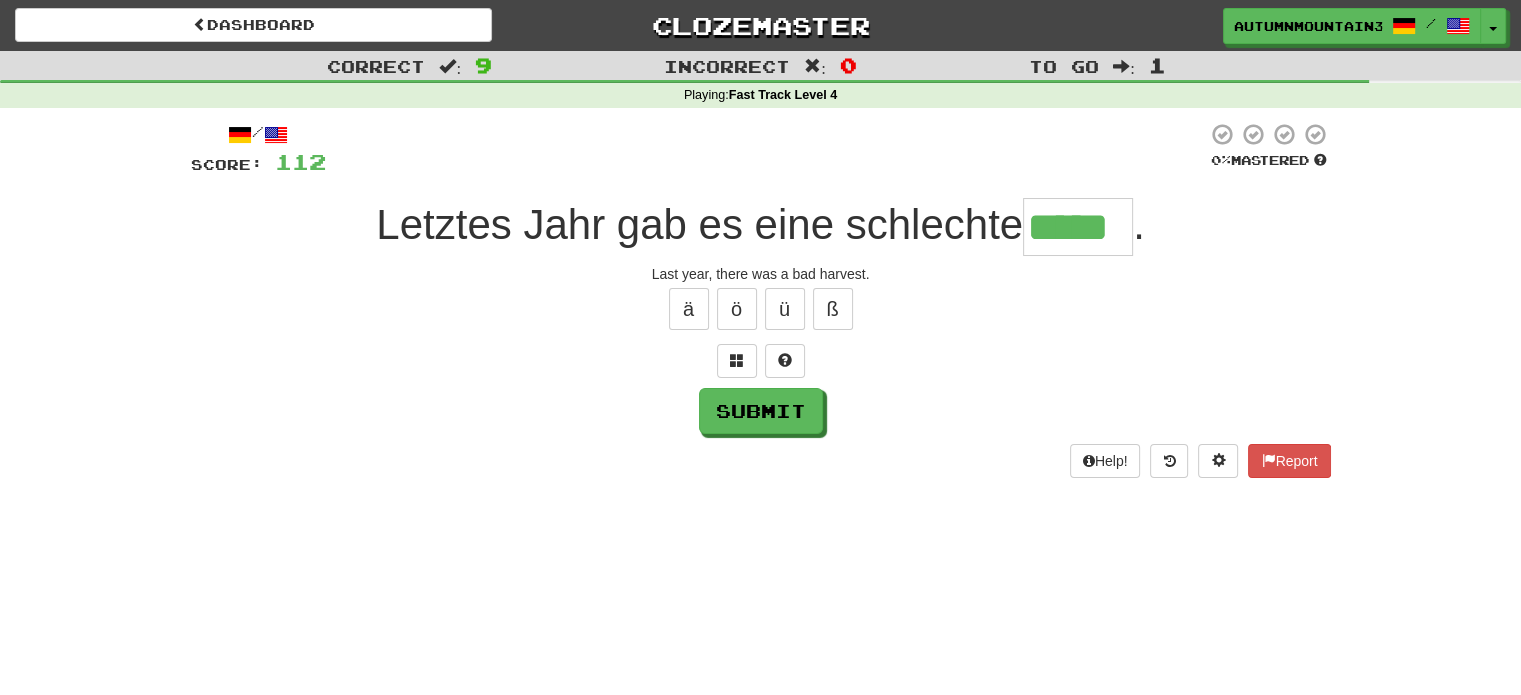 type on "*****" 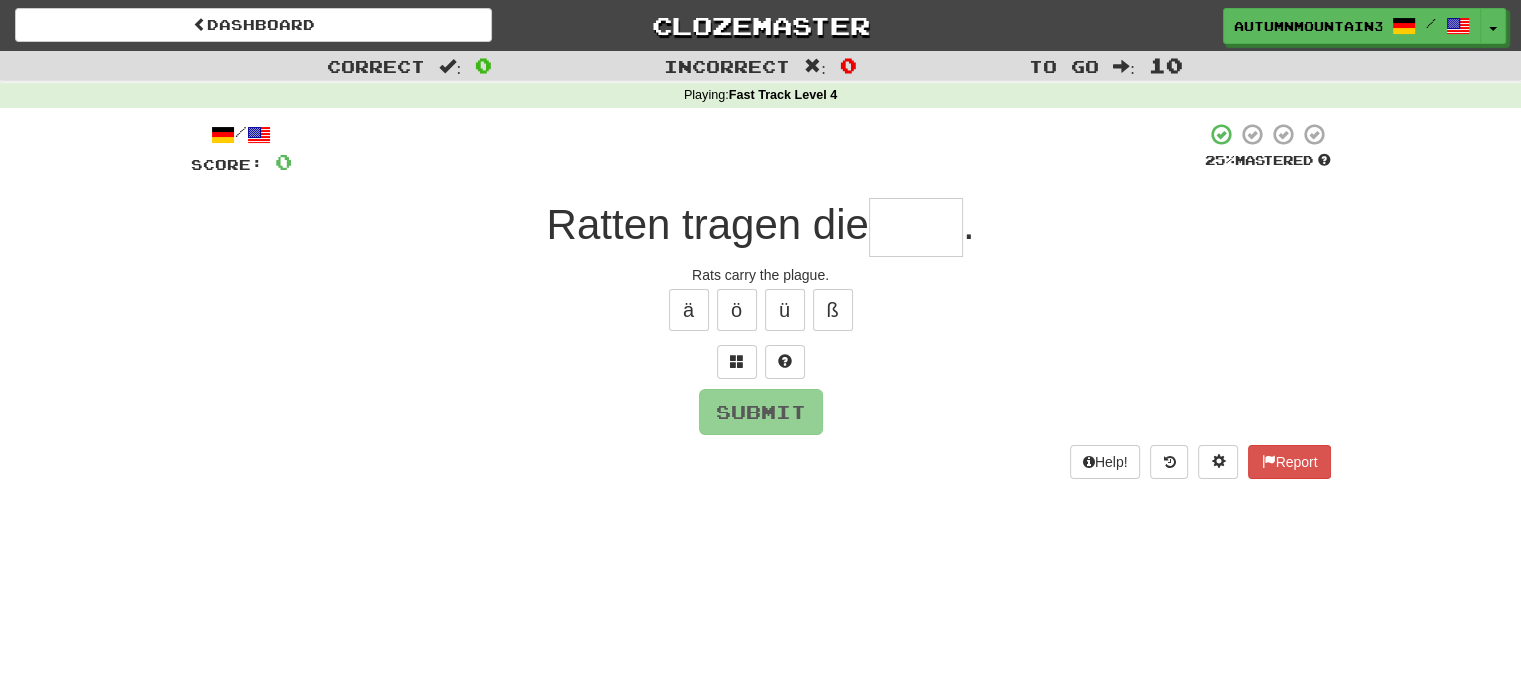 type on "*" 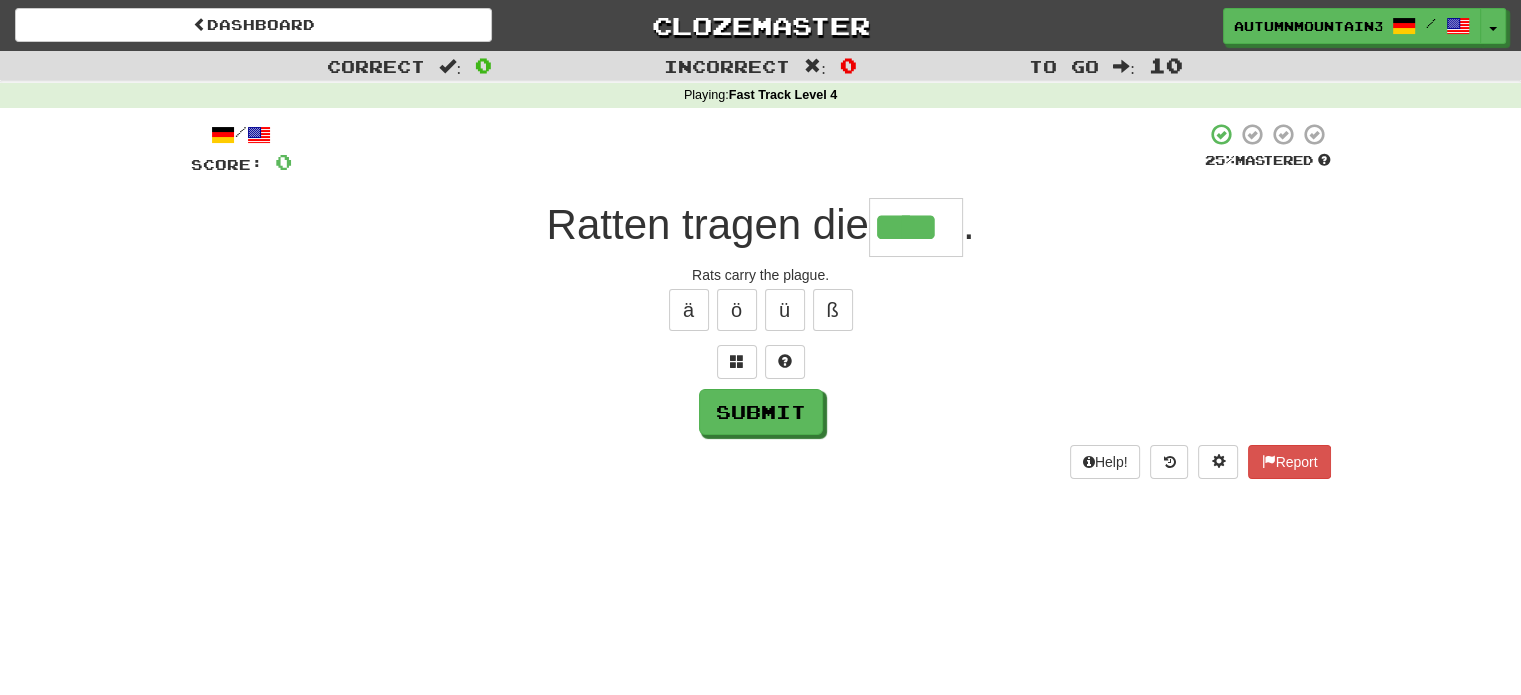 type on "****" 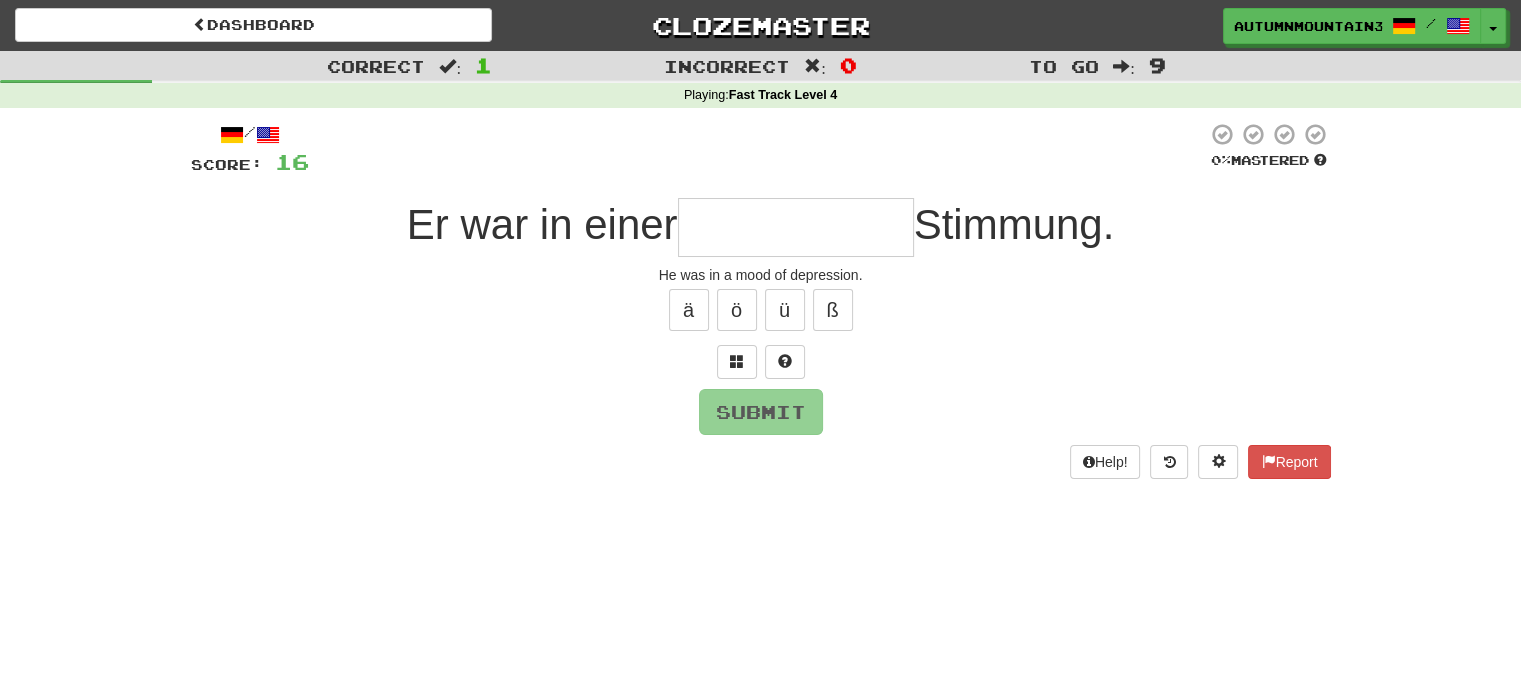 type on "*" 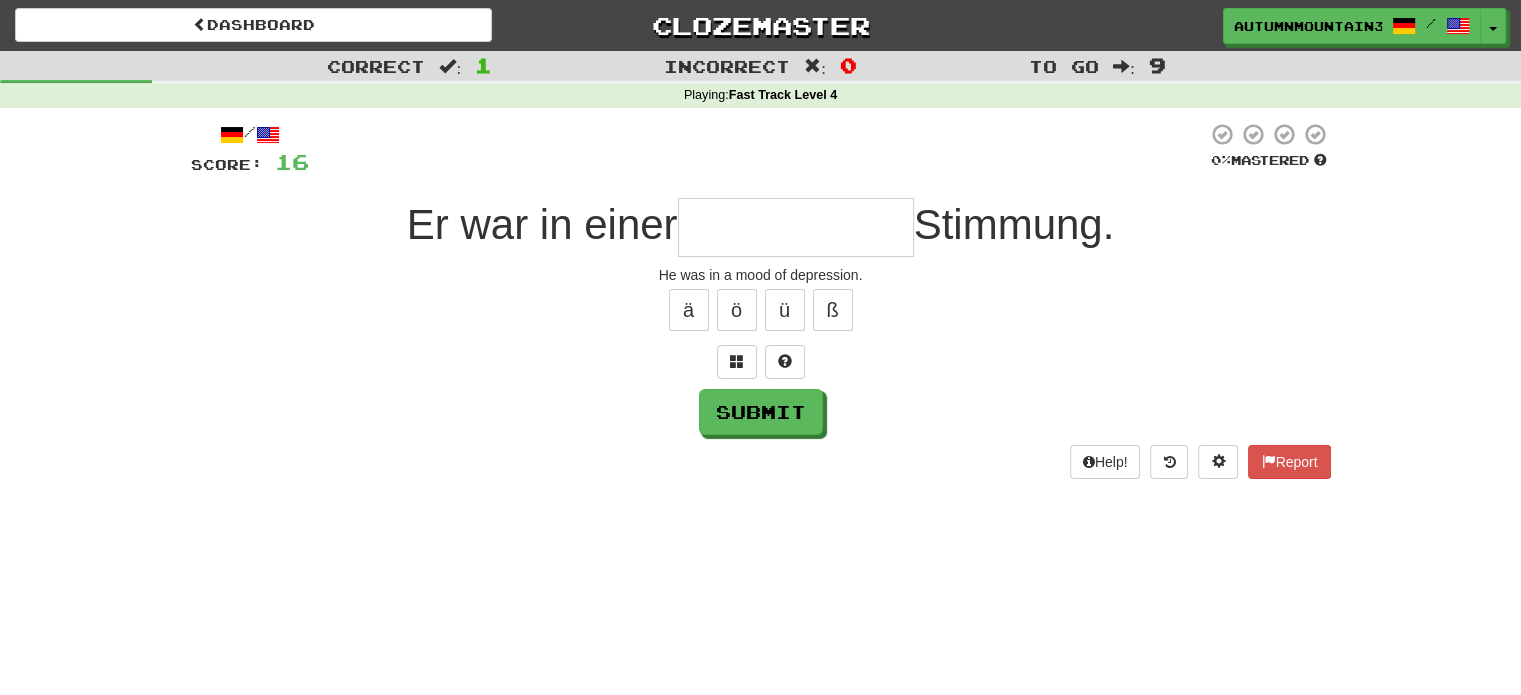 type on "*" 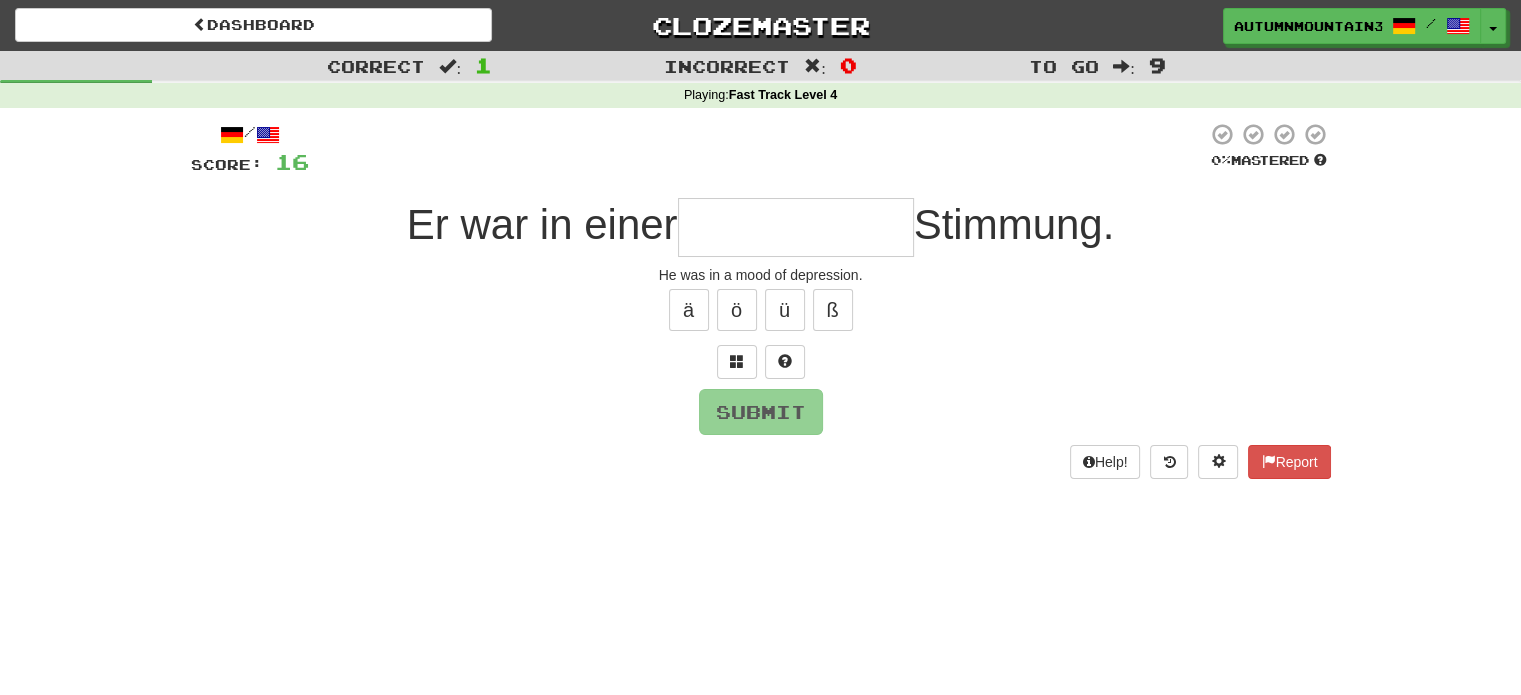 type on "*" 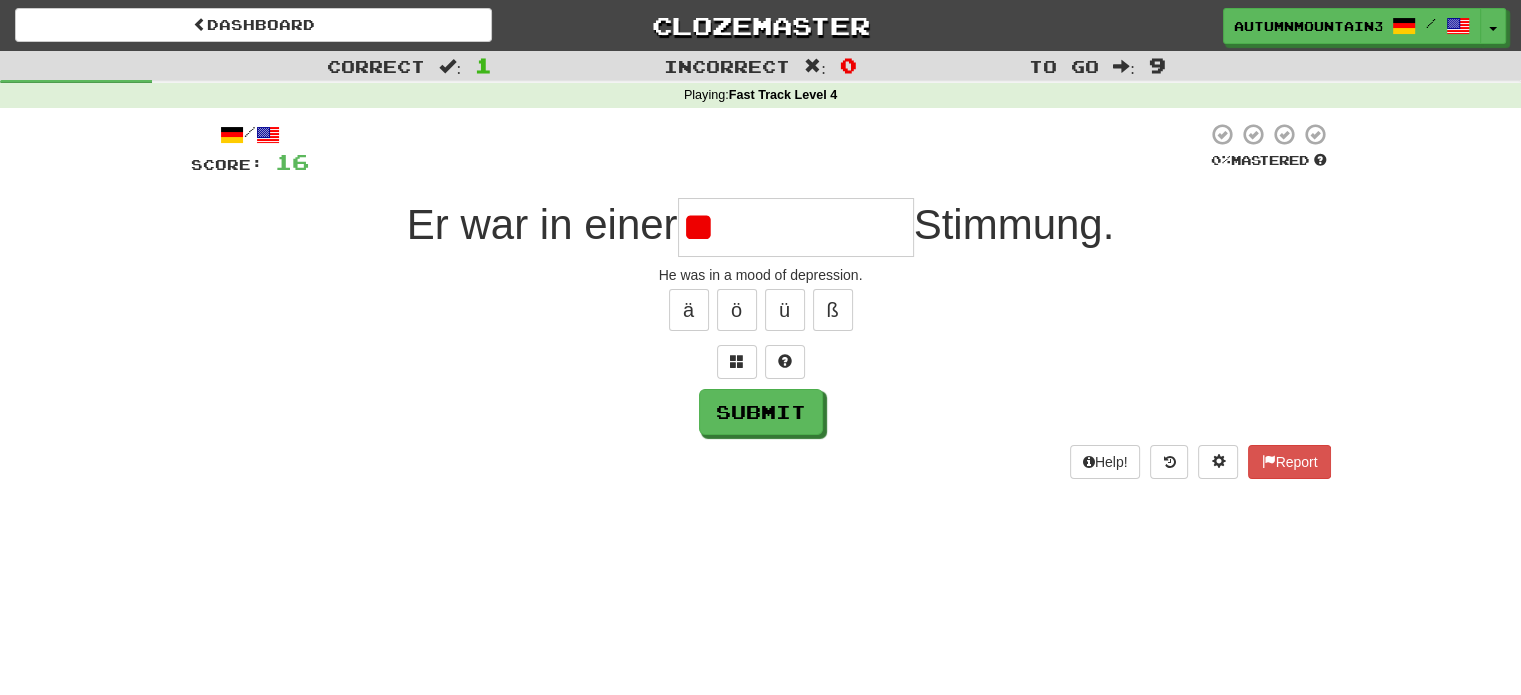 type on "*" 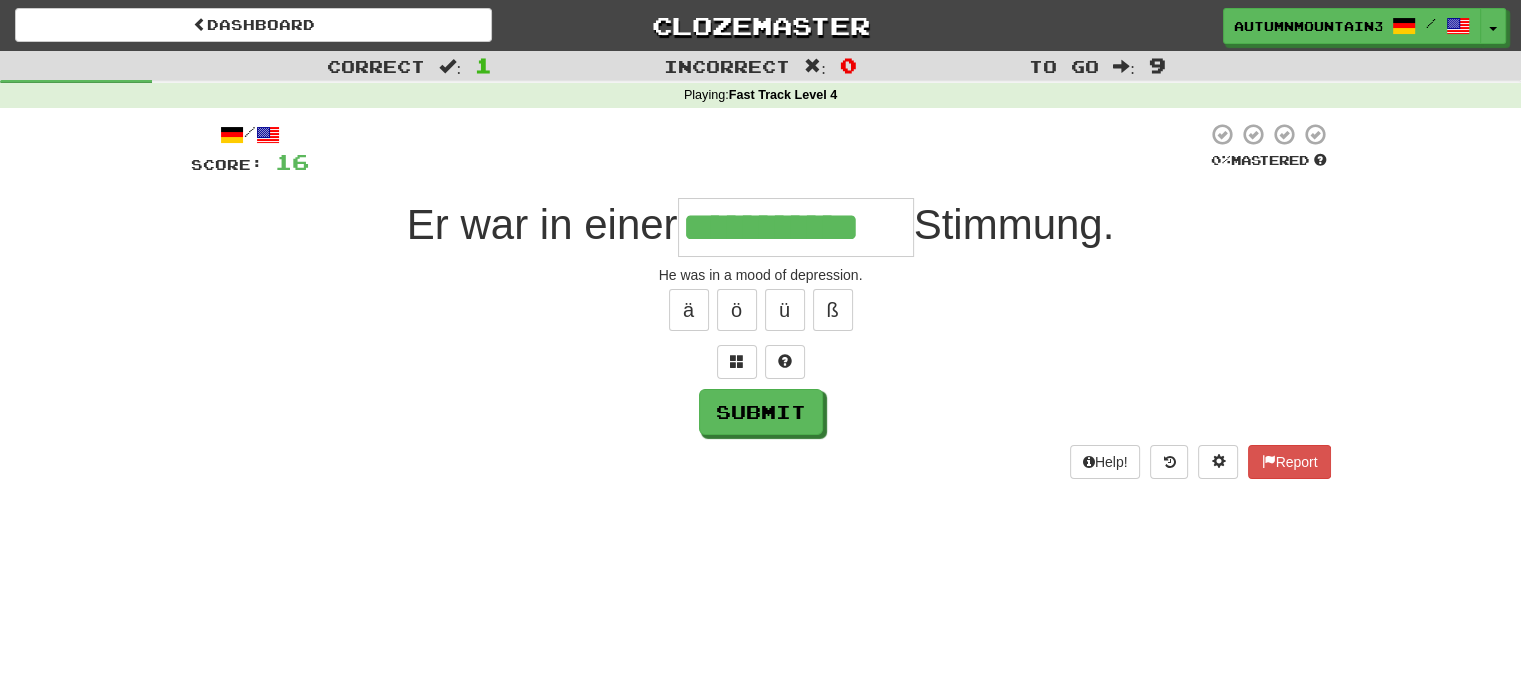 type on "**********" 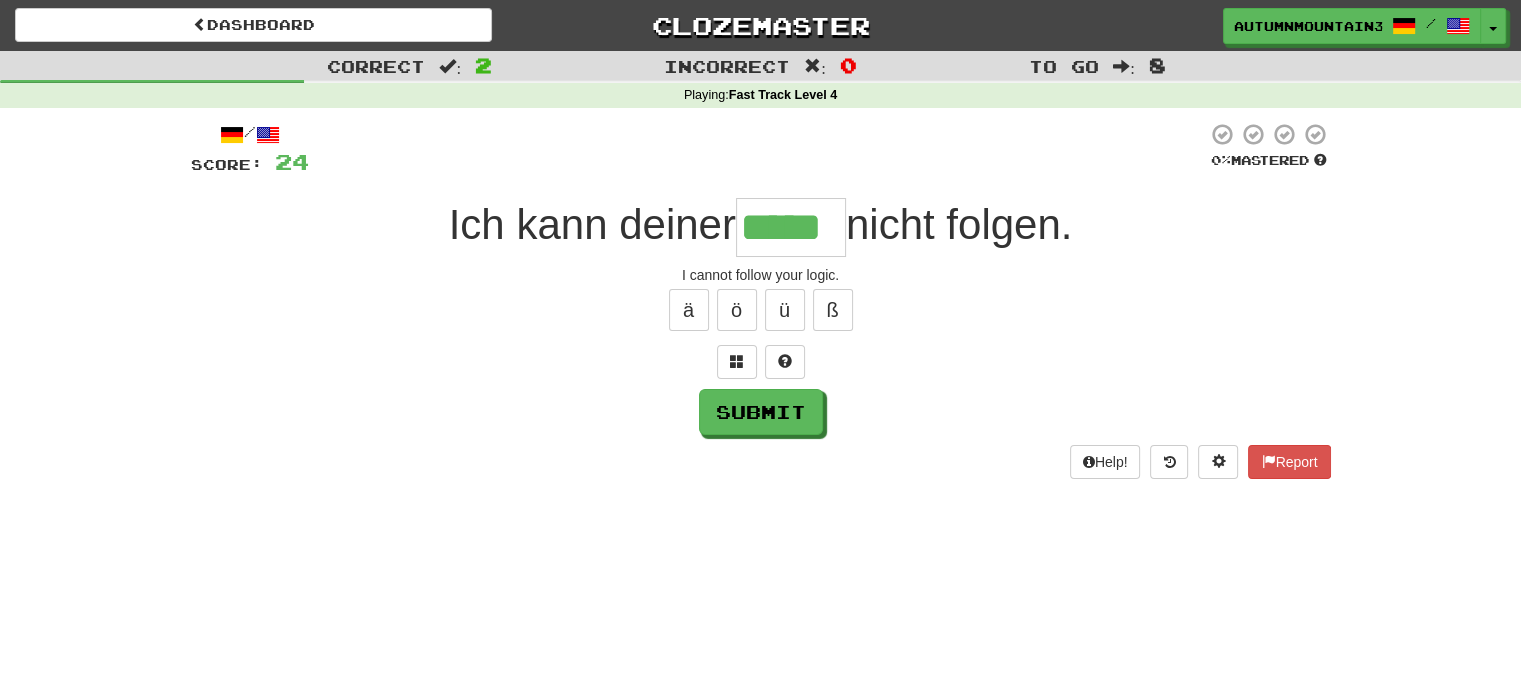 type on "*****" 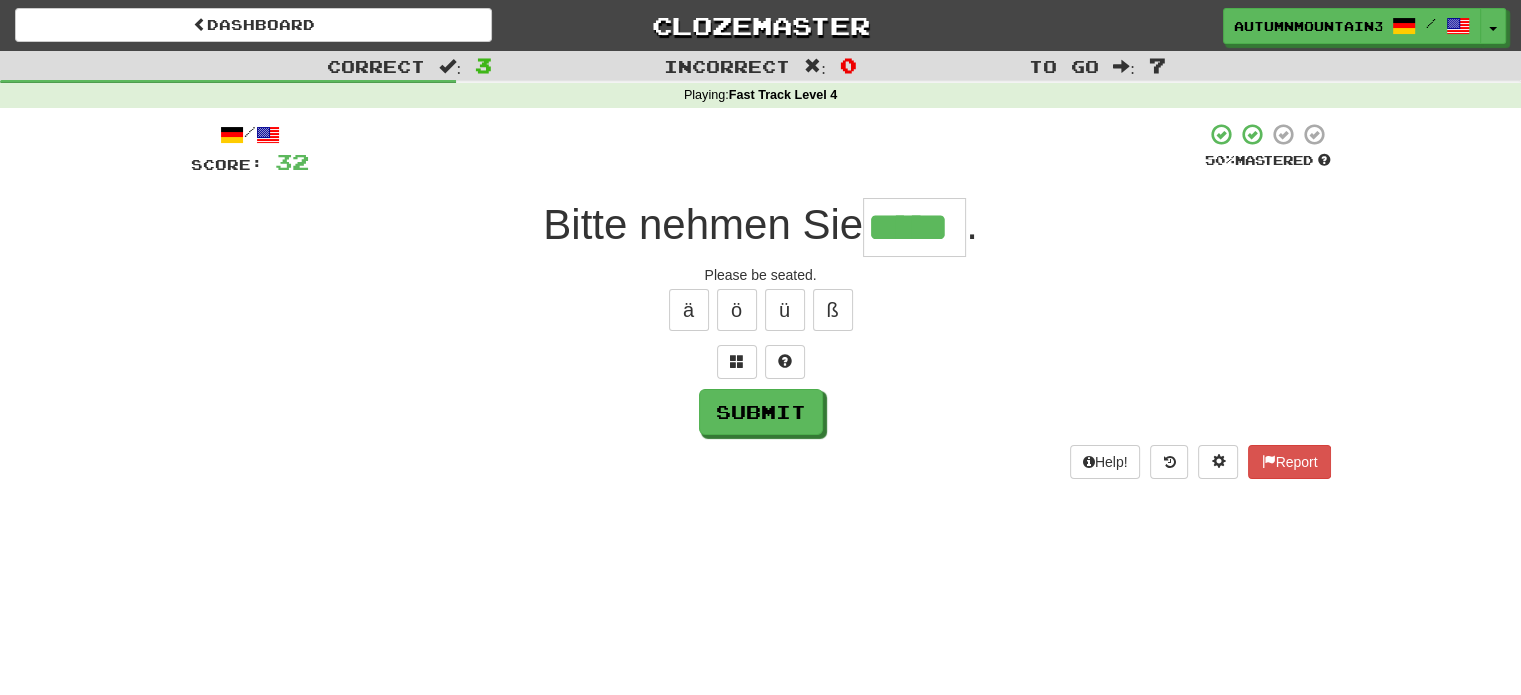 type on "*****" 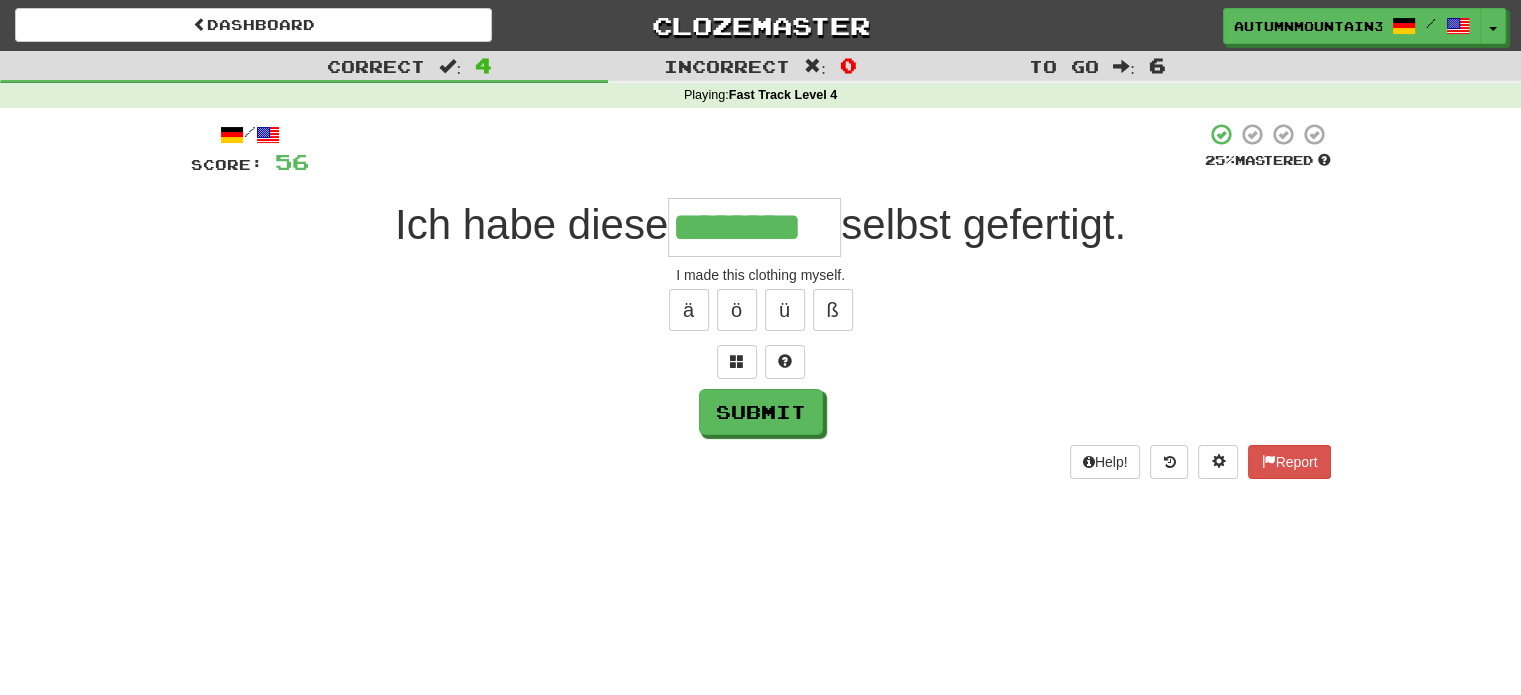 type on "********" 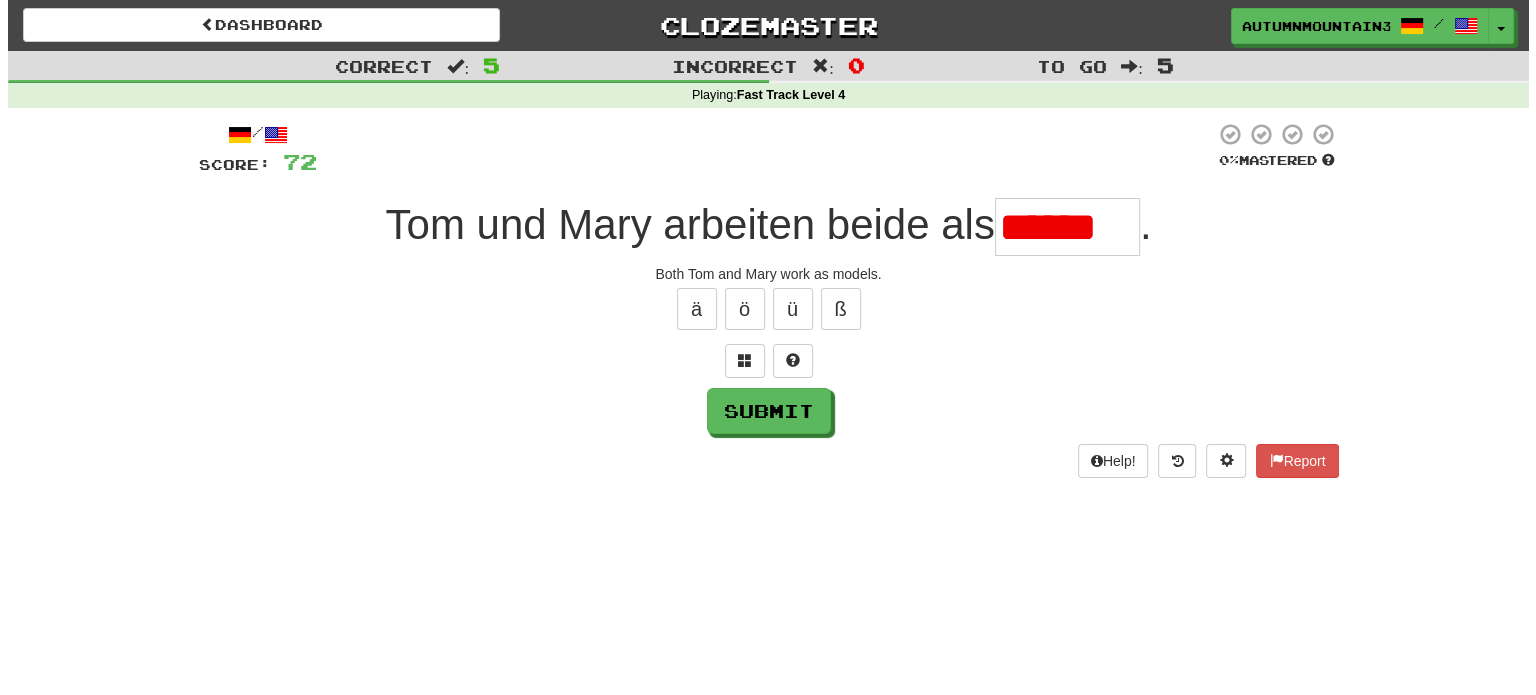 scroll, scrollTop: 0, scrollLeft: 0, axis: both 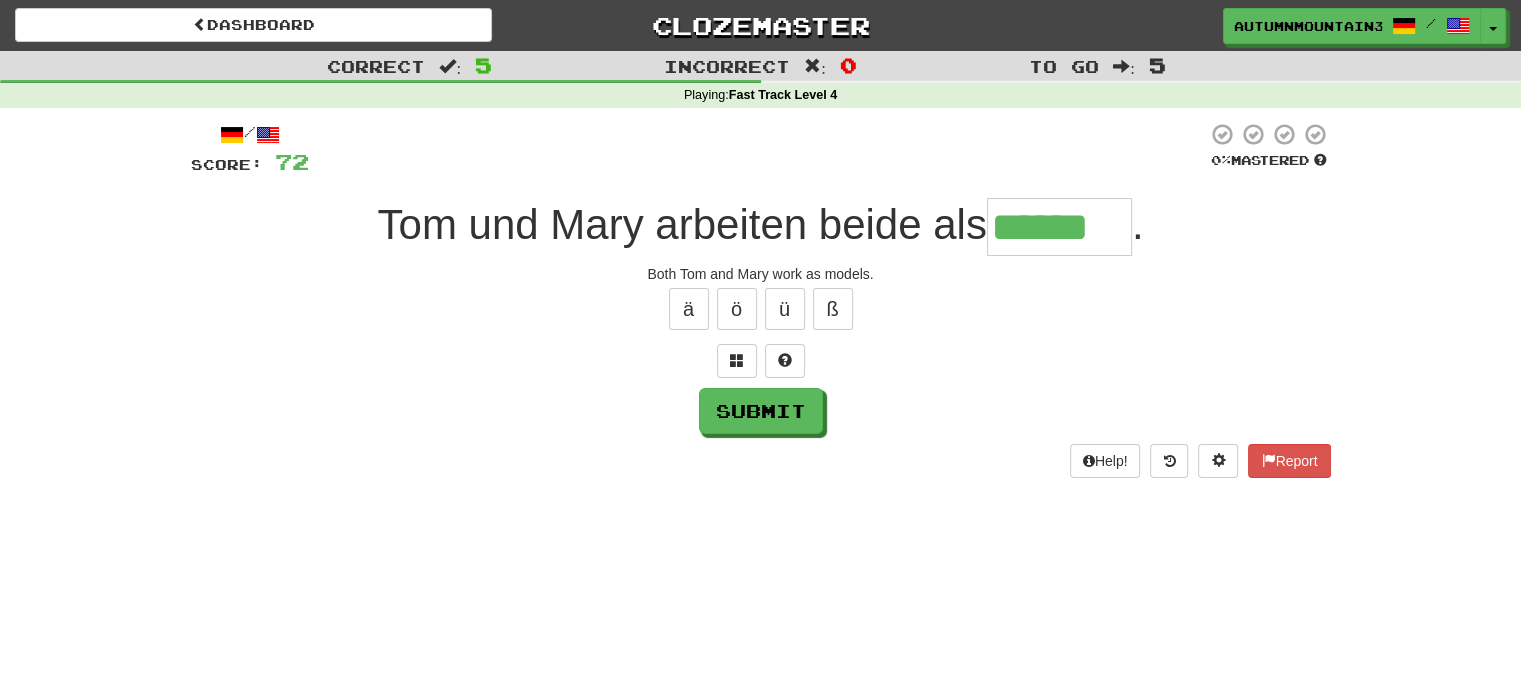 type on "******" 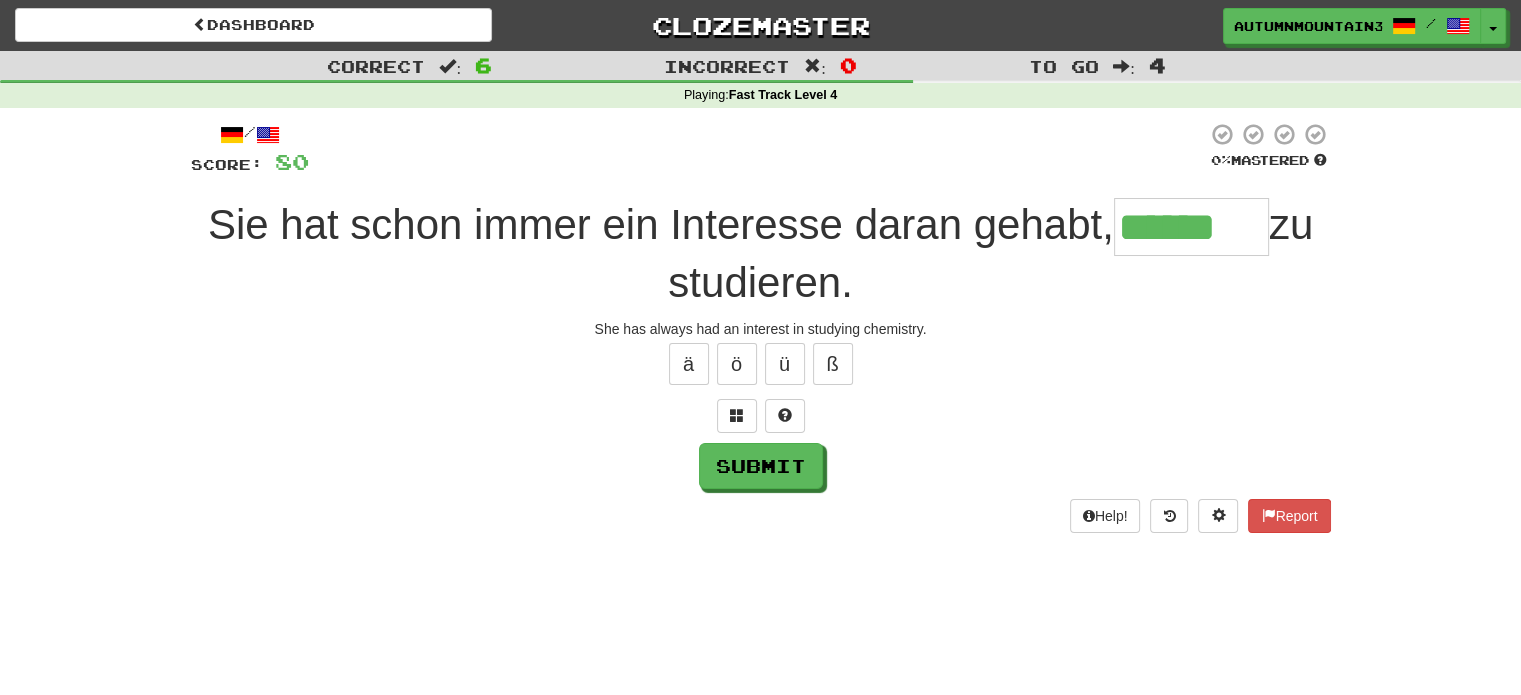 type on "******" 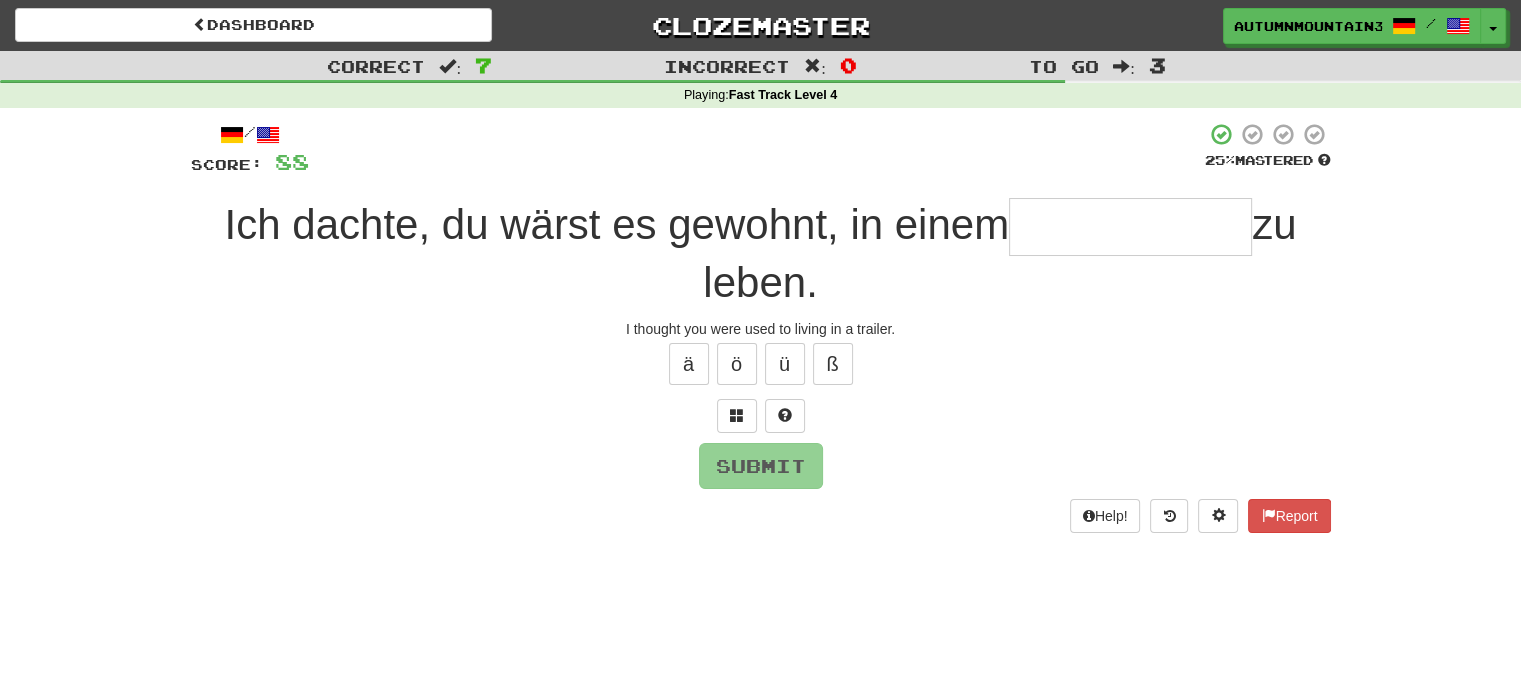type on "*" 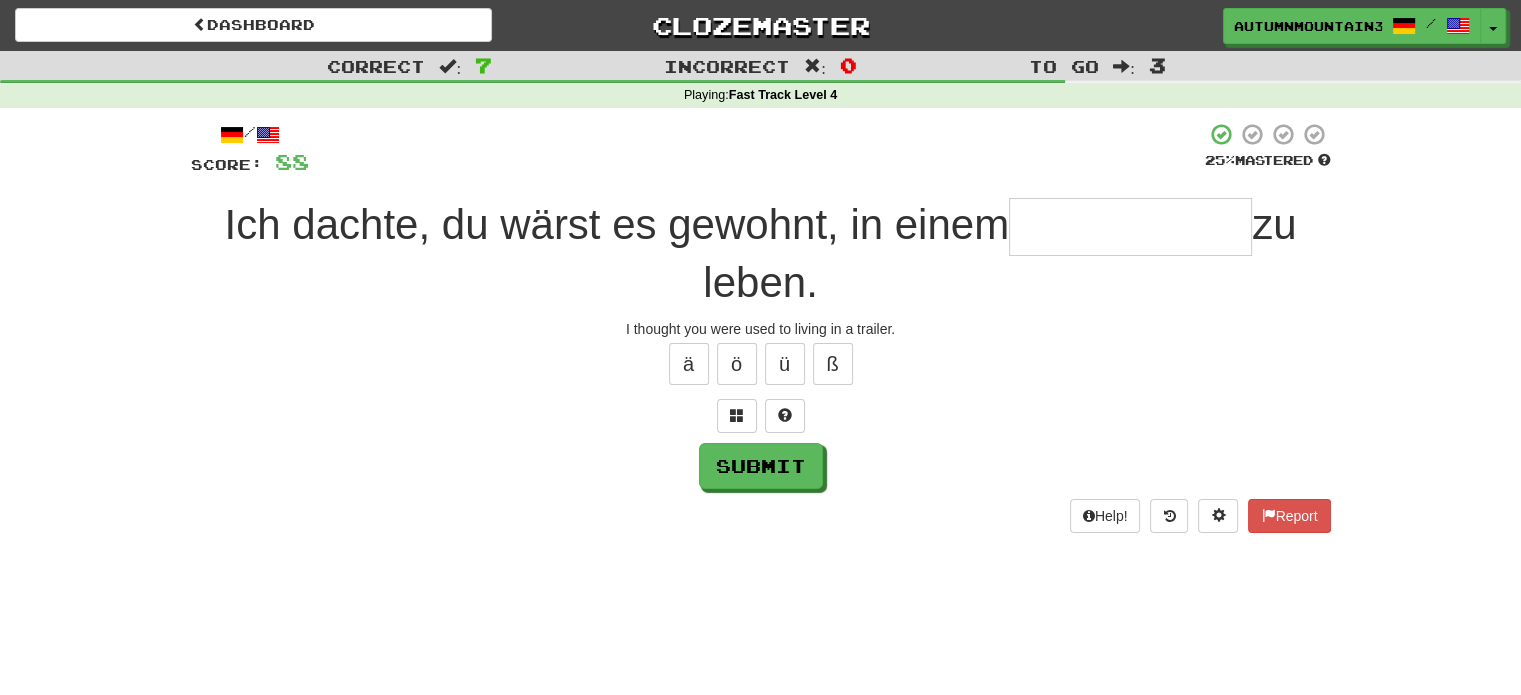 type on "*" 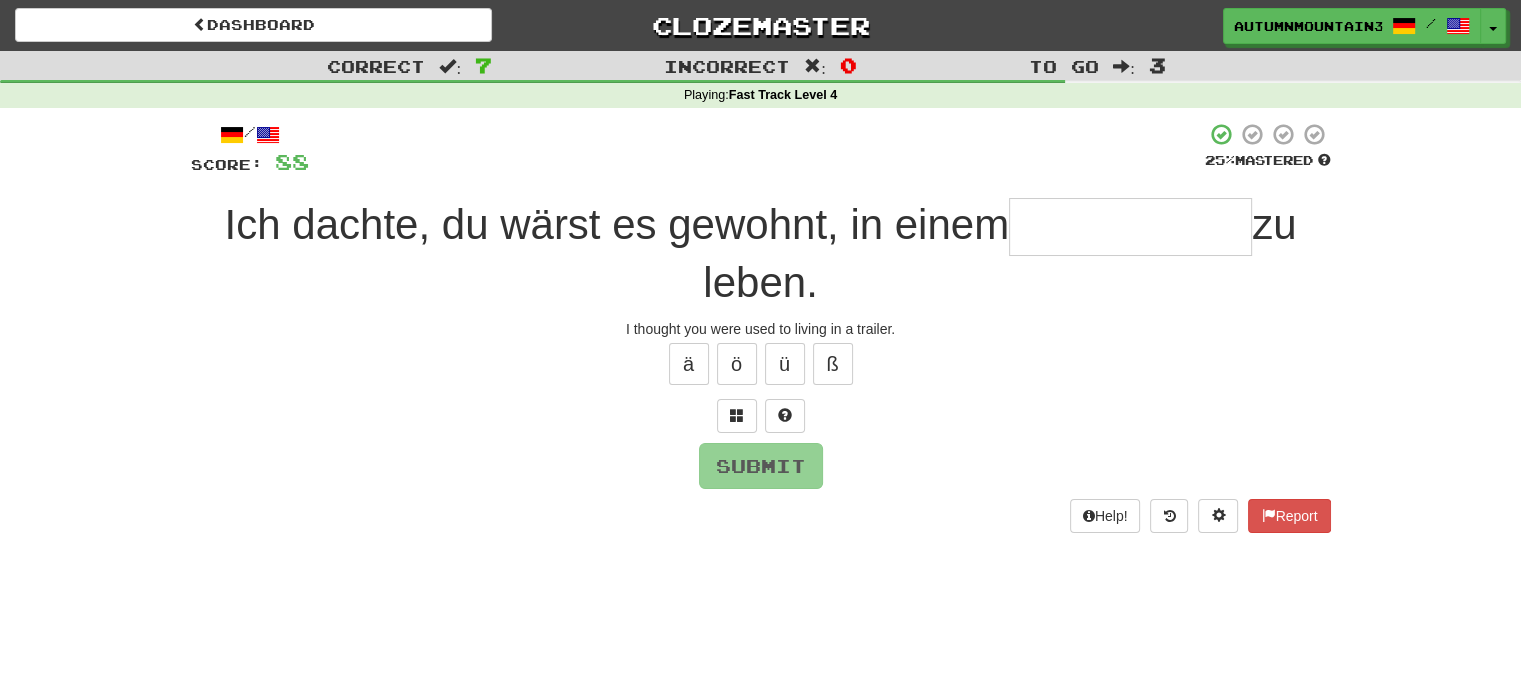 type on "*" 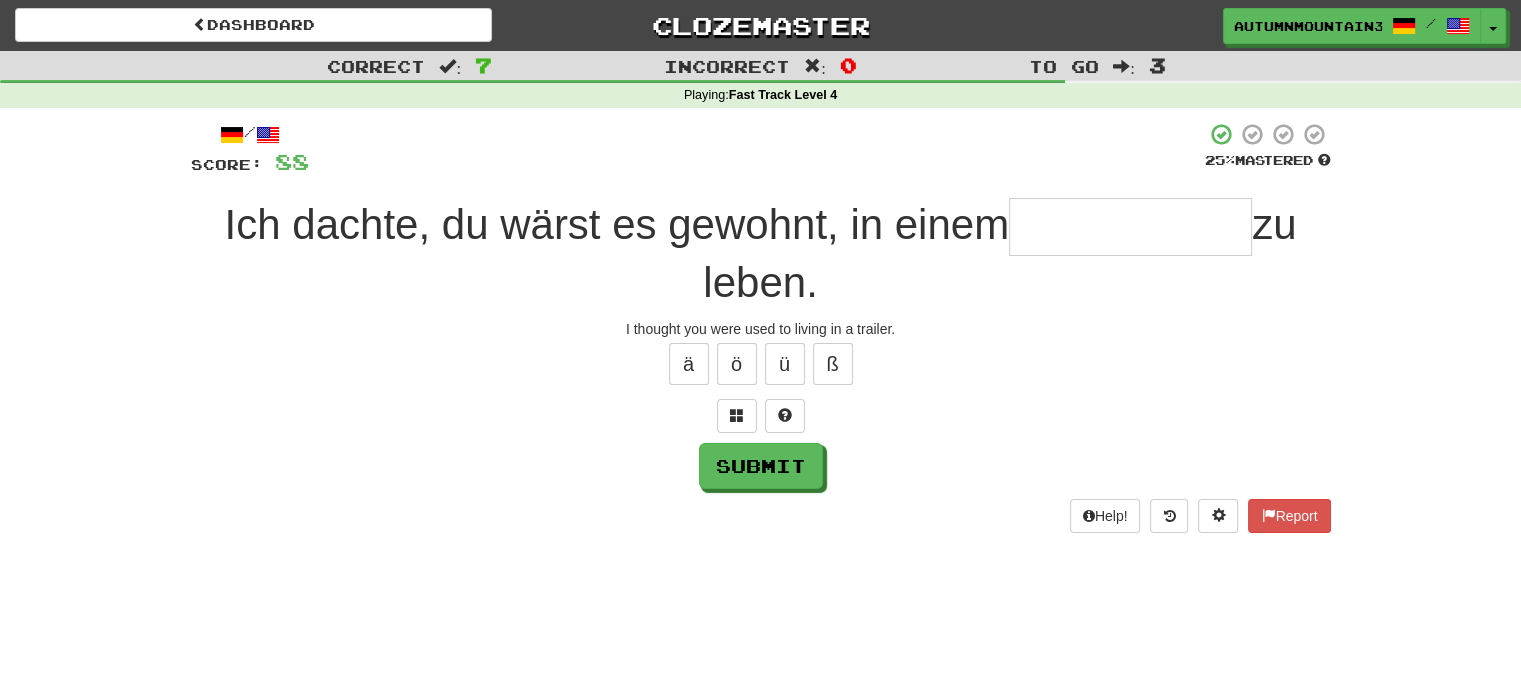 type on "*" 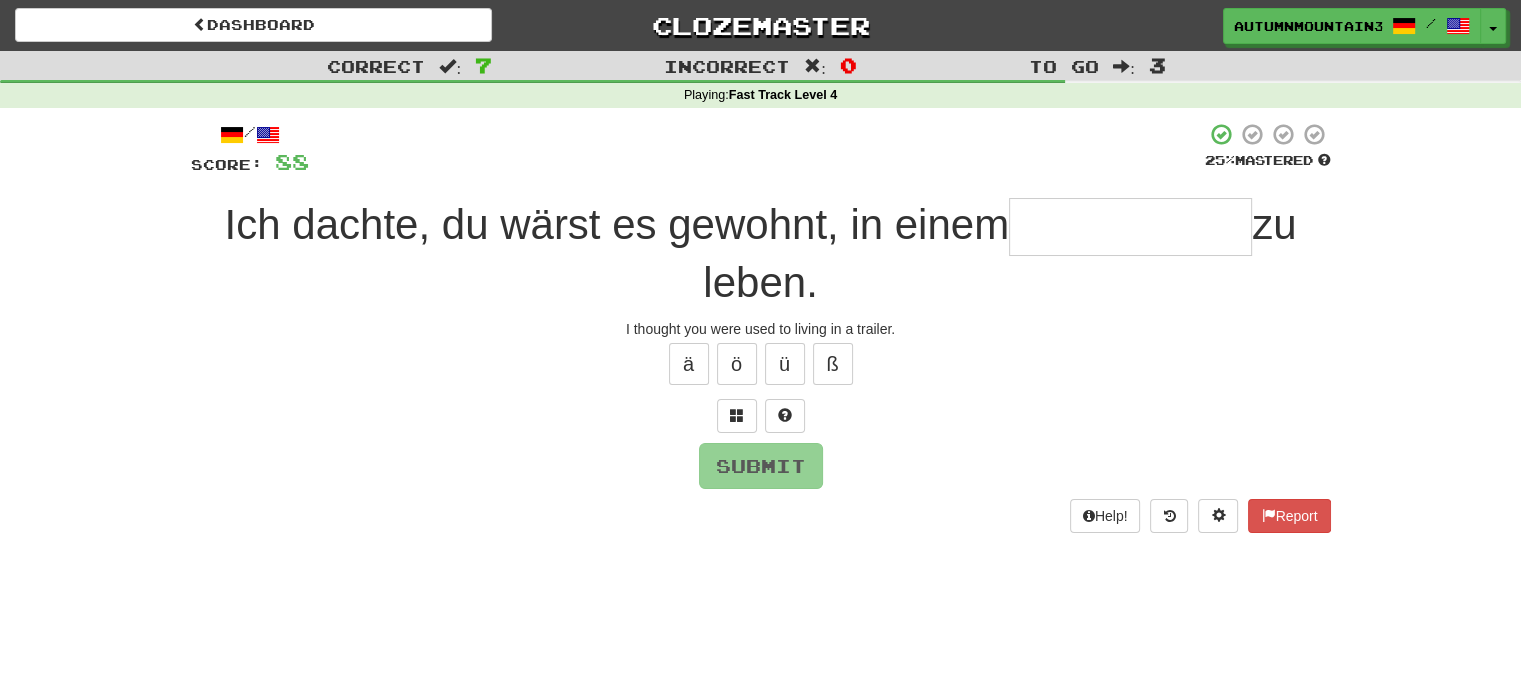 type on "*" 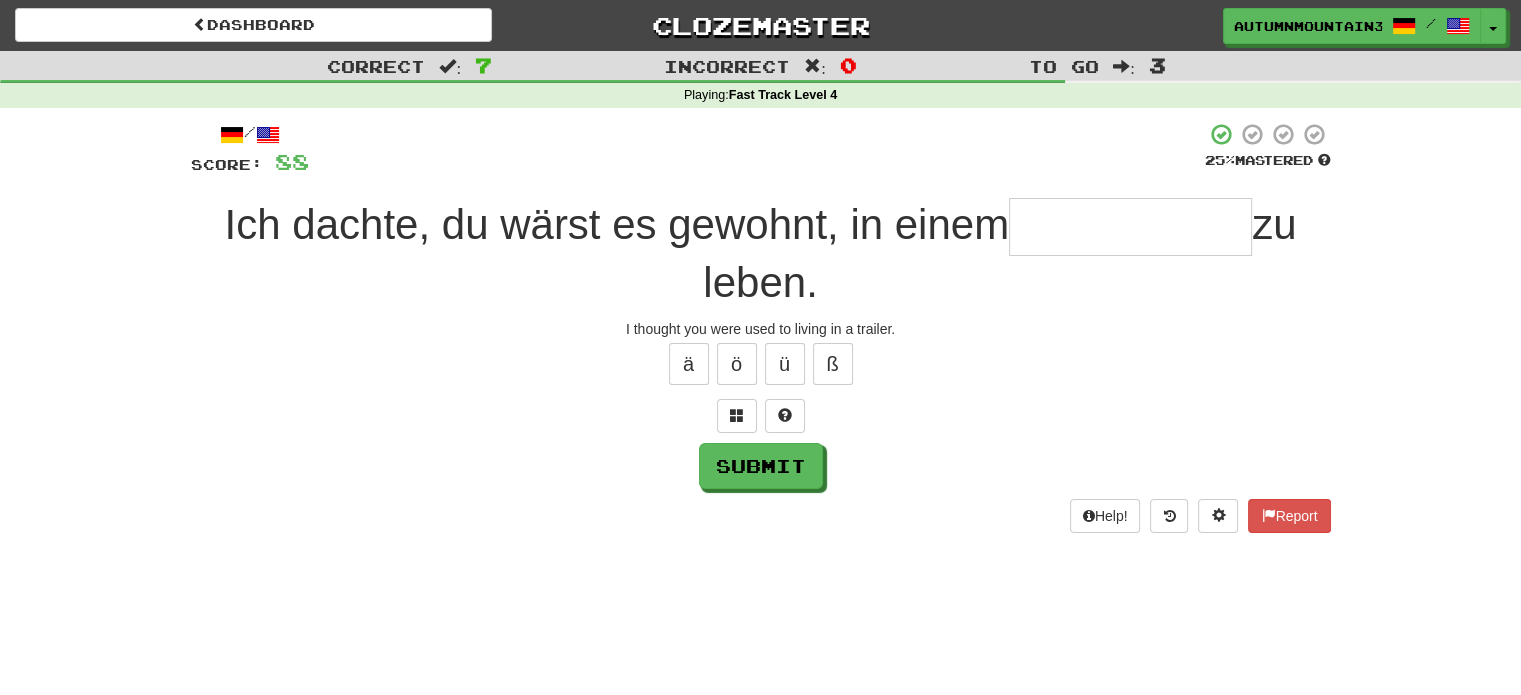 type on "*" 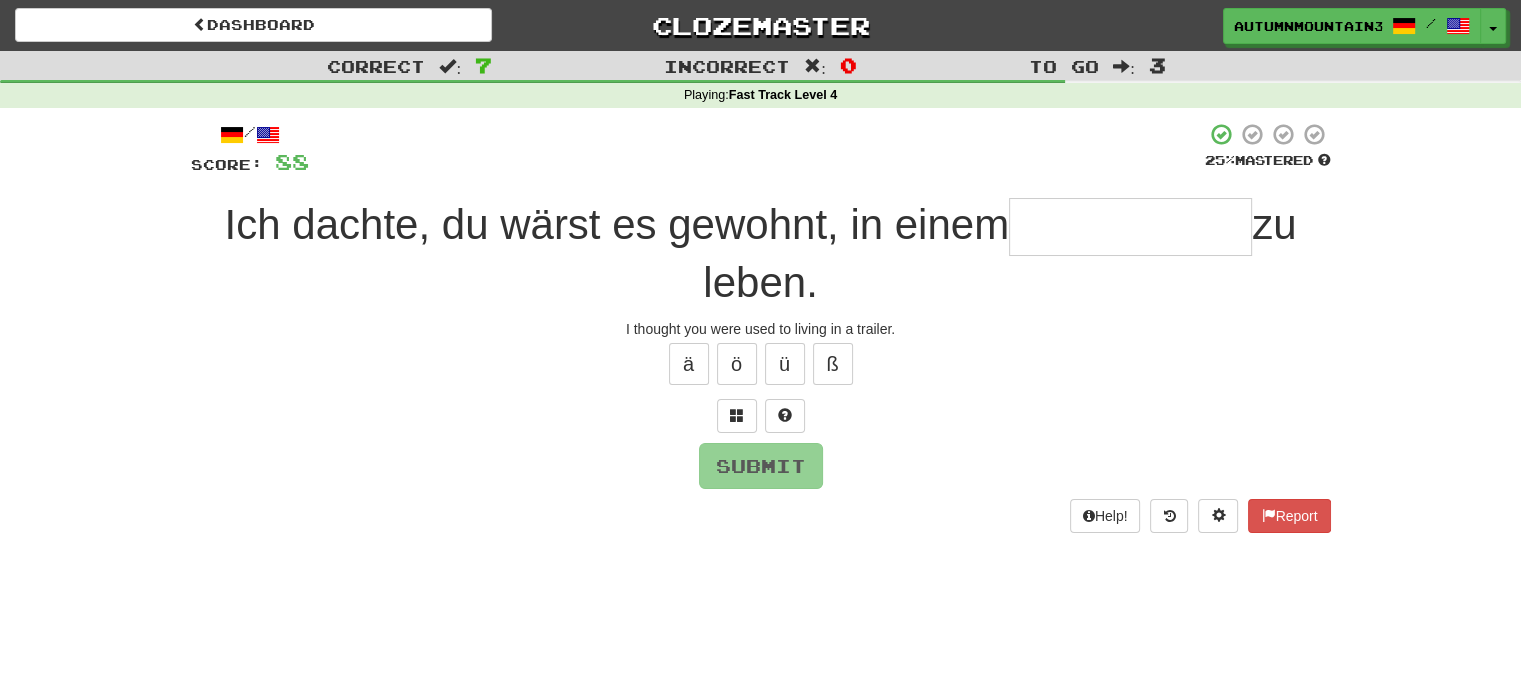 type on "*" 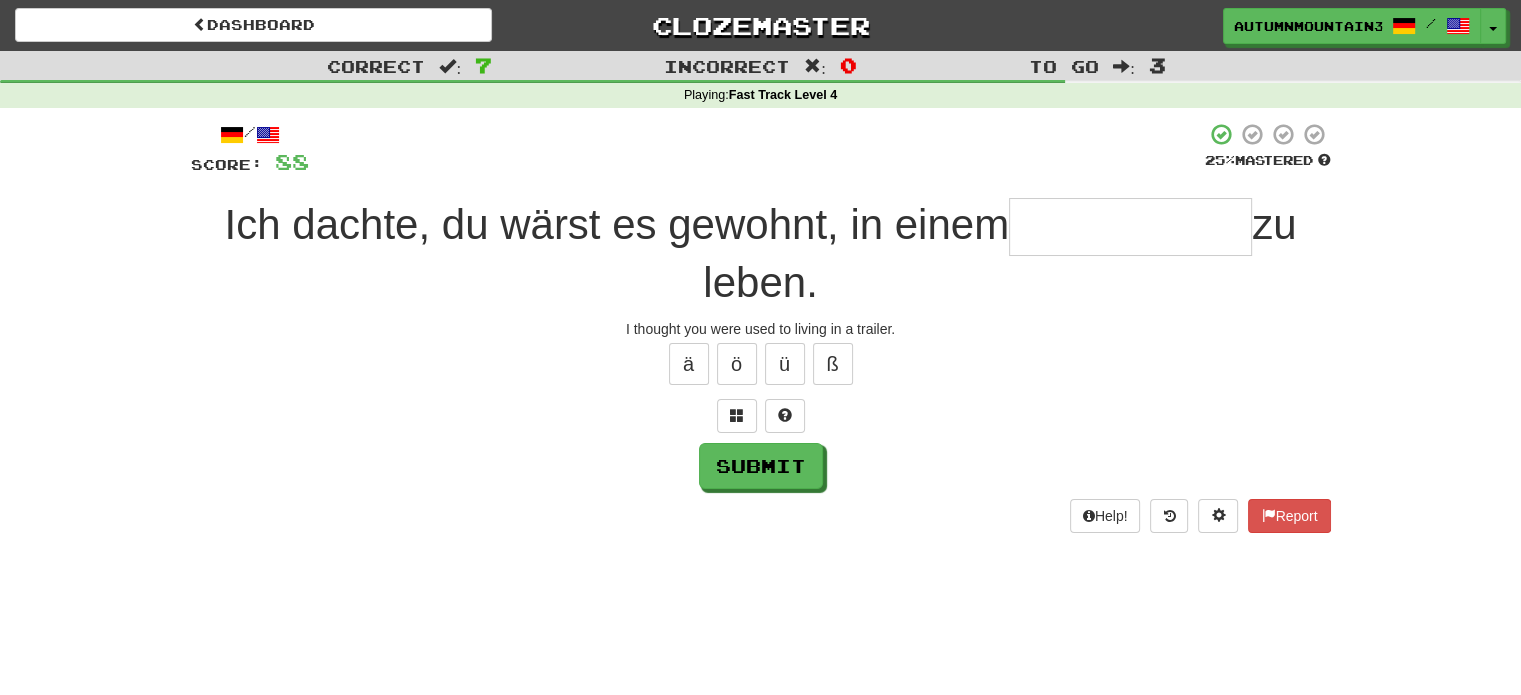 type on "*" 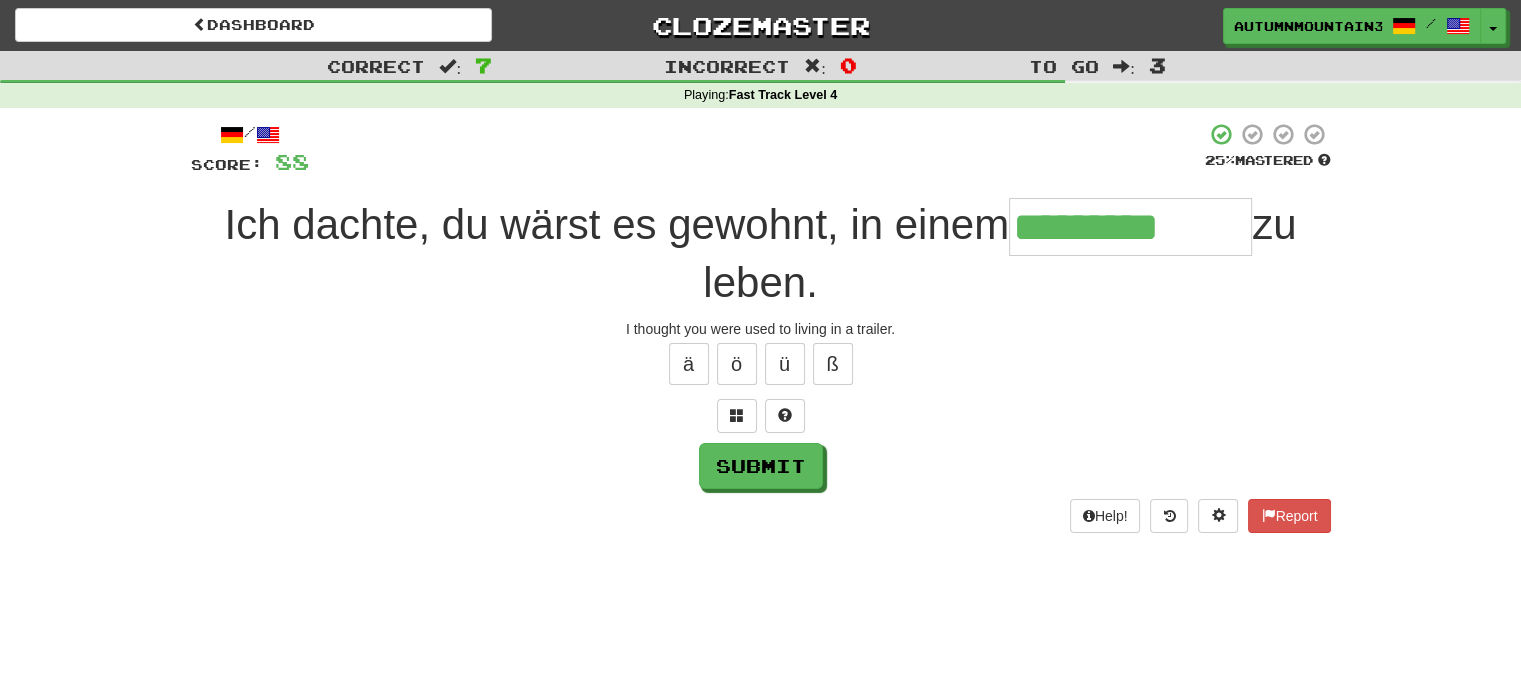 type on "*********" 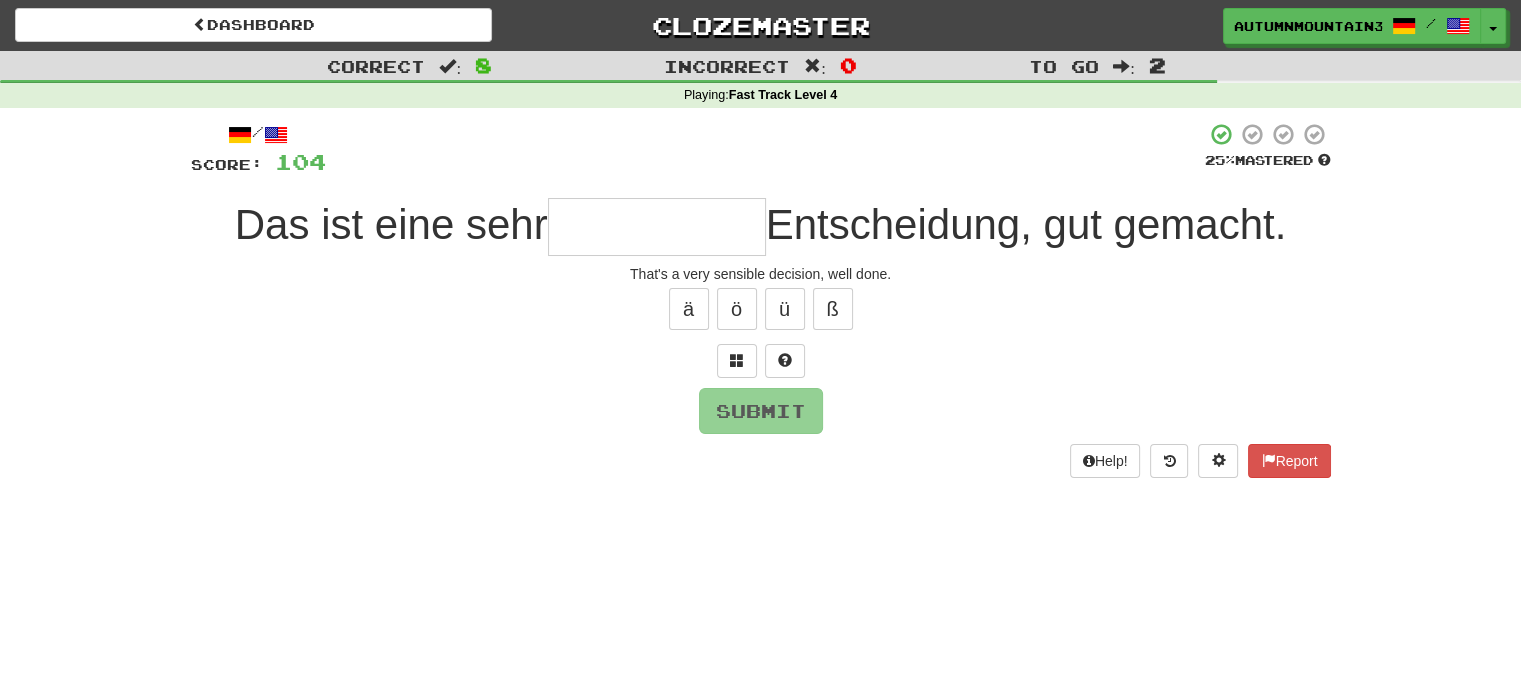 type on "*" 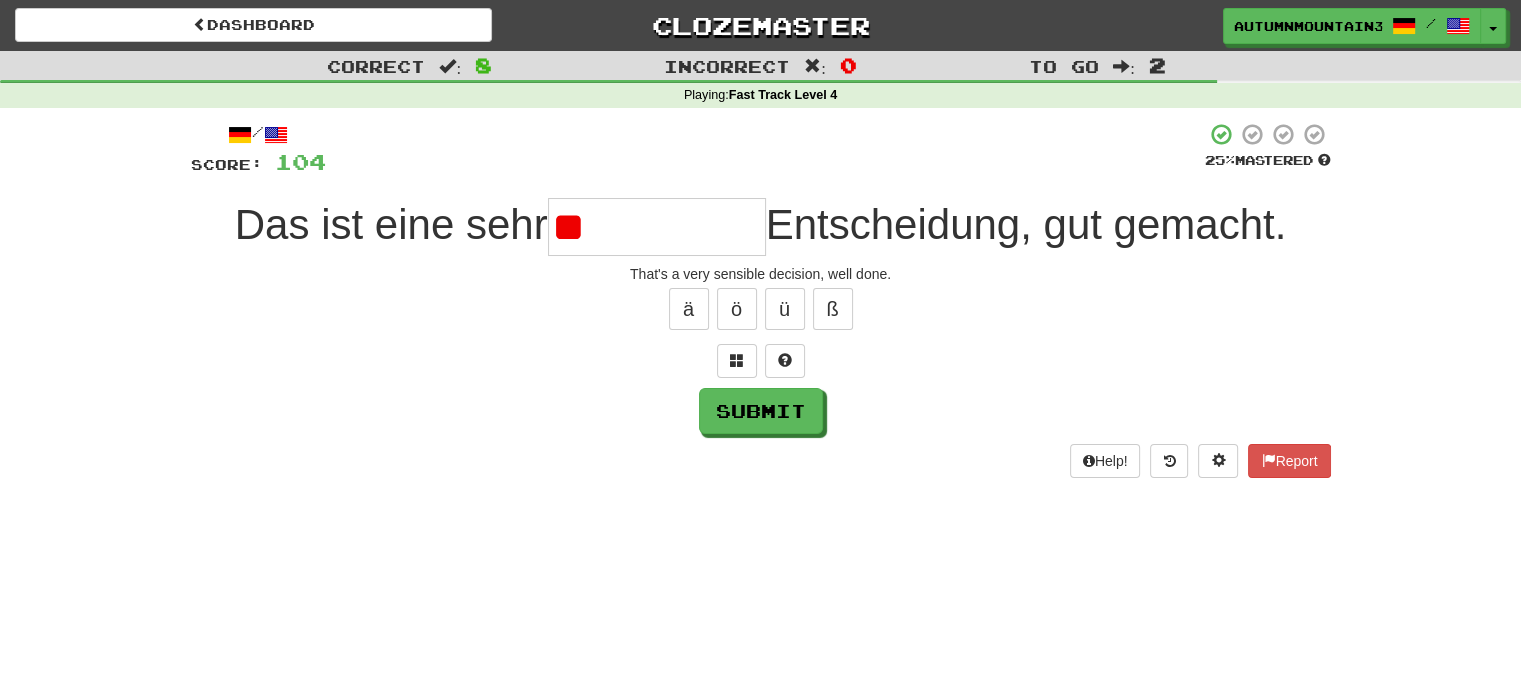 type on "*" 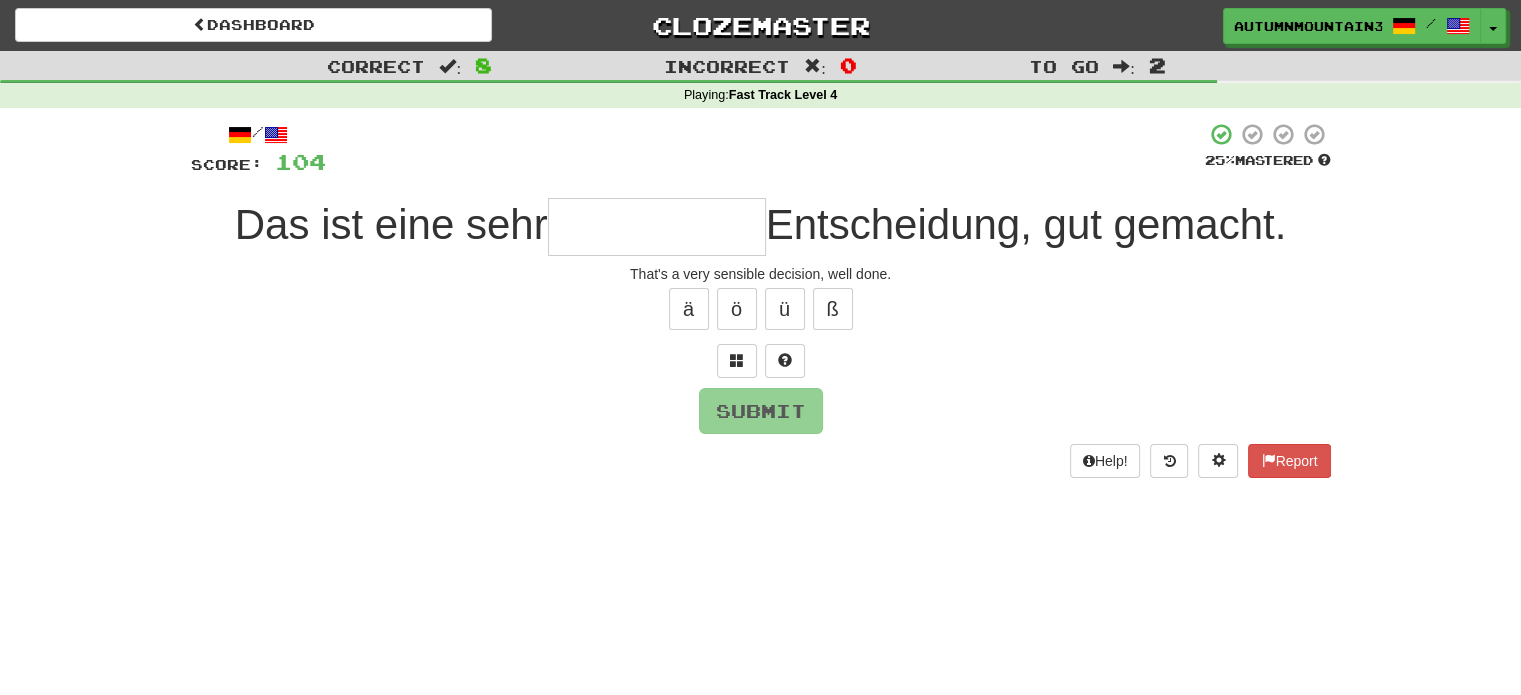 type on "*" 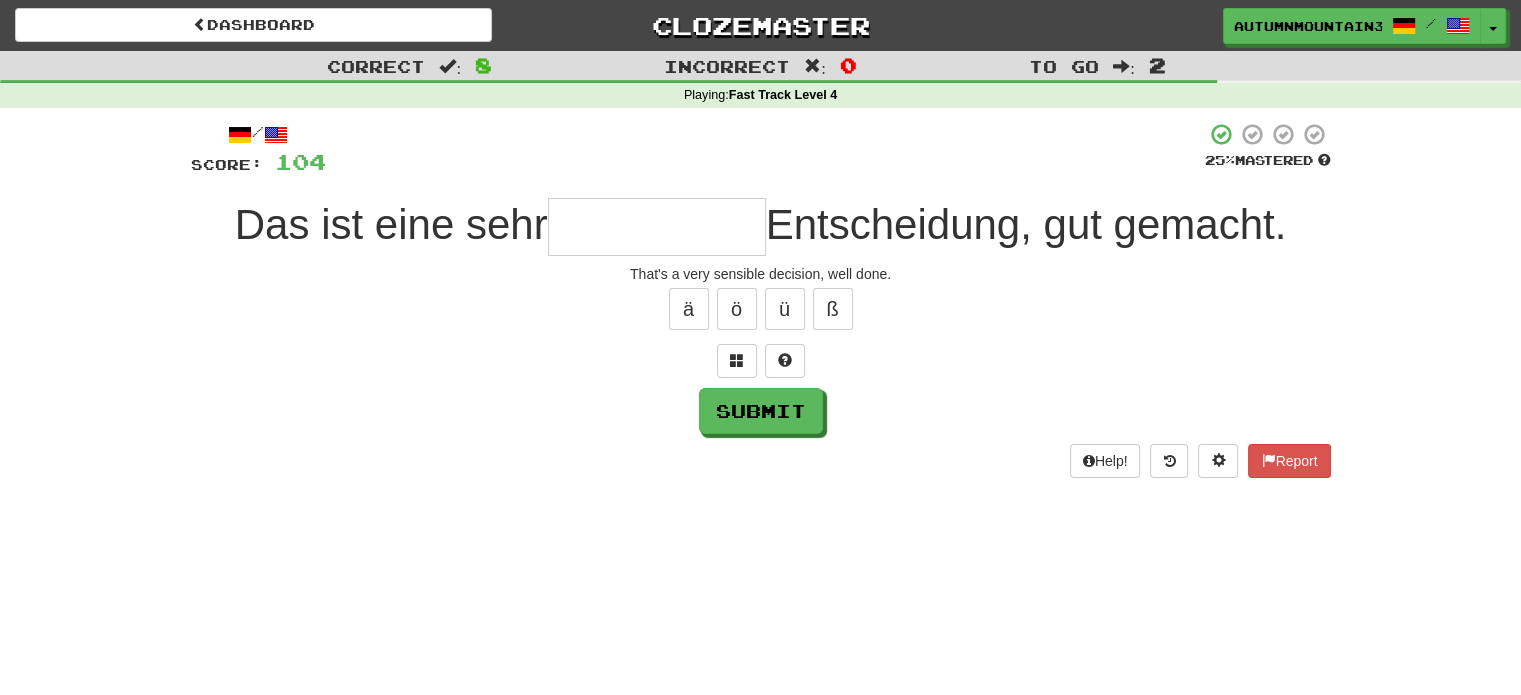 type on "*" 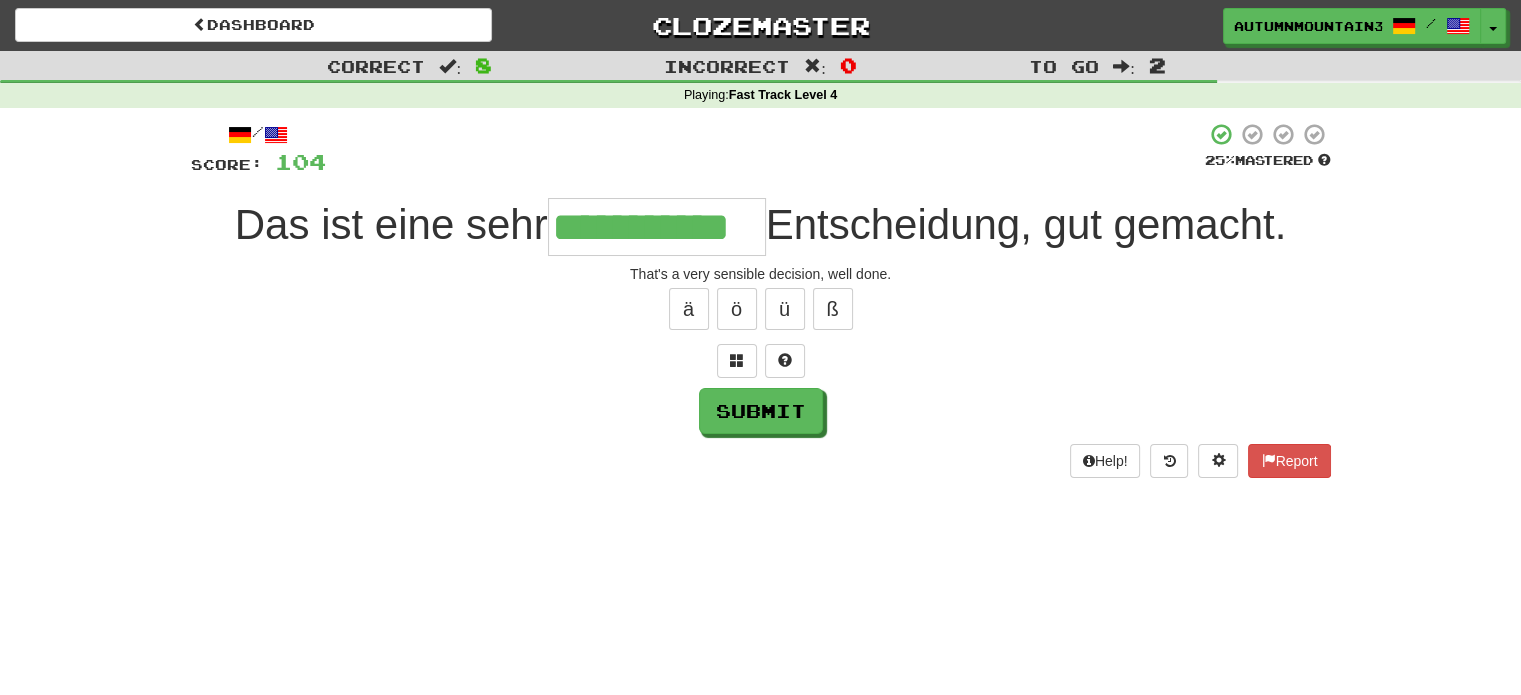 type on "**********" 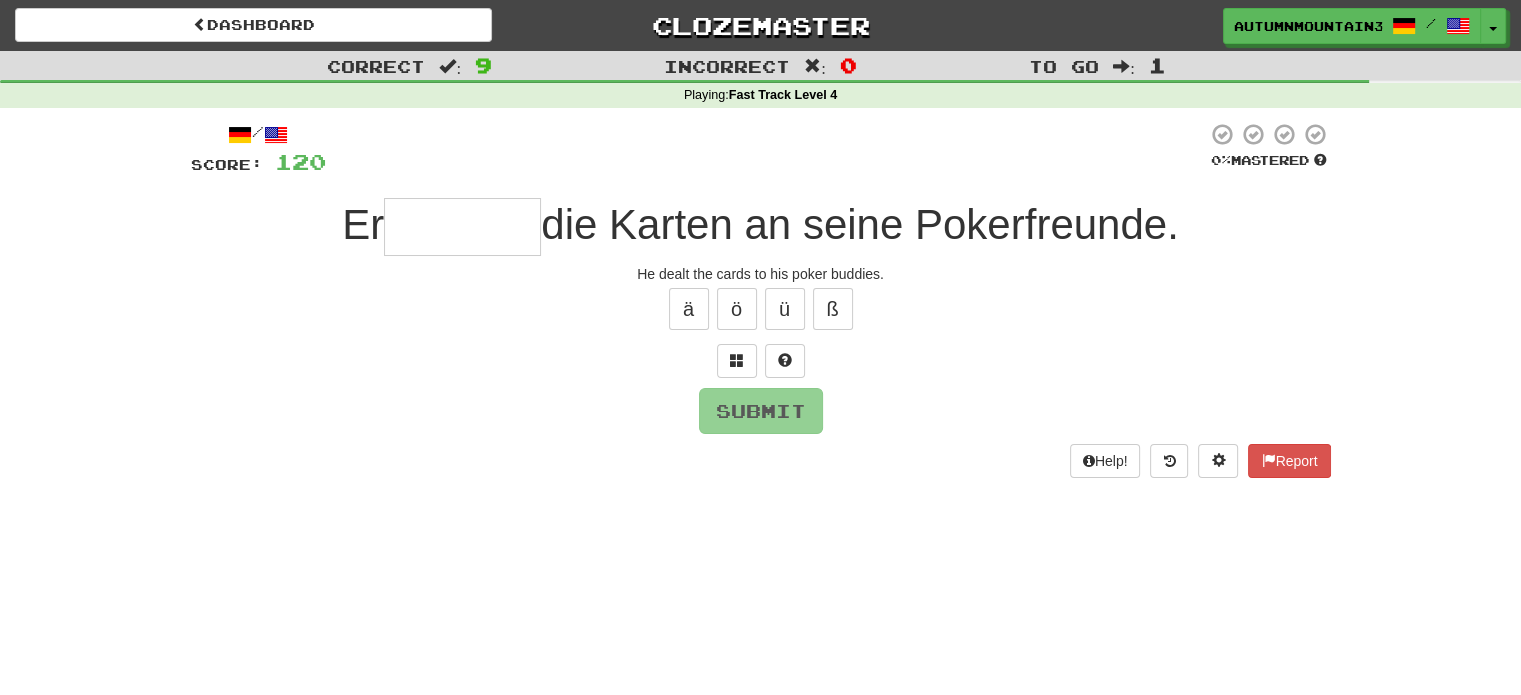 type on "*" 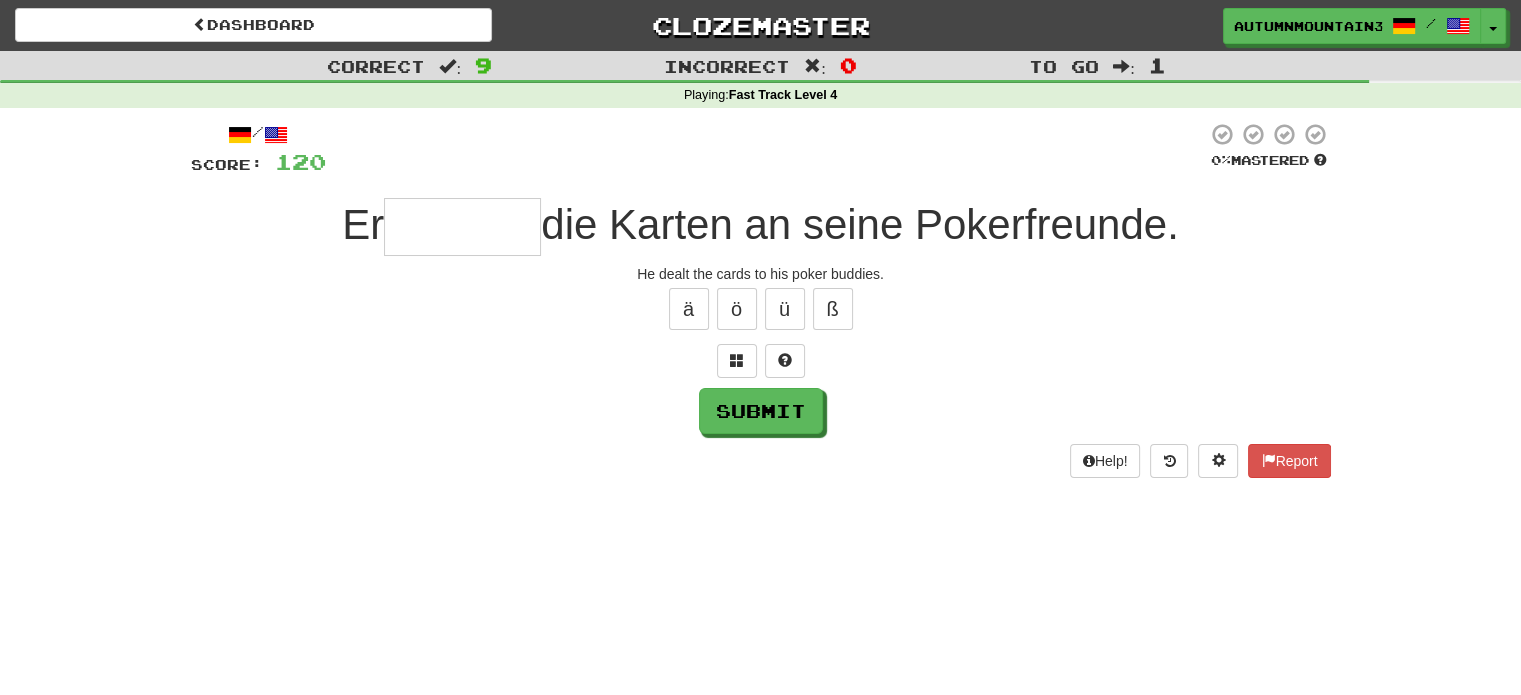 type on "*" 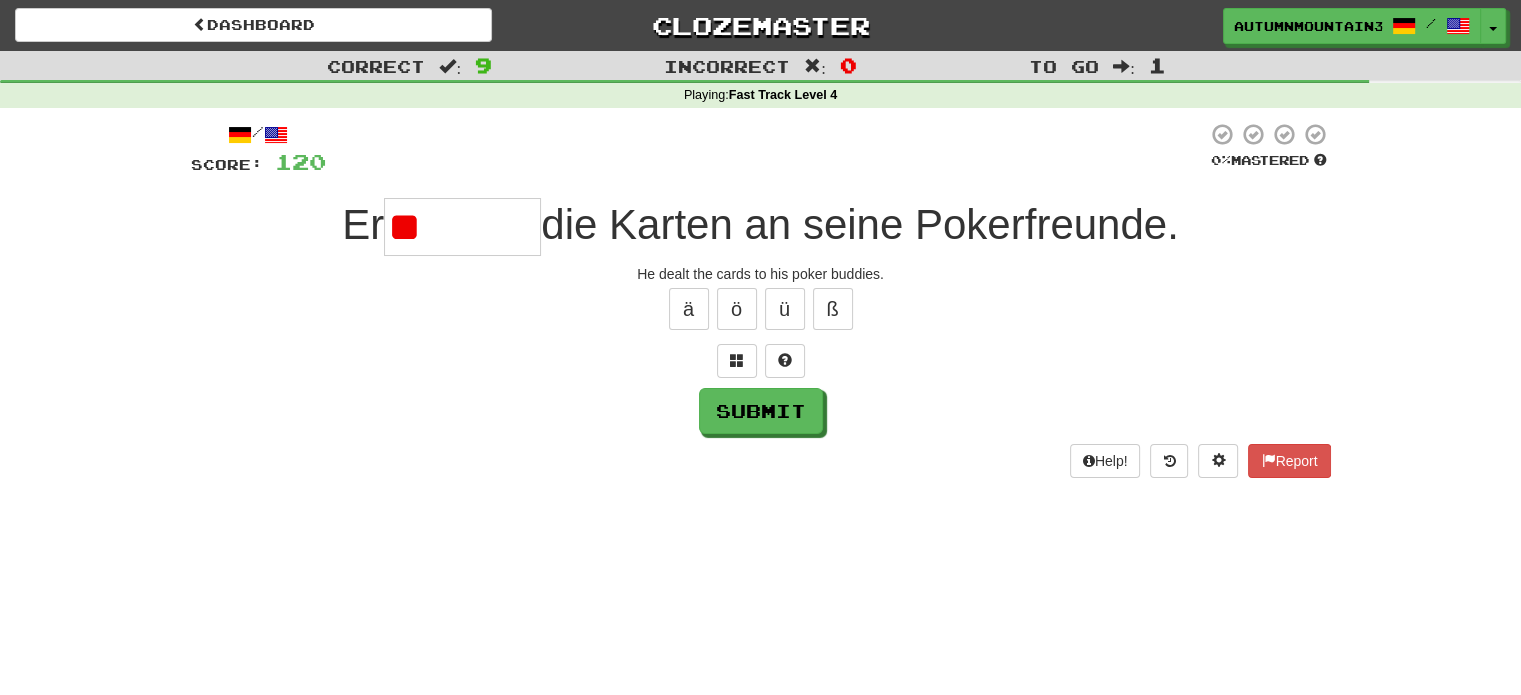 type on "*" 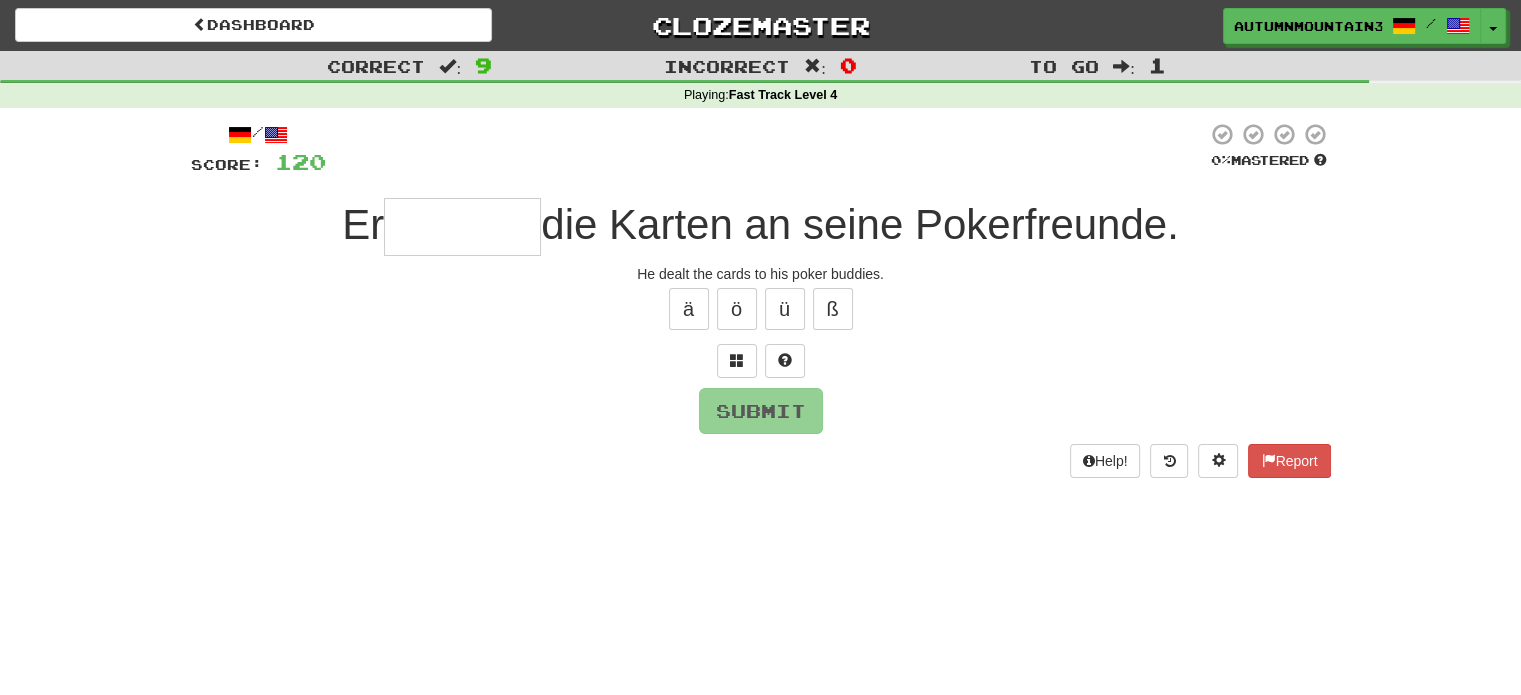 type on "*" 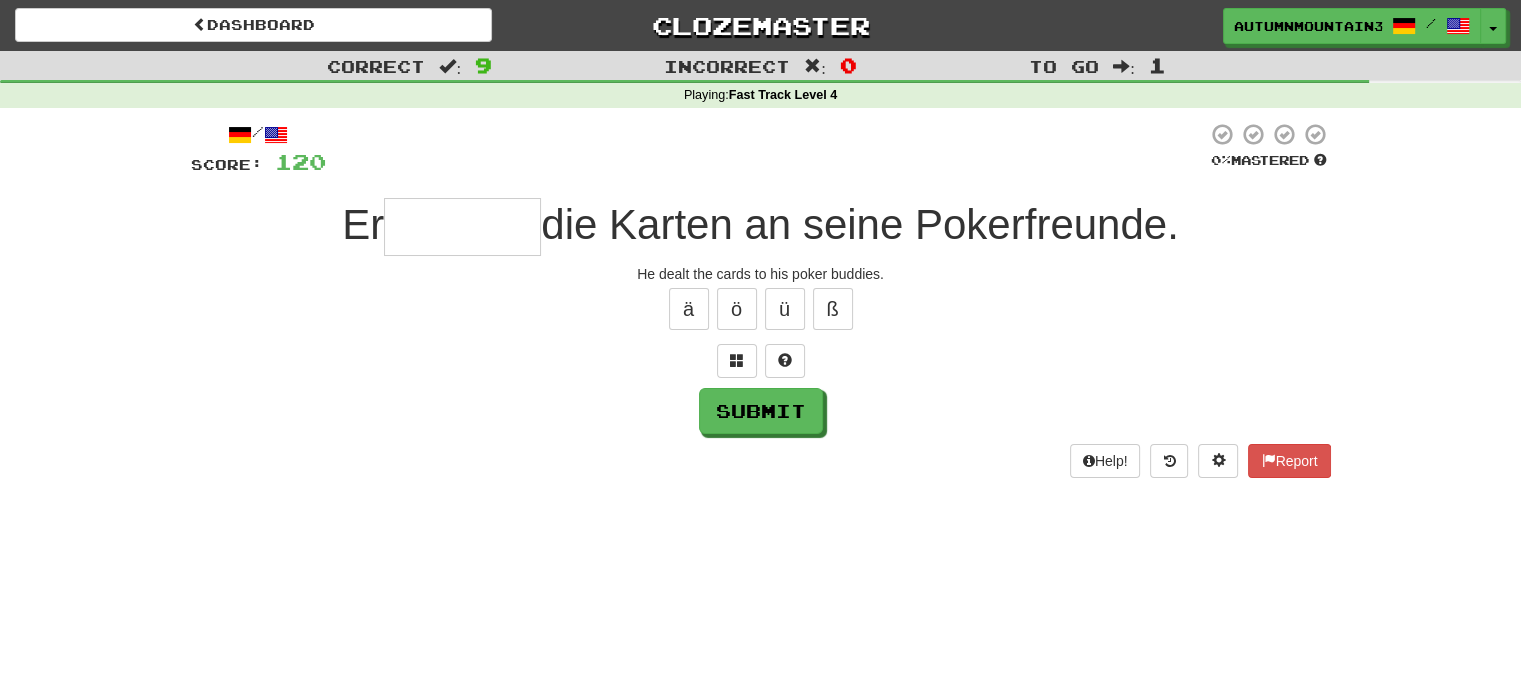 type on "*" 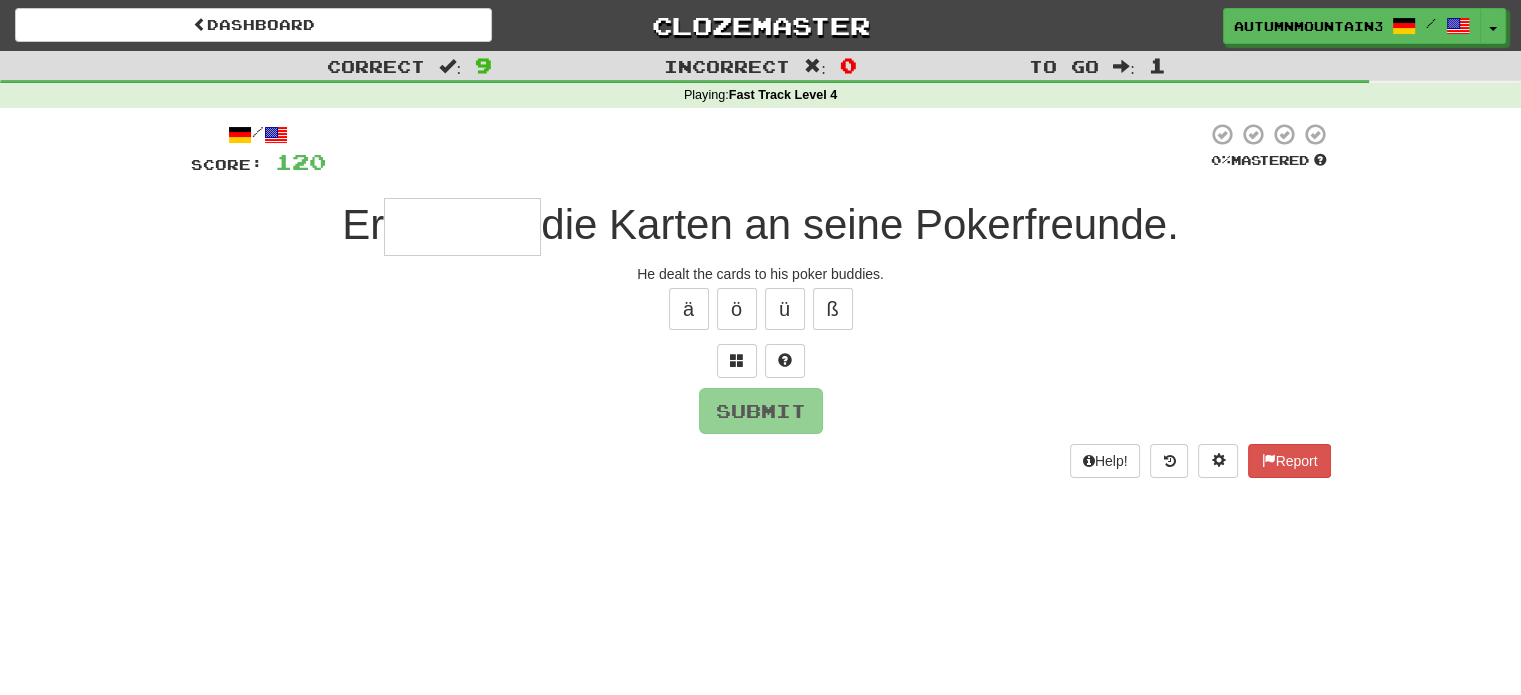 type on "*" 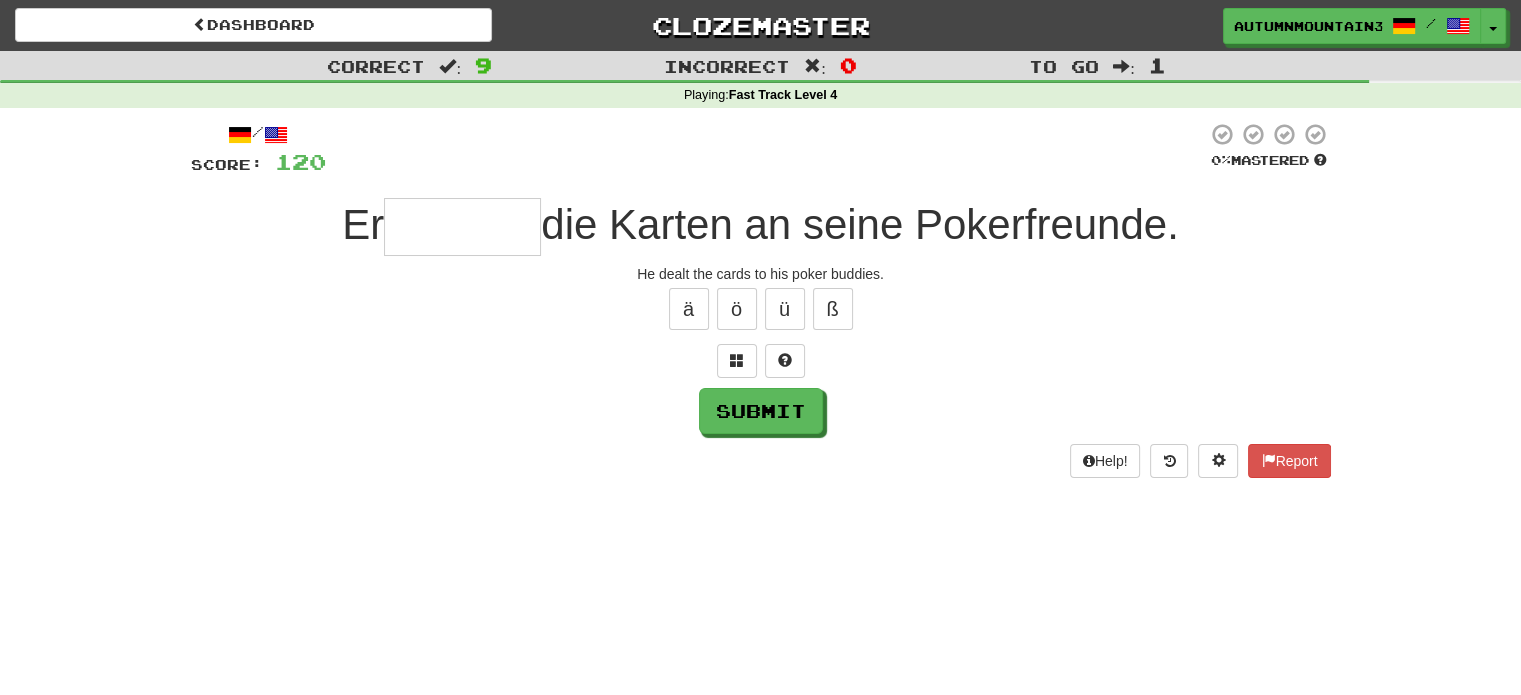type on "*" 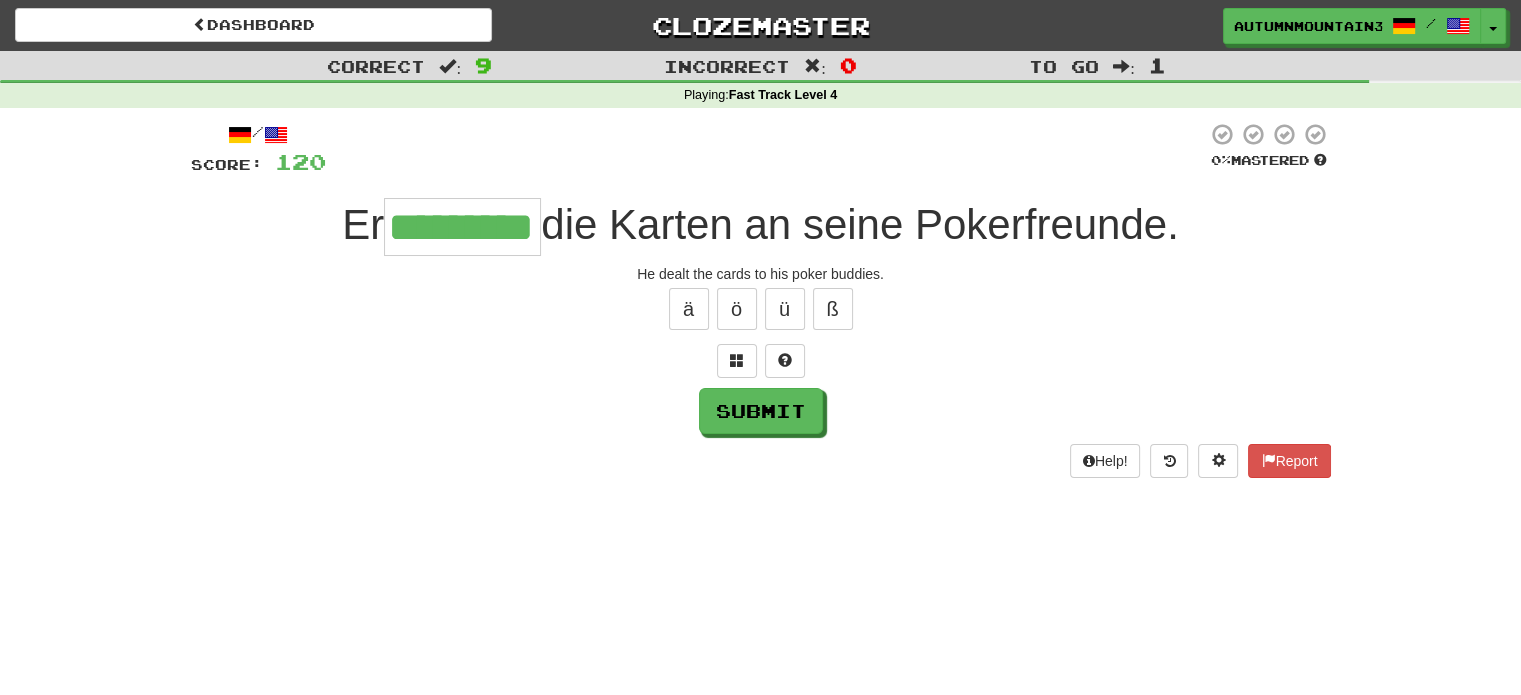 type on "*********" 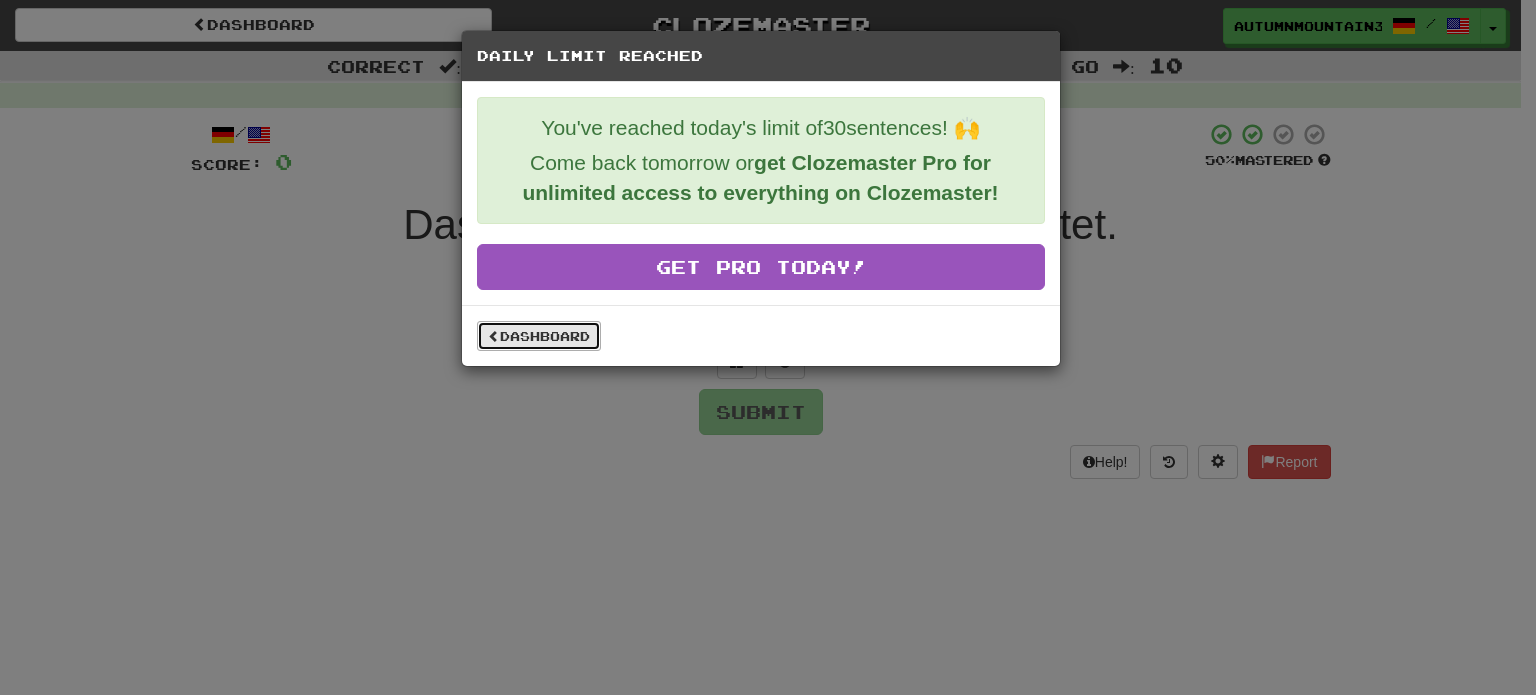 click on "Dashboard" at bounding box center [539, 336] 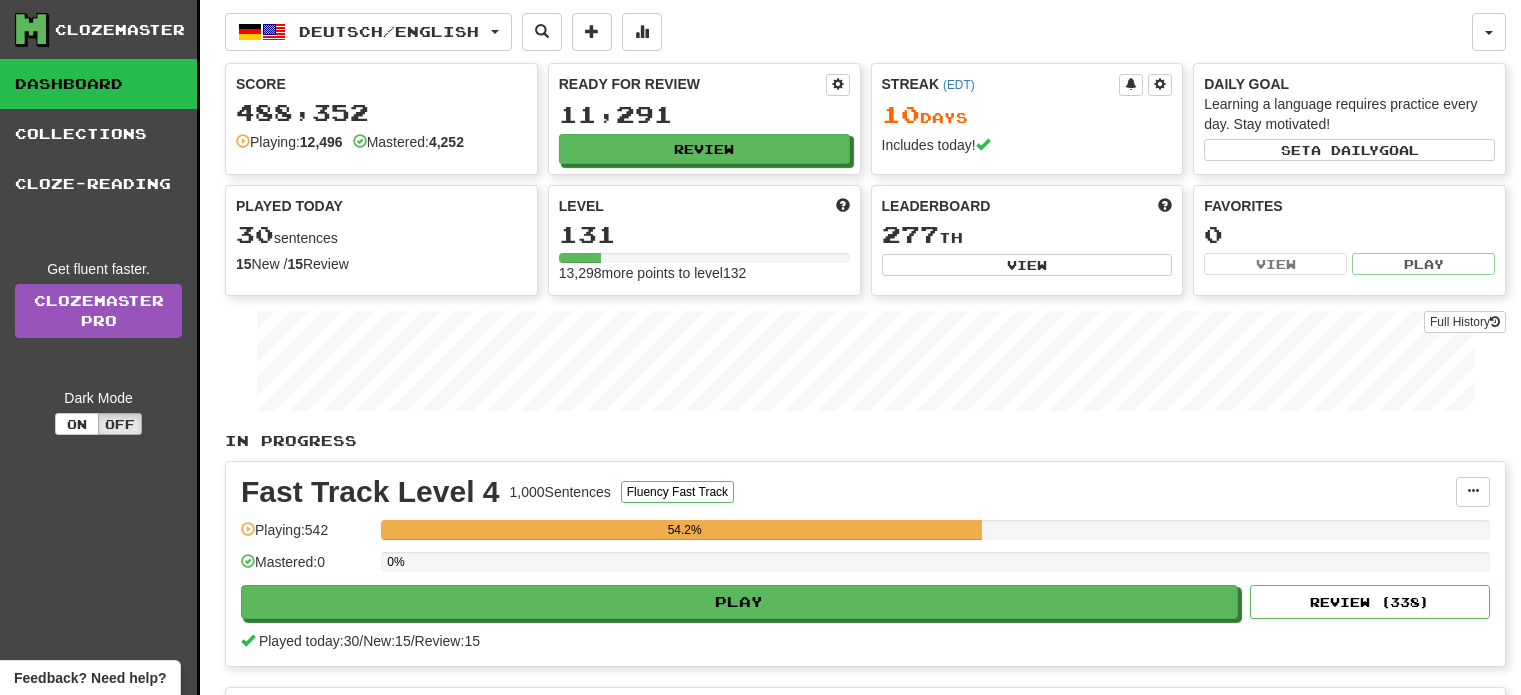 scroll, scrollTop: 0, scrollLeft: 0, axis: both 